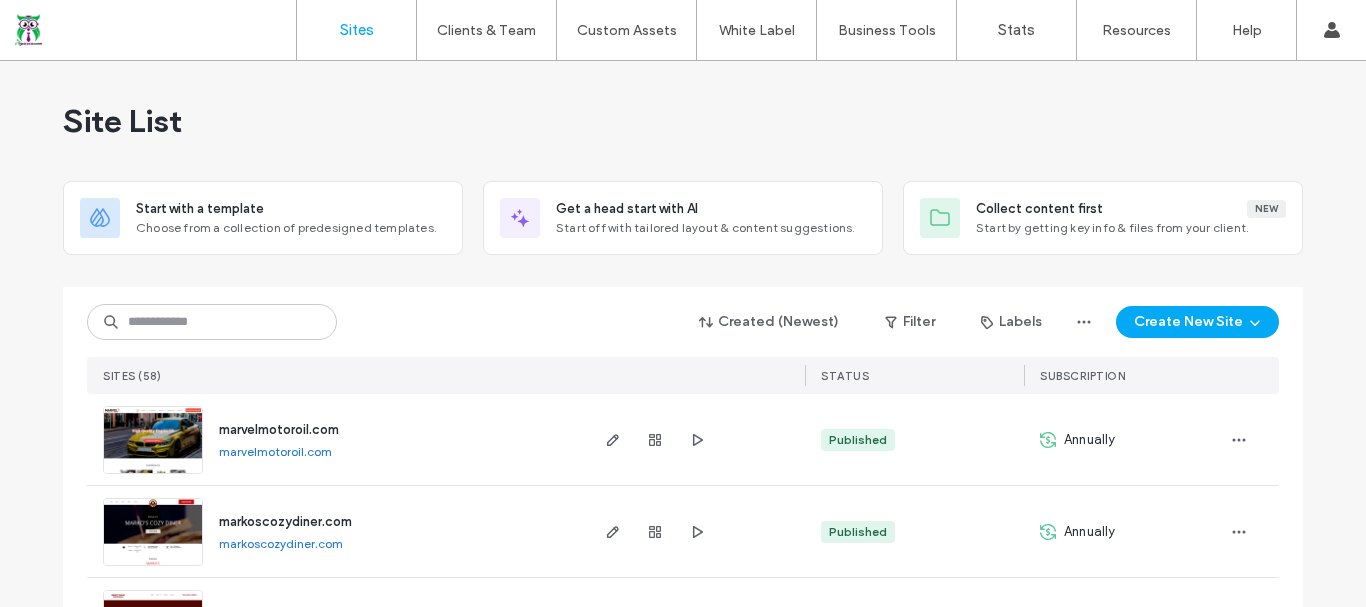 scroll, scrollTop: 0, scrollLeft: 0, axis: both 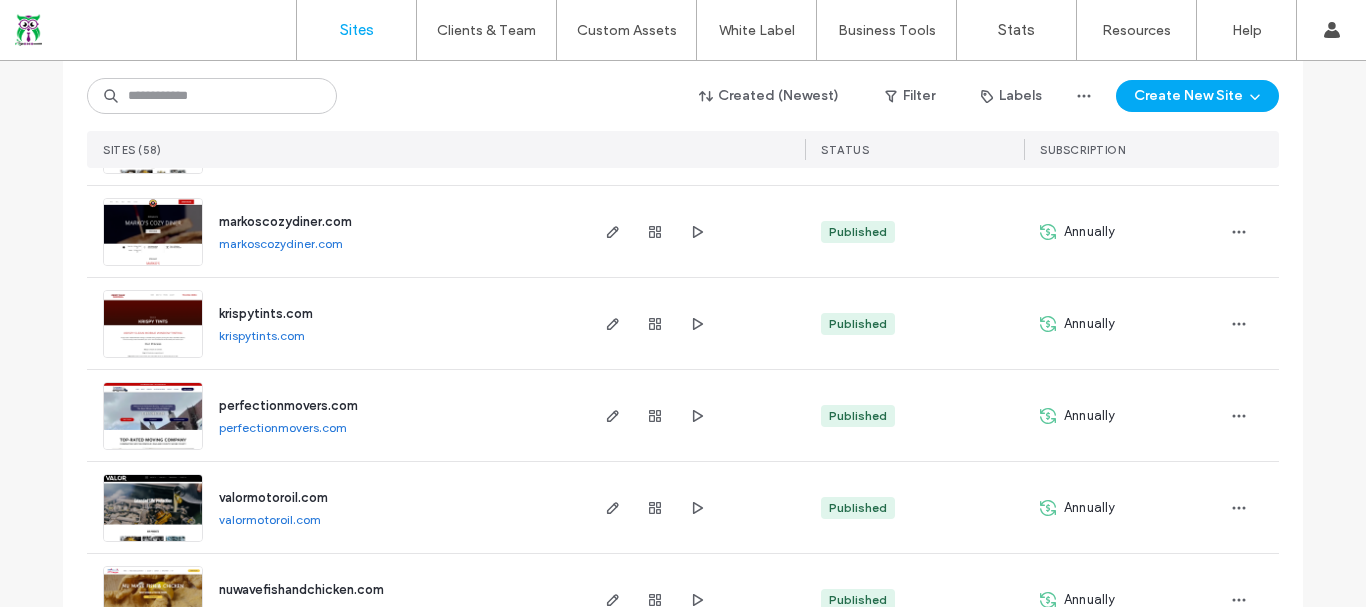 click on "perfectionmovers.com" at bounding box center (288, 405) 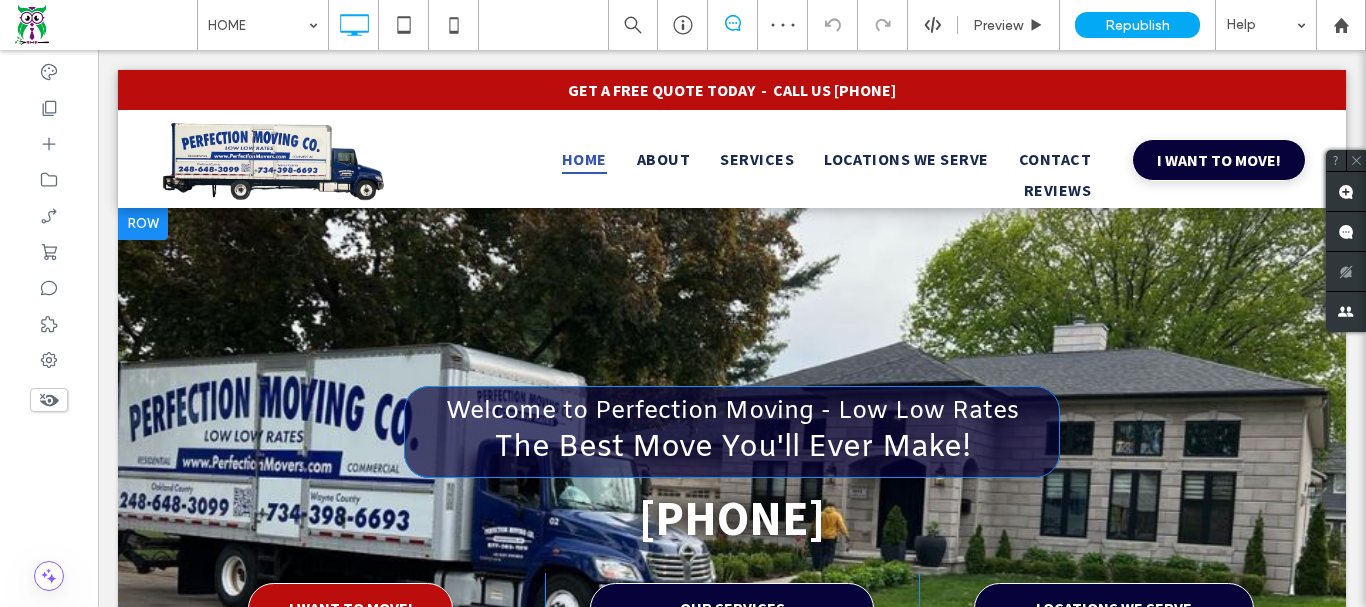 scroll, scrollTop: 0, scrollLeft: 0, axis: both 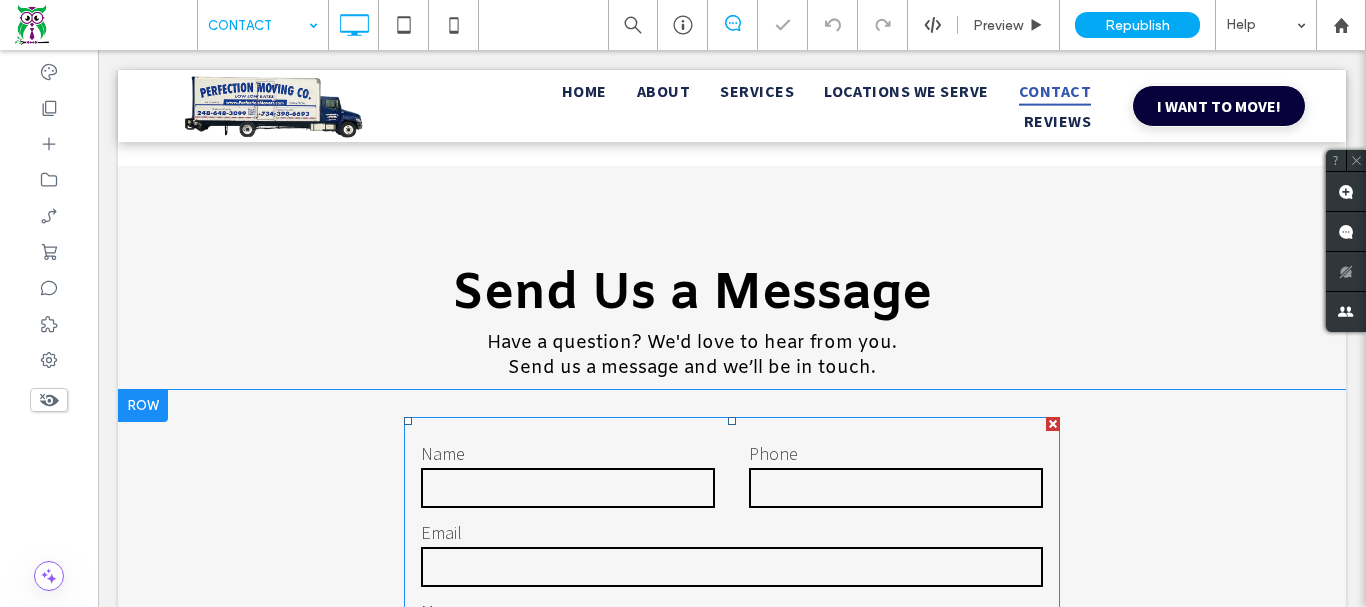 click on "Name
Phone
Email
Message
****" at bounding box center [732, 618] 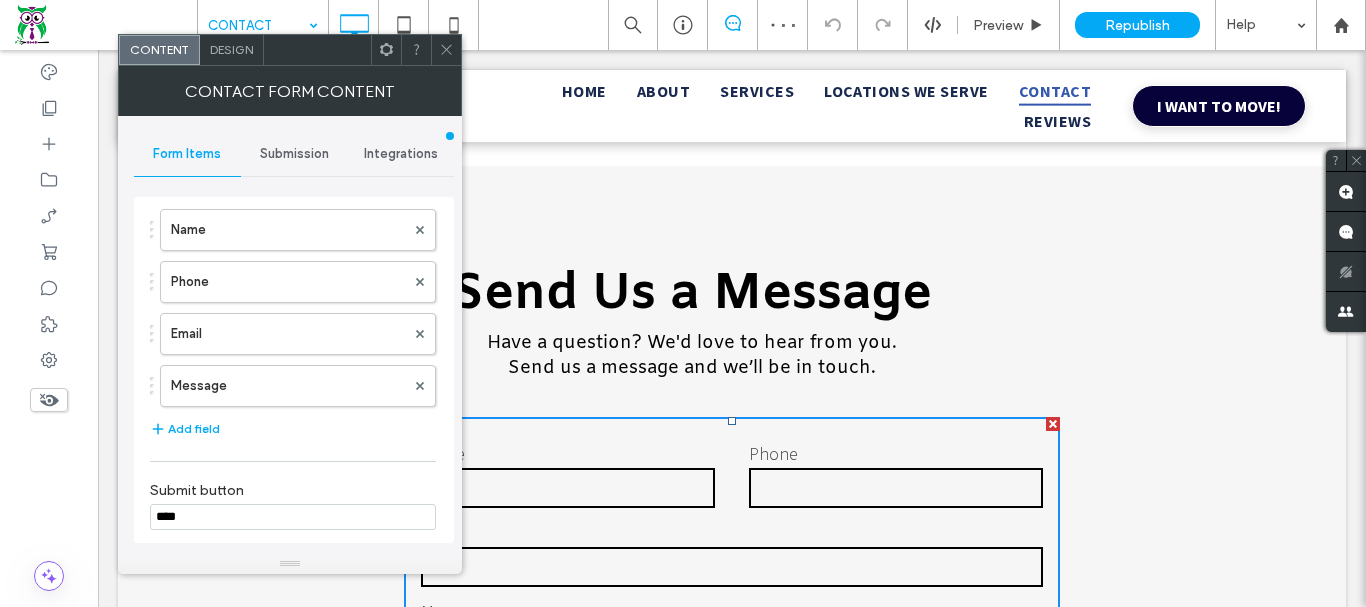 scroll, scrollTop: 100, scrollLeft: 0, axis: vertical 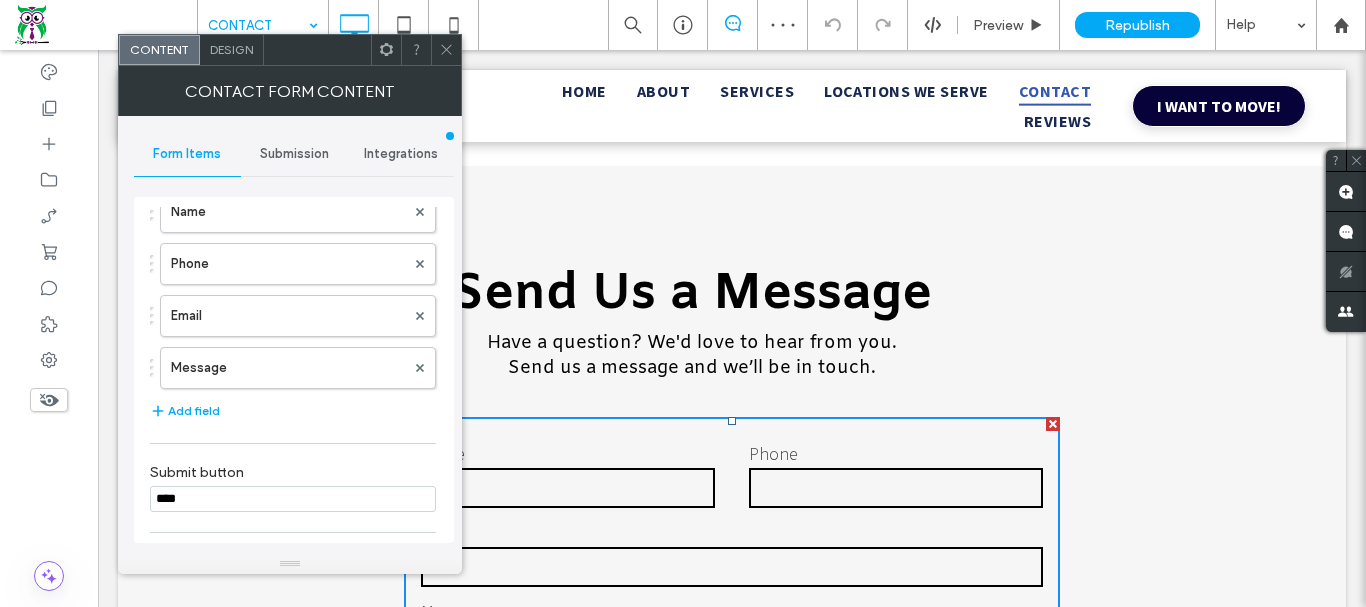 click on "Submission" at bounding box center (294, 154) 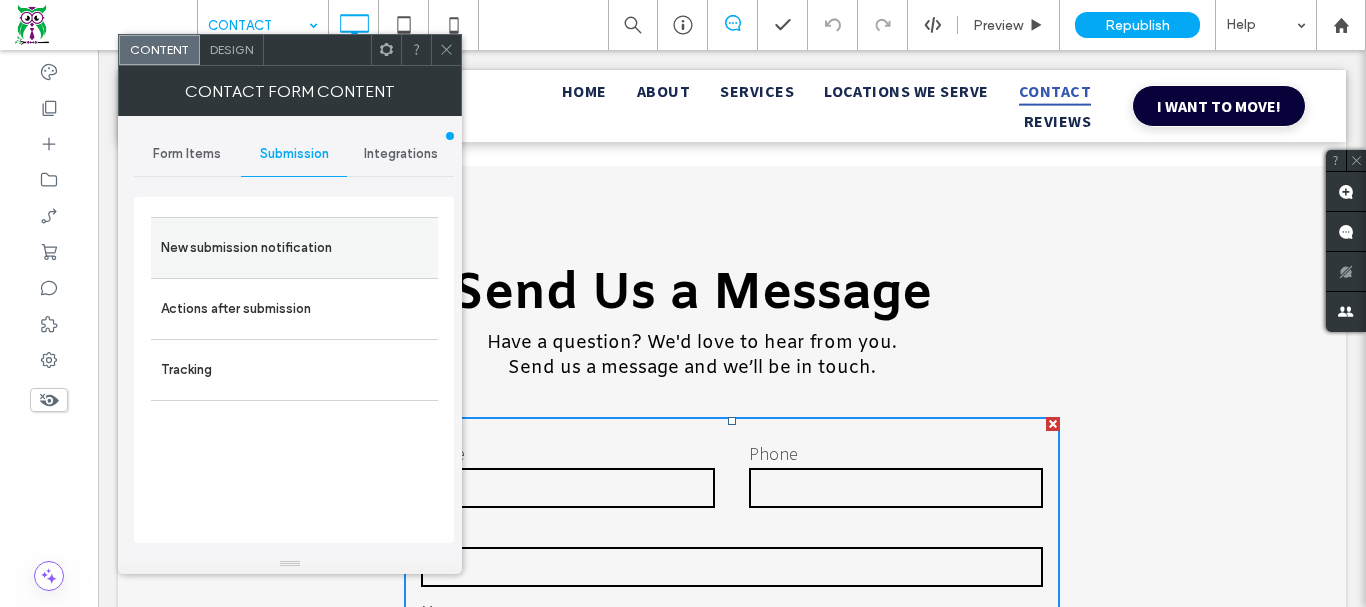 click on "New submission notification" at bounding box center (294, 248) 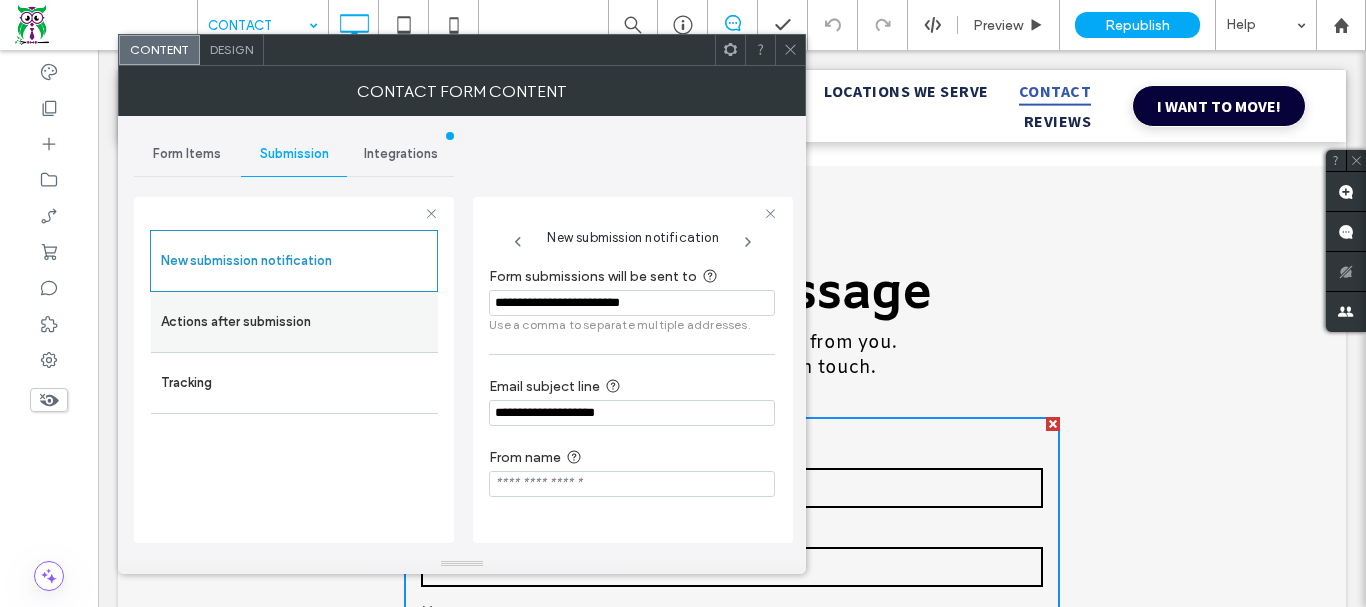 drag, startPoint x: 704, startPoint y: 307, endPoint x: 361, endPoint y: 297, distance: 343.14575 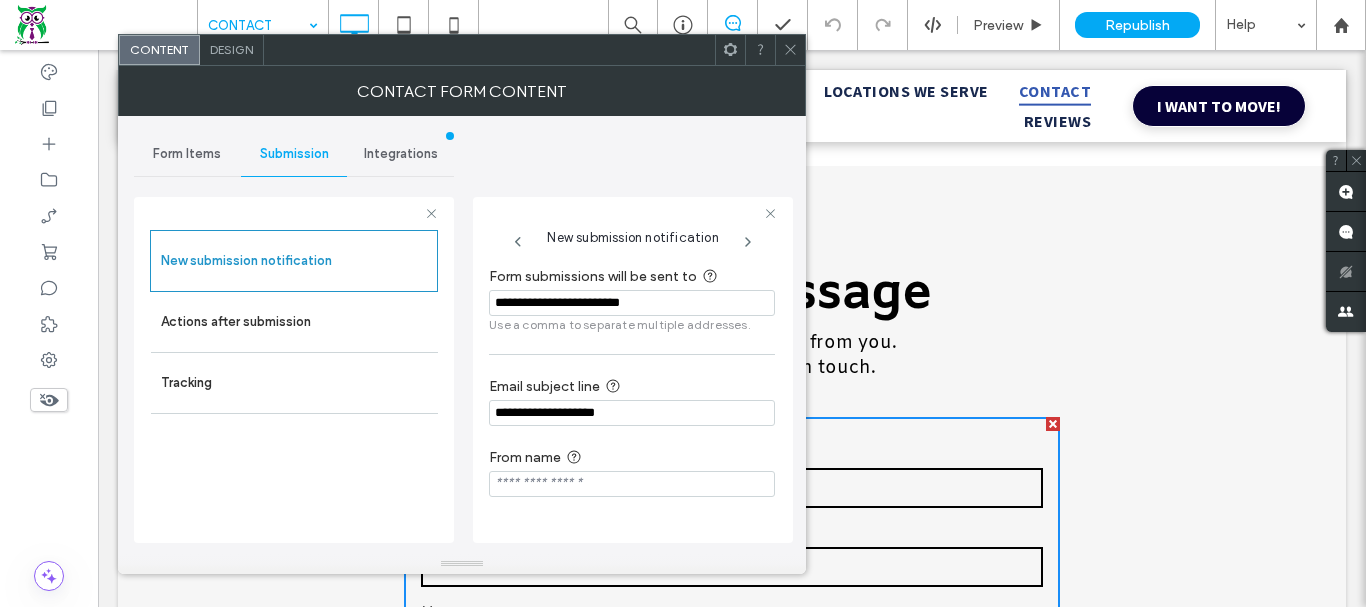 click 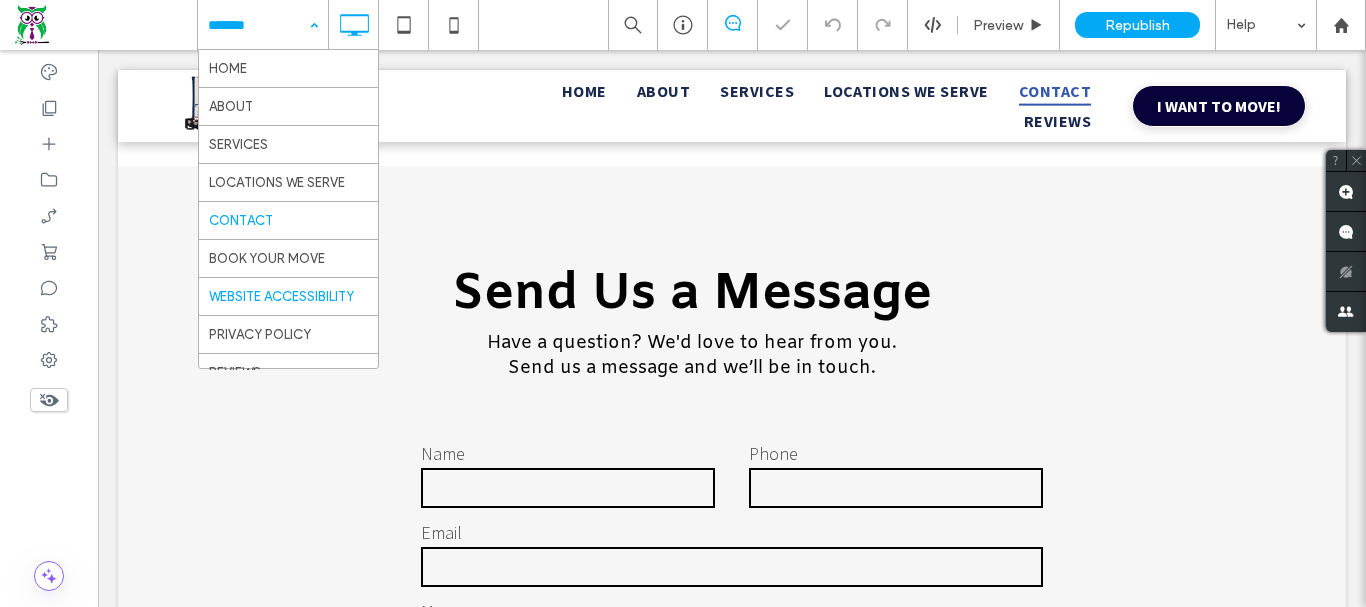 scroll, scrollTop: 59, scrollLeft: 0, axis: vertical 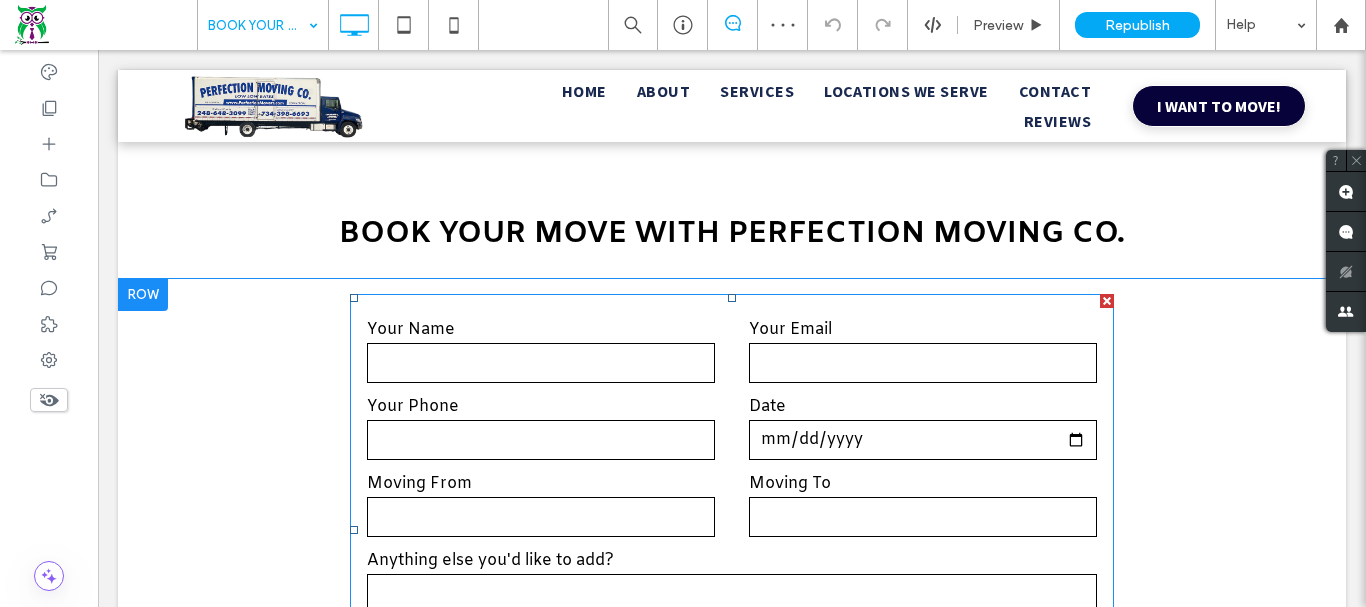 click on "Your Phone" at bounding box center (541, 429) 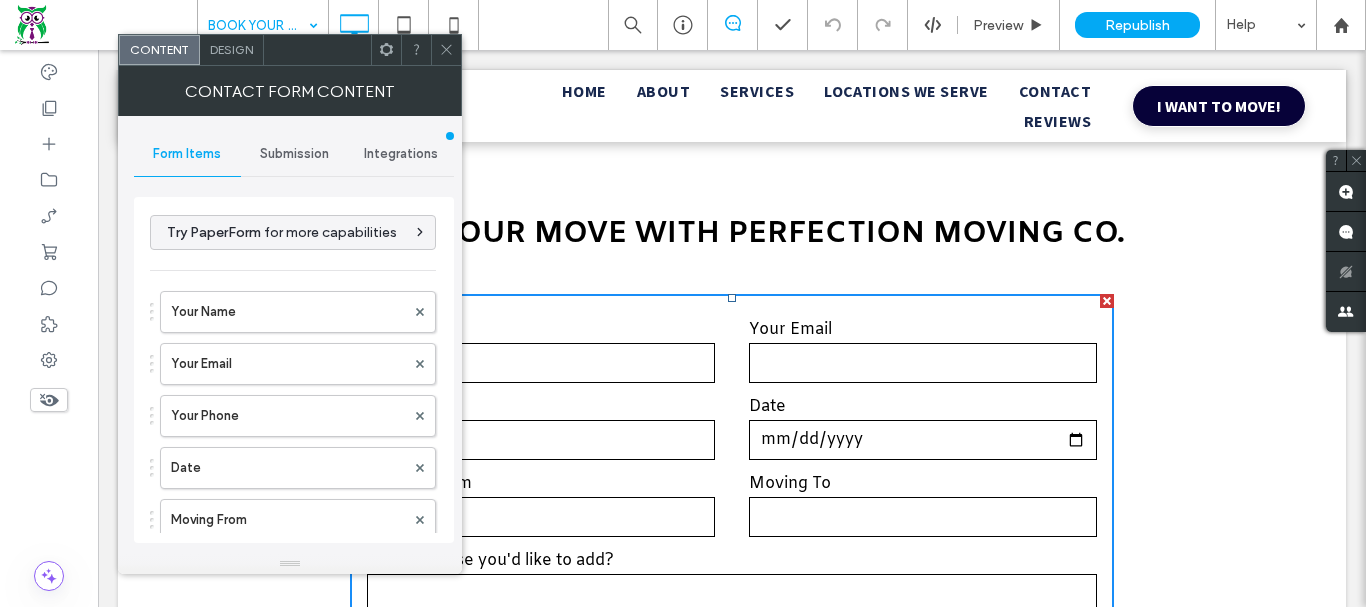 click on "Submission" at bounding box center (294, 154) 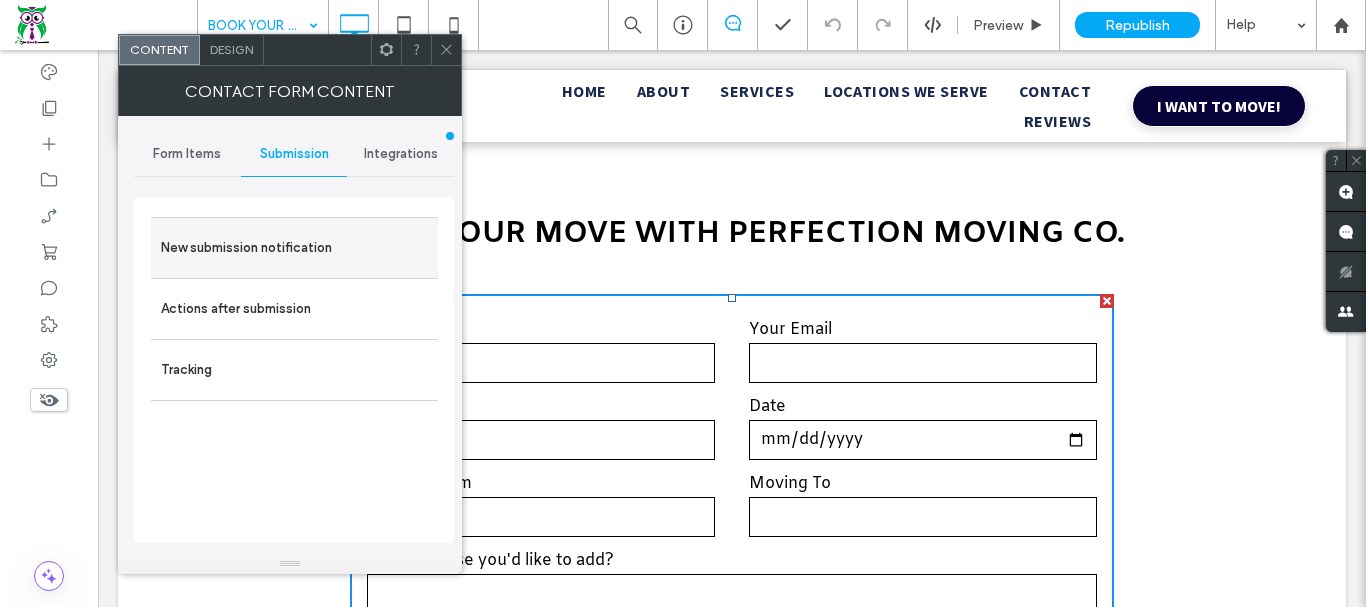 click on "New submission notification" at bounding box center (294, 248) 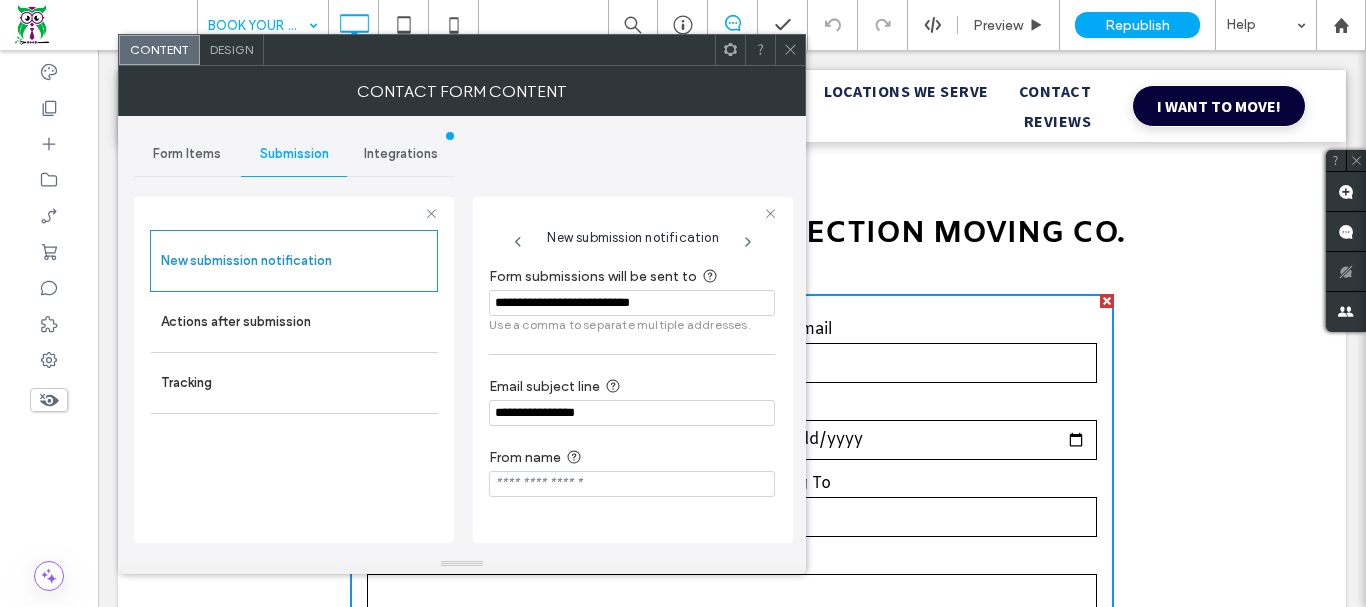 drag, startPoint x: 729, startPoint y: 301, endPoint x: 459, endPoint y: 299, distance: 270.00742 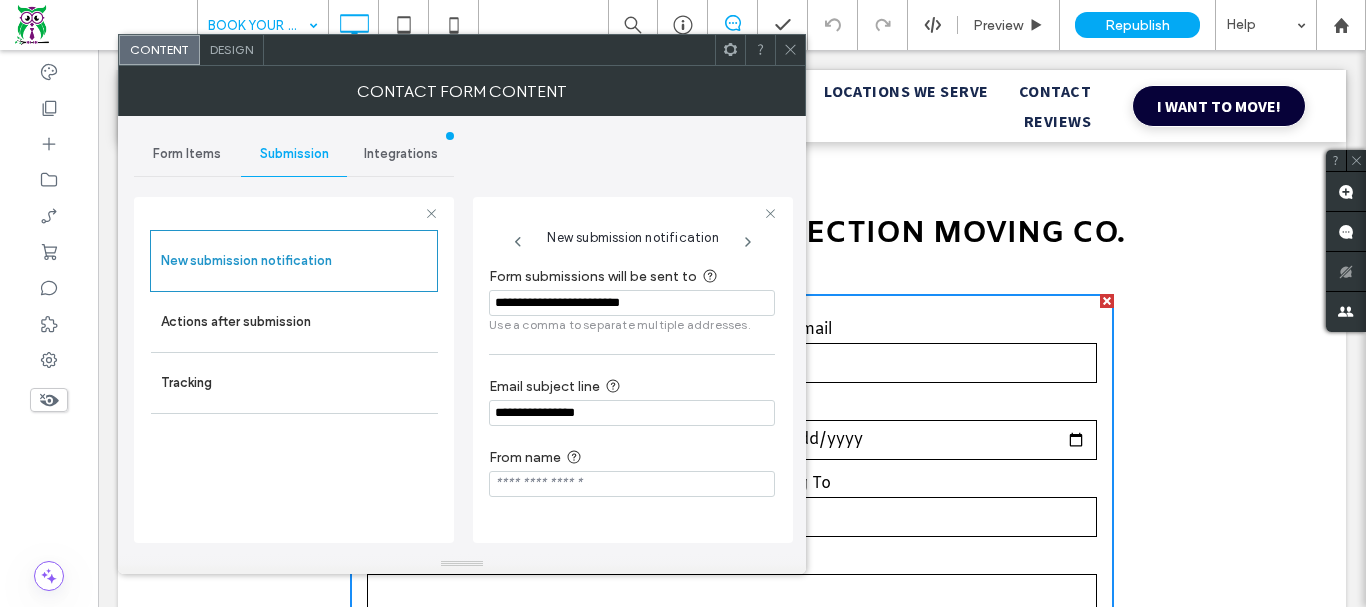 type on "**********" 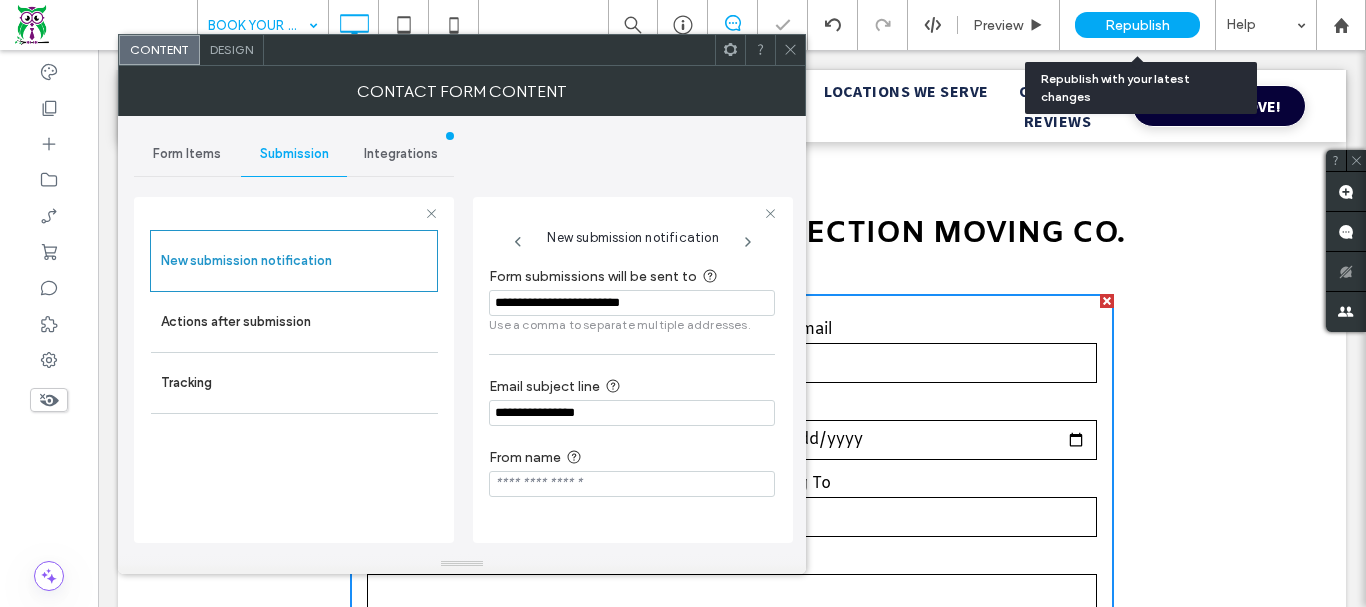 click on "Republish" at bounding box center [1137, 25] 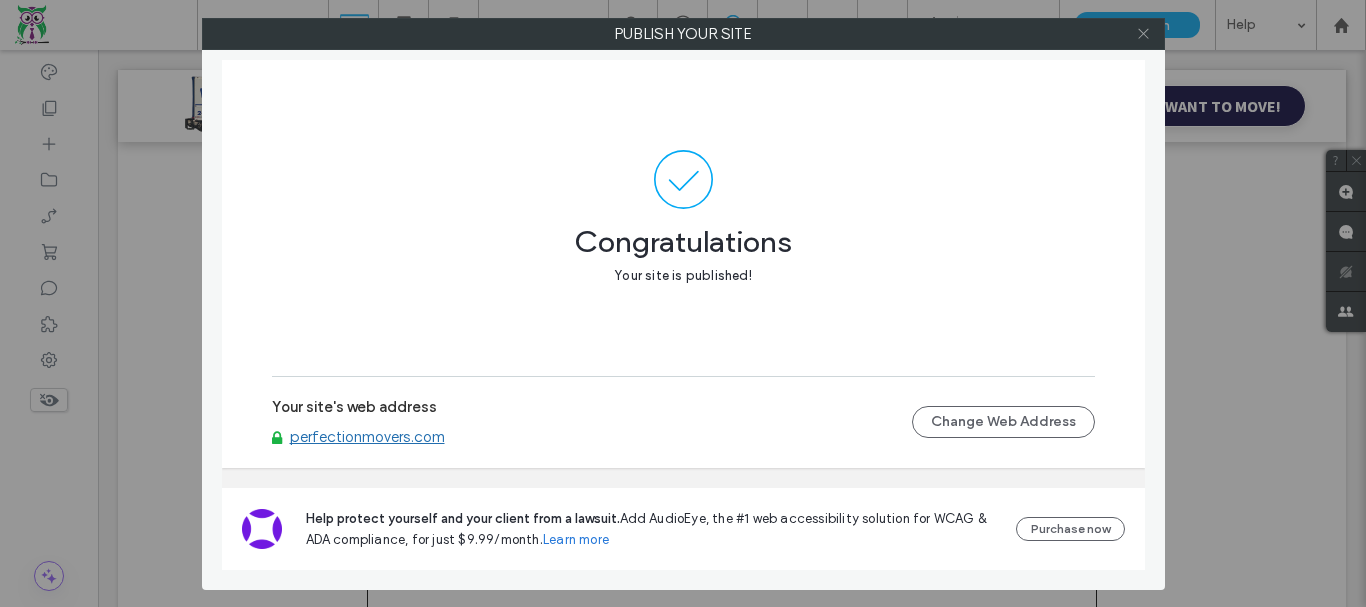 click 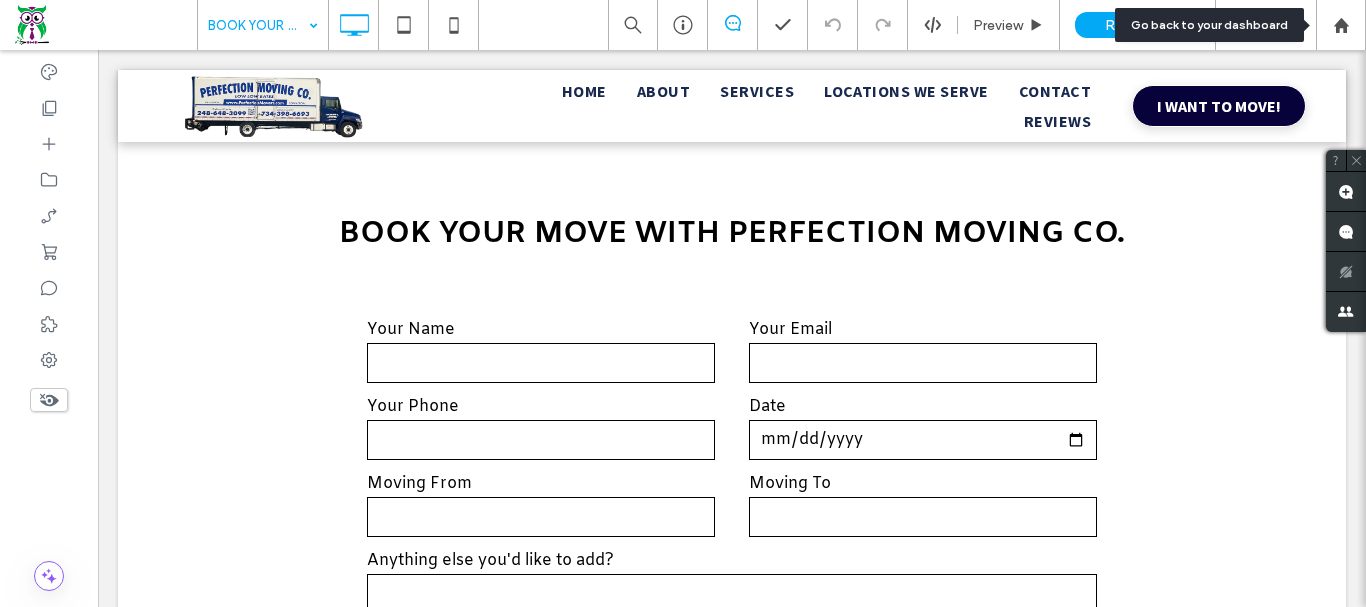 click at bounding box center [1341, 25] 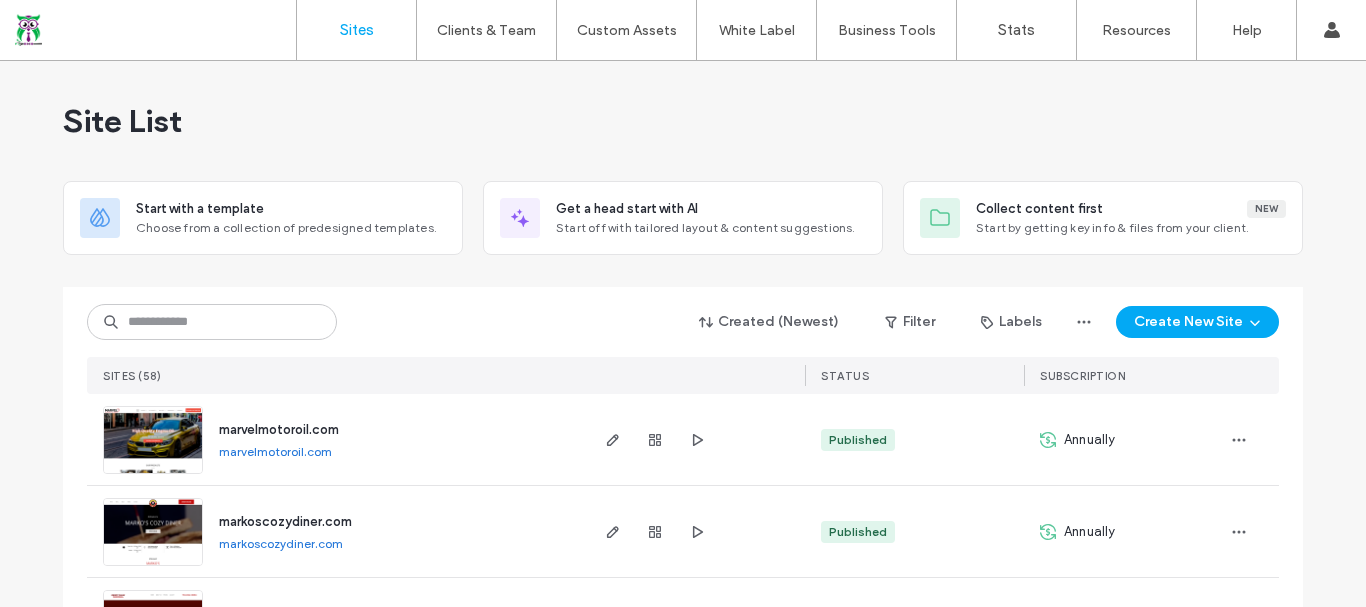 scroll, scrollTop: 0, scrollLeft: 0, axis: both 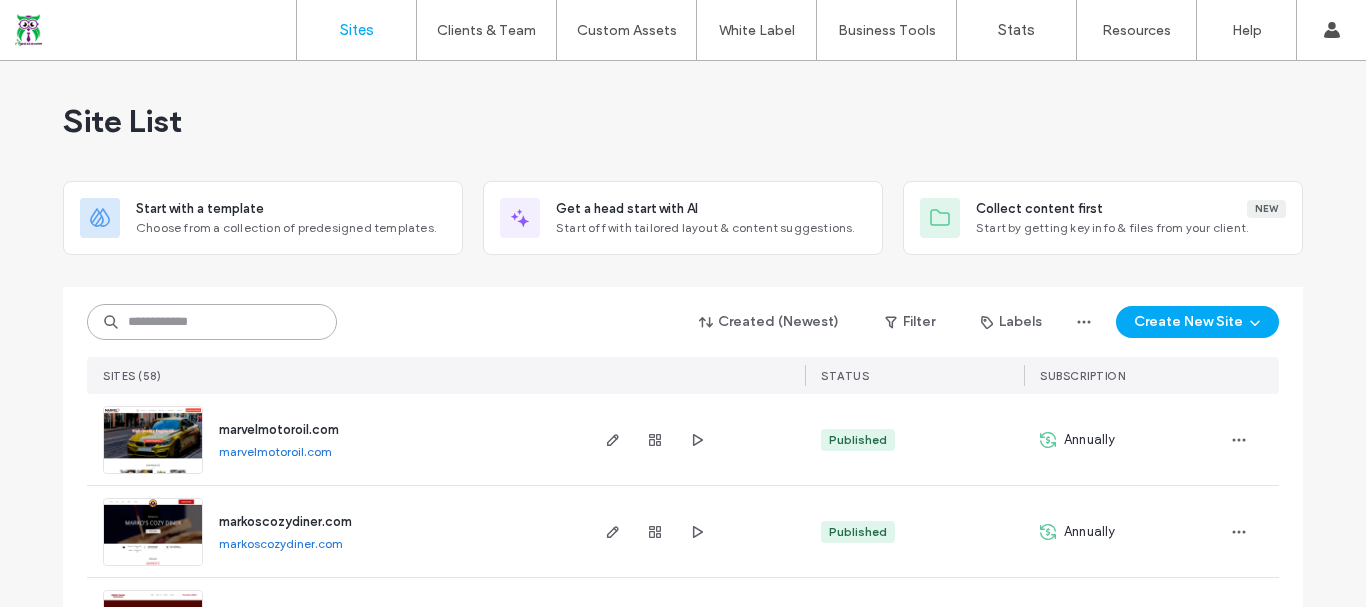 click at bounding box center (212, 322) 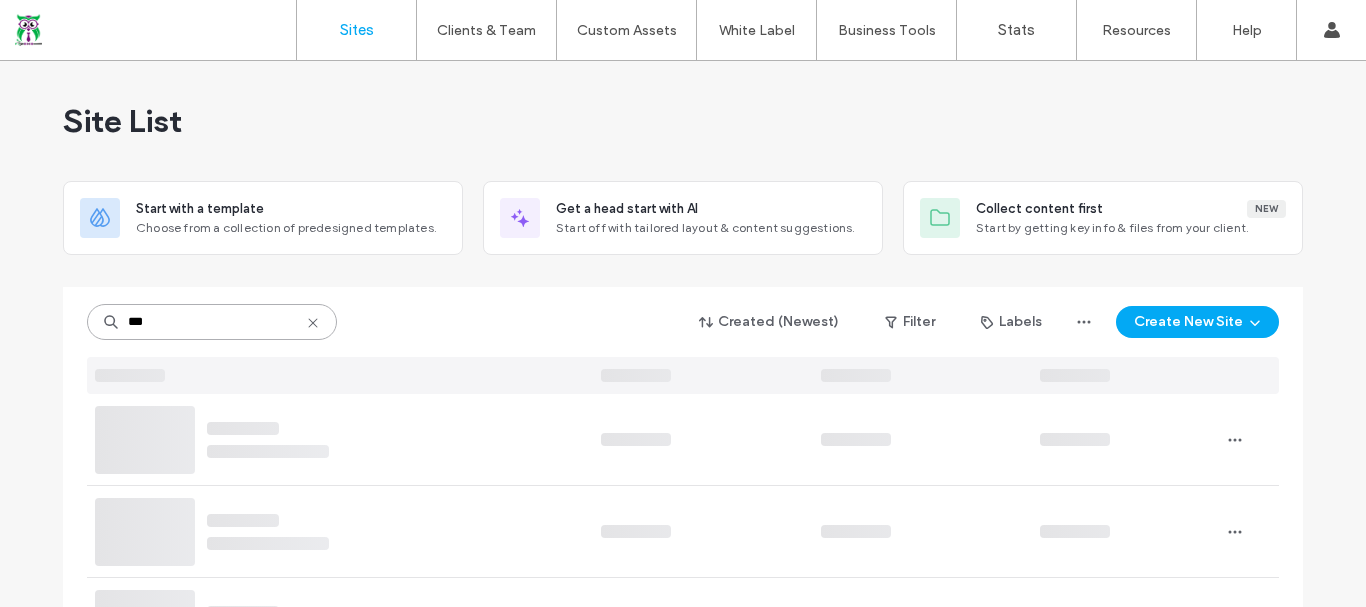 type on "***" 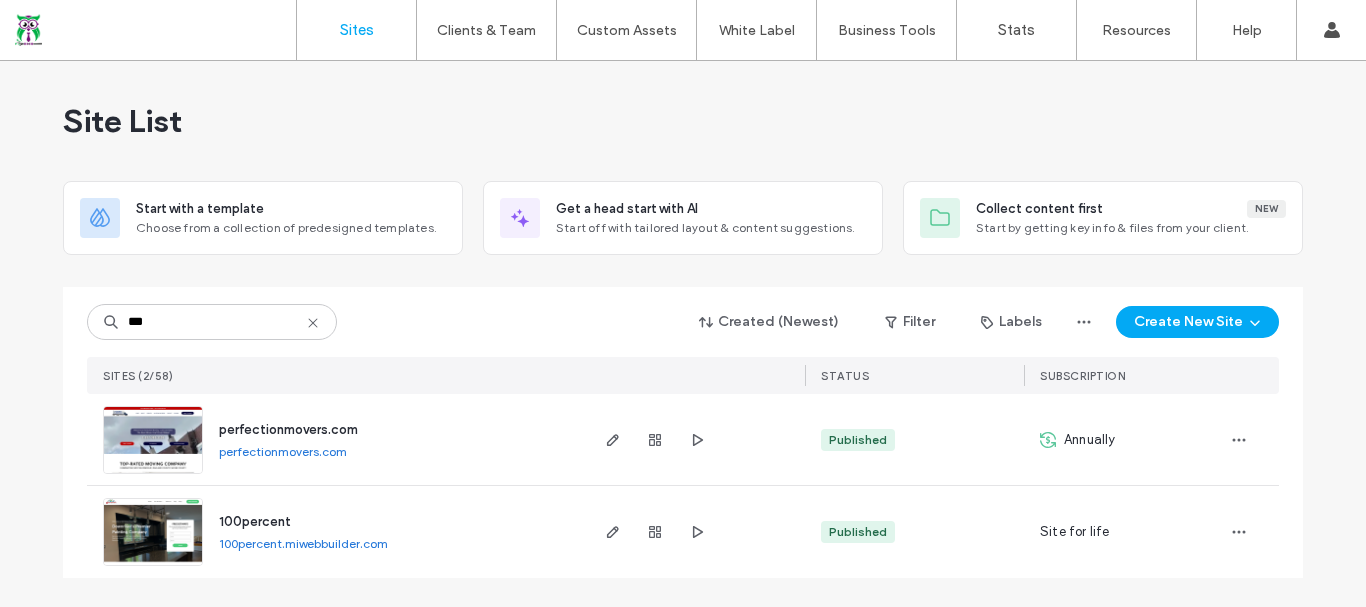 click on "100percent" at bounding box center [255, 521] 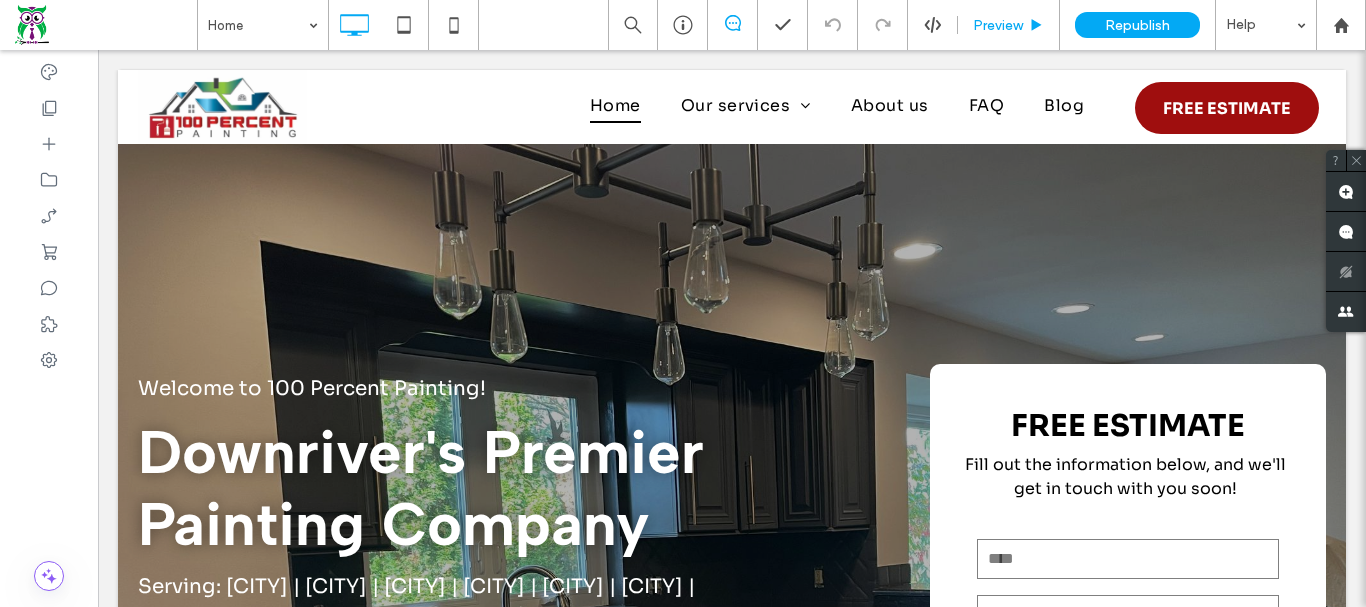 scroll, scrollTop: 0, scrollLeft: 0, axis: both 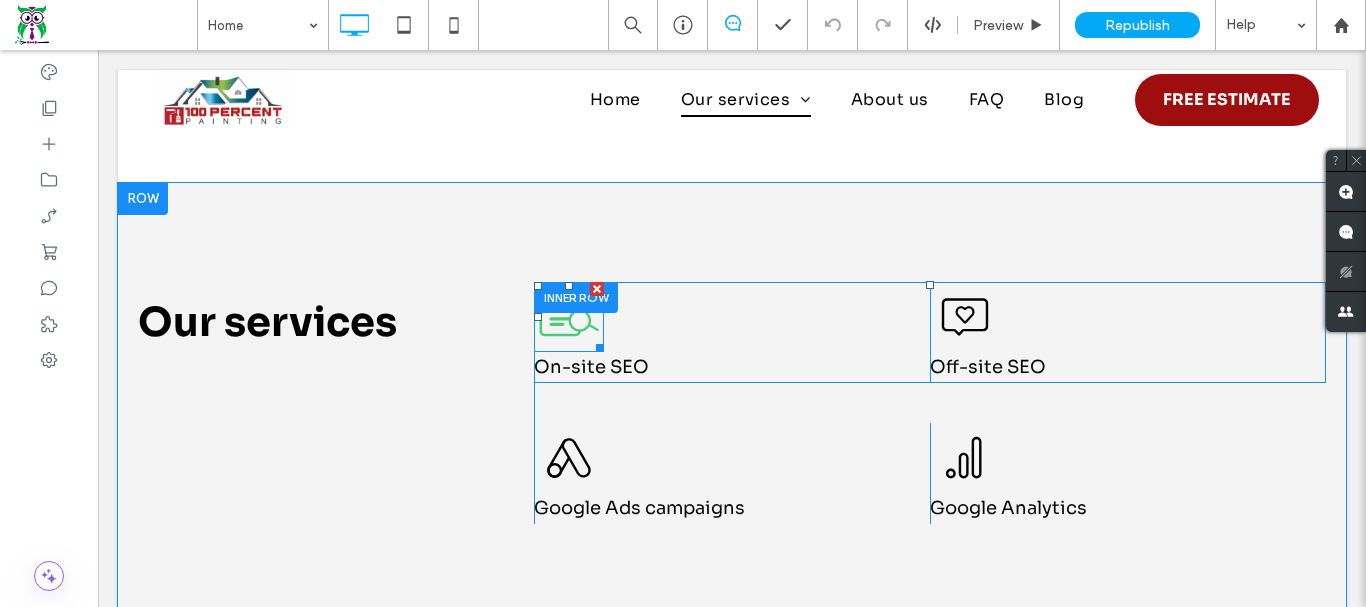 click 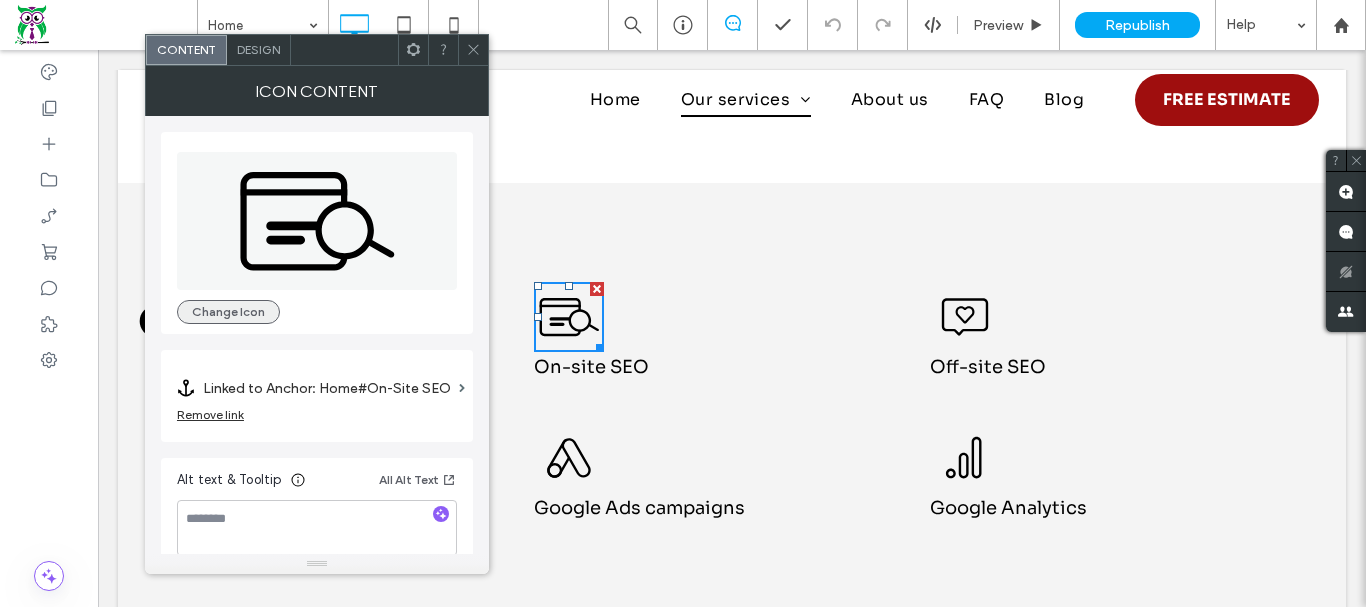 click on "Change Icon" at bounding box center [228, 312] 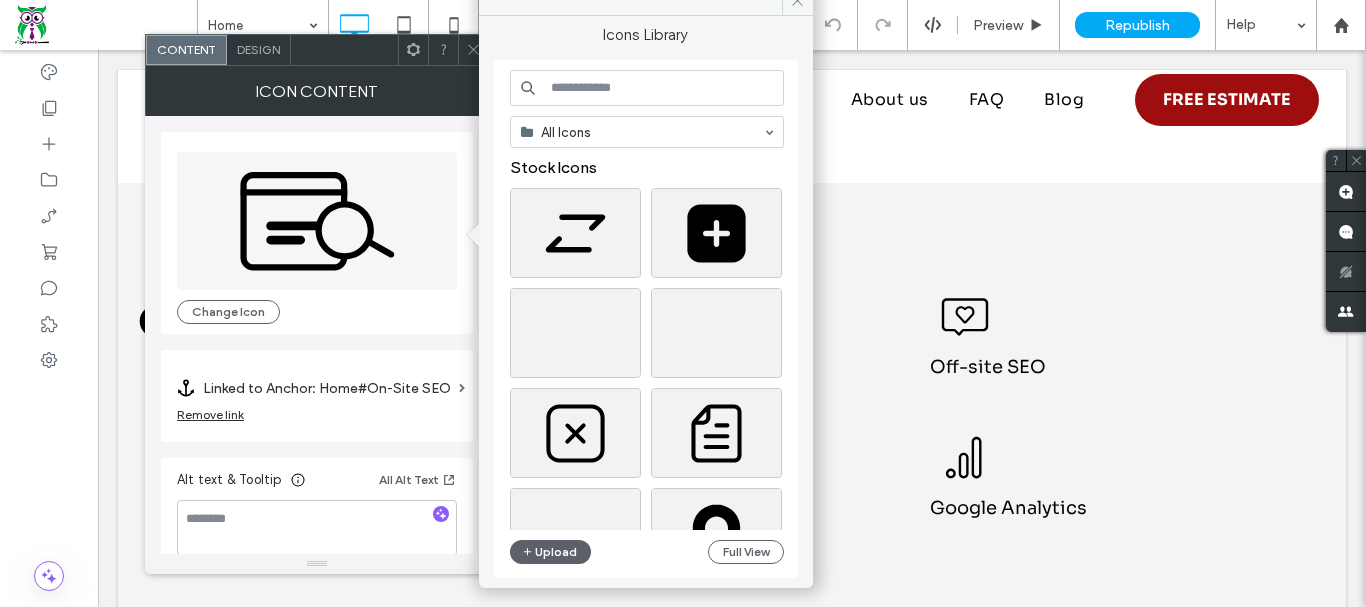 click at bounding box center [647, 88] 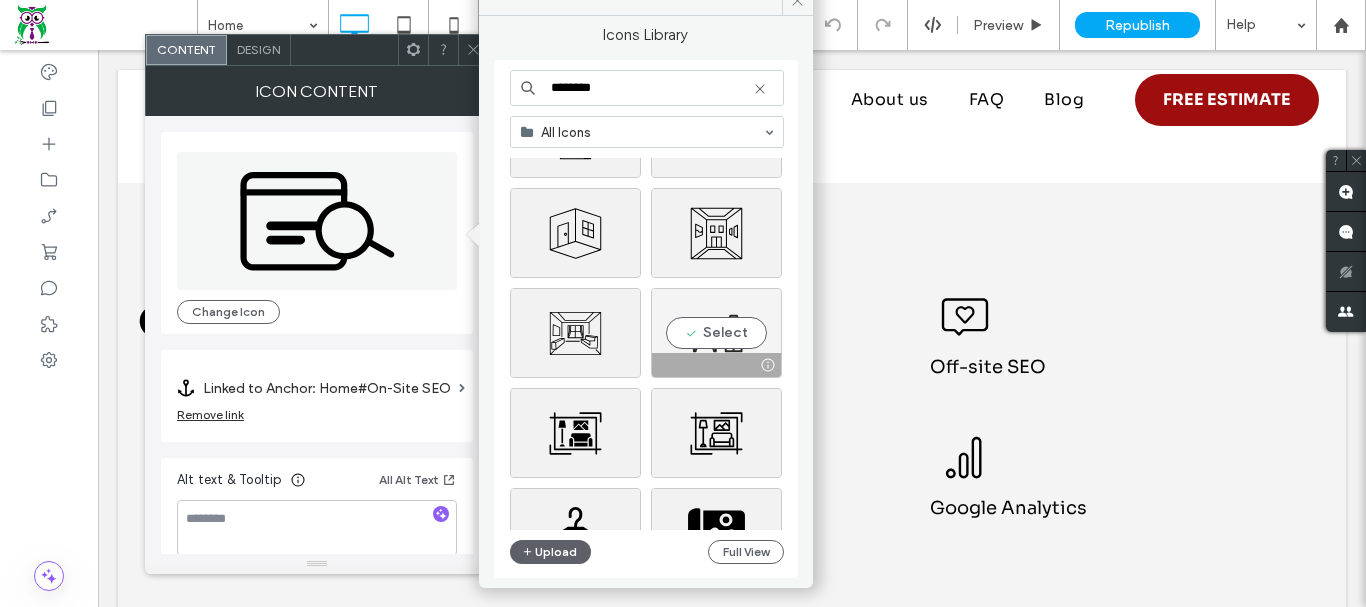 scroll, scrollTop: 800, scrollLeft: 0, axis: vertical 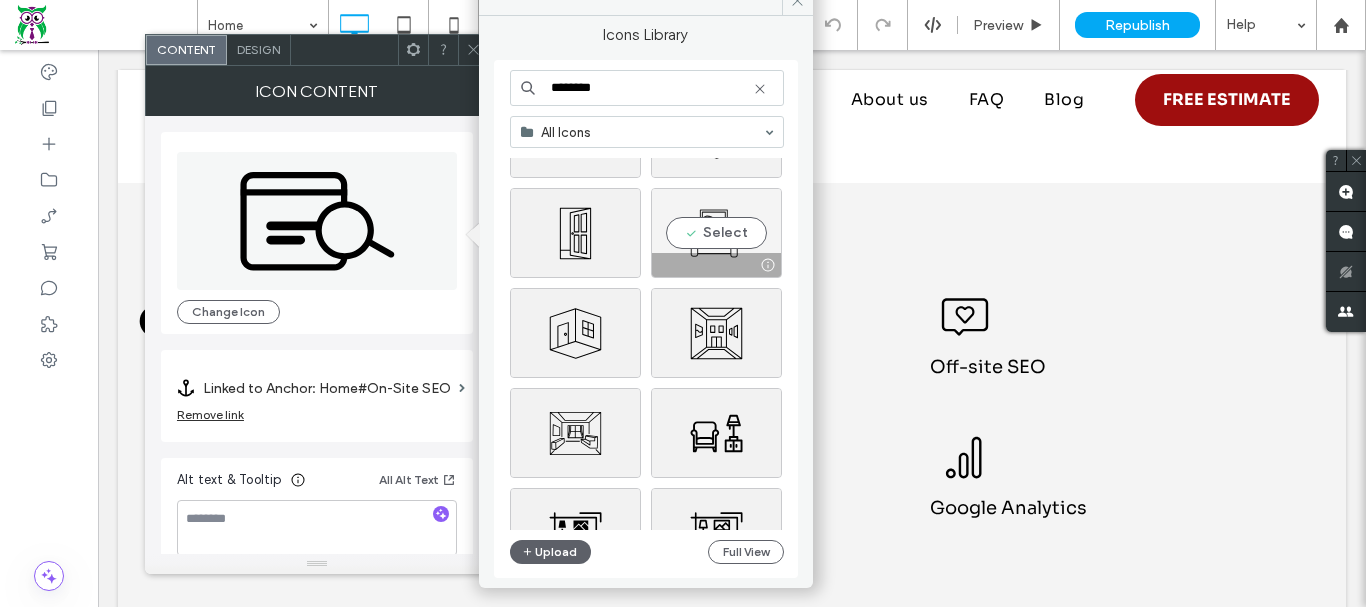 type on "********" 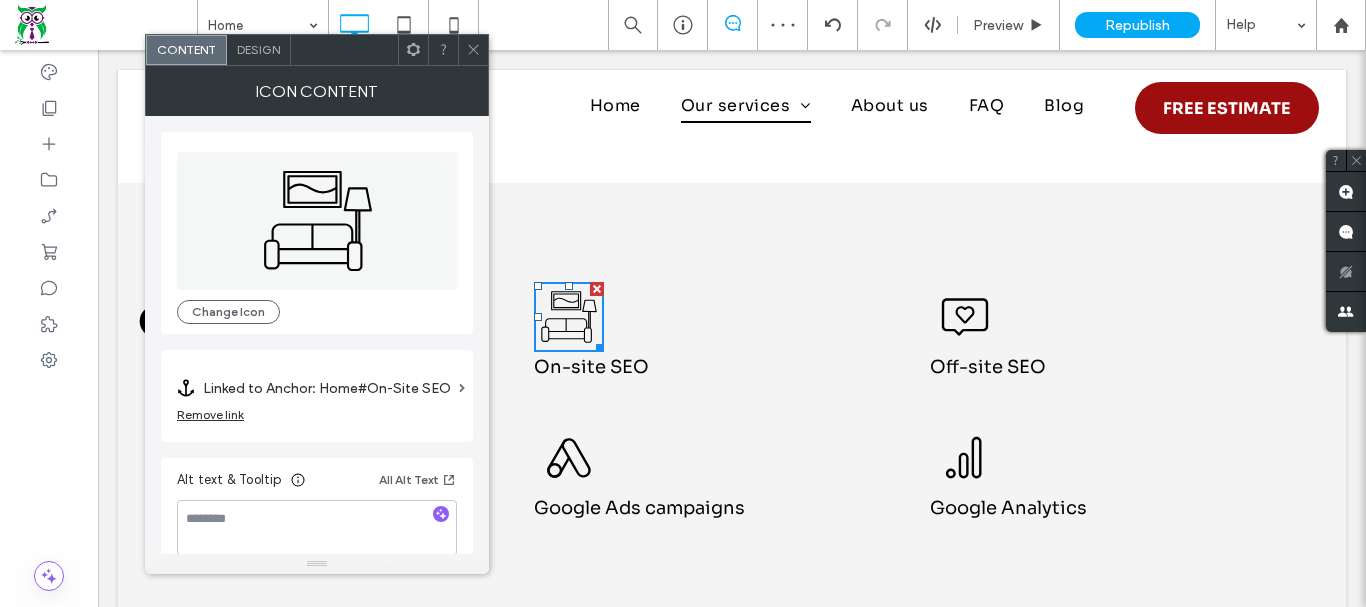 click on "Remove link" at bounding box center (210, 414) 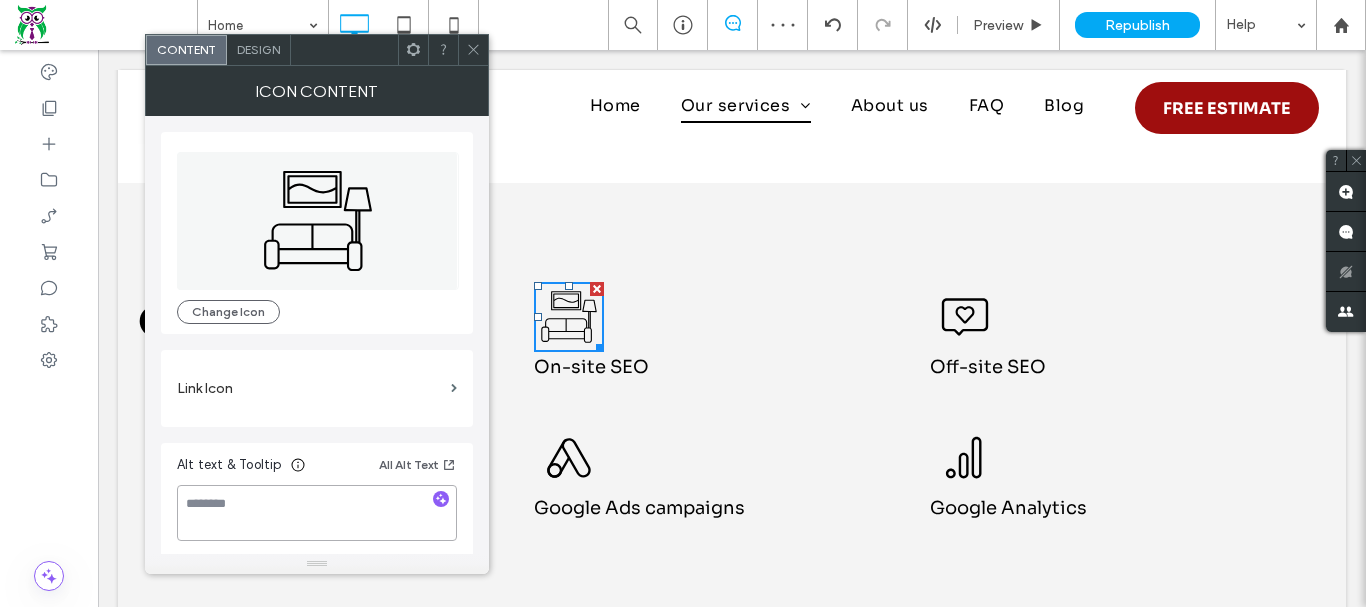 click at bounding box center [317, 513] 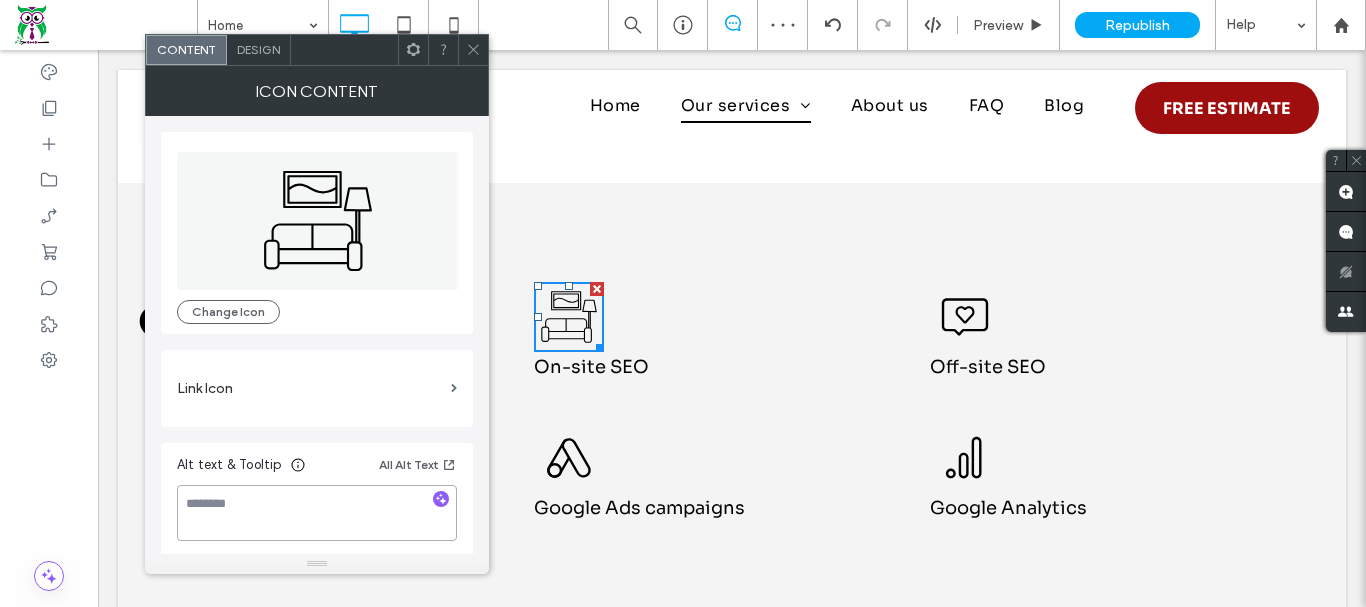type on "*" 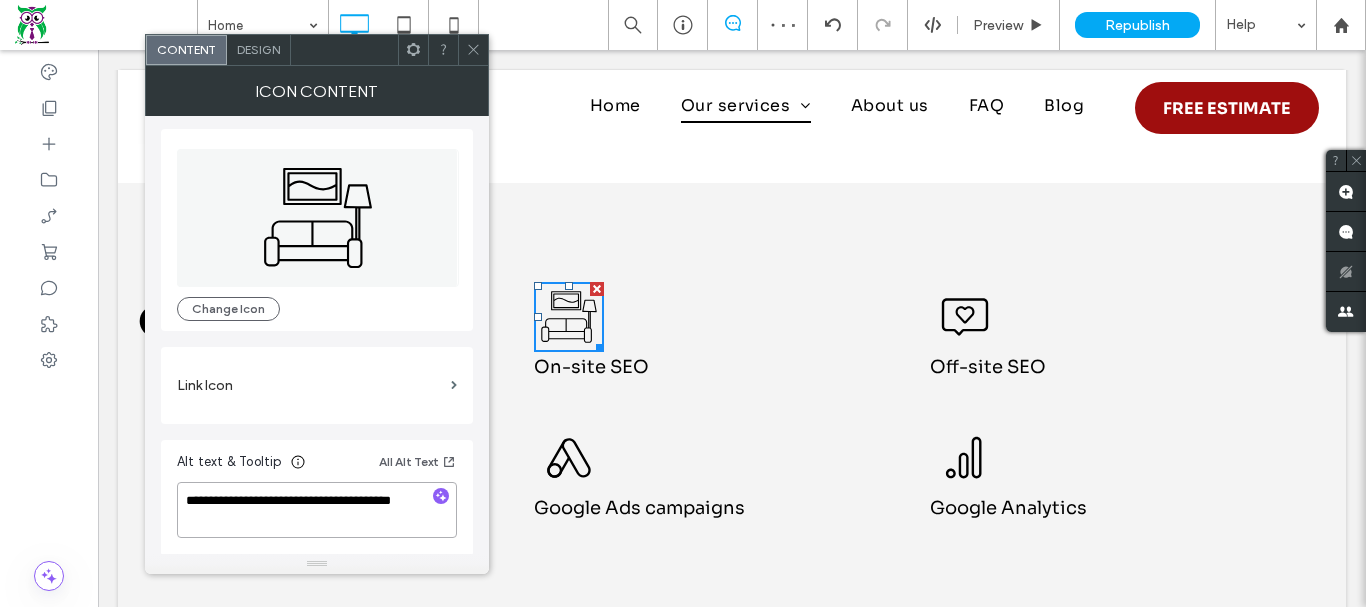 scroll, scrollTop: 5, scrollLeft: 0, axis: vertical 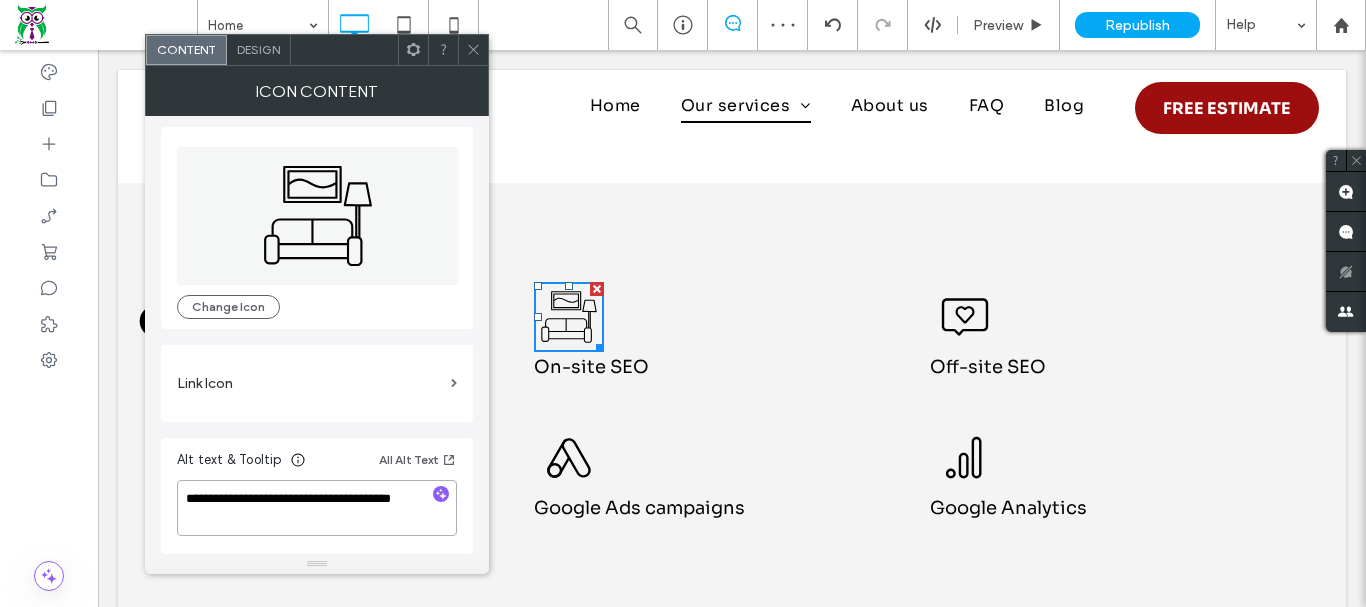 type on "**********" 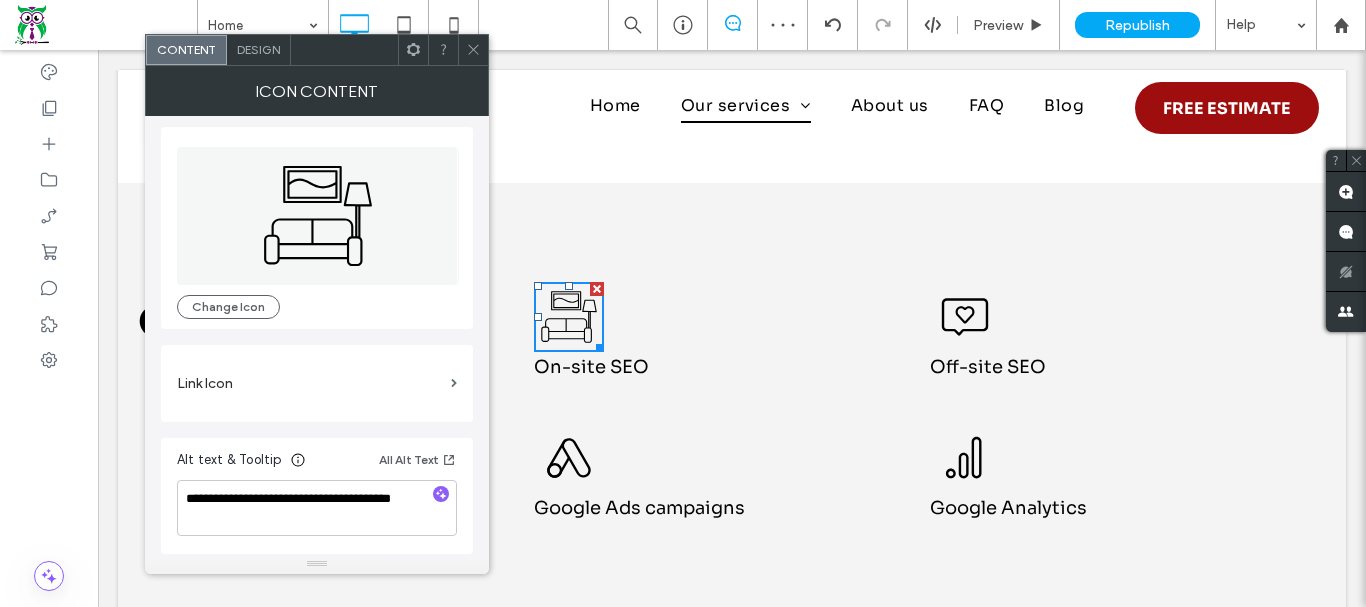 click on "Design" at bounding box center (258, 49) 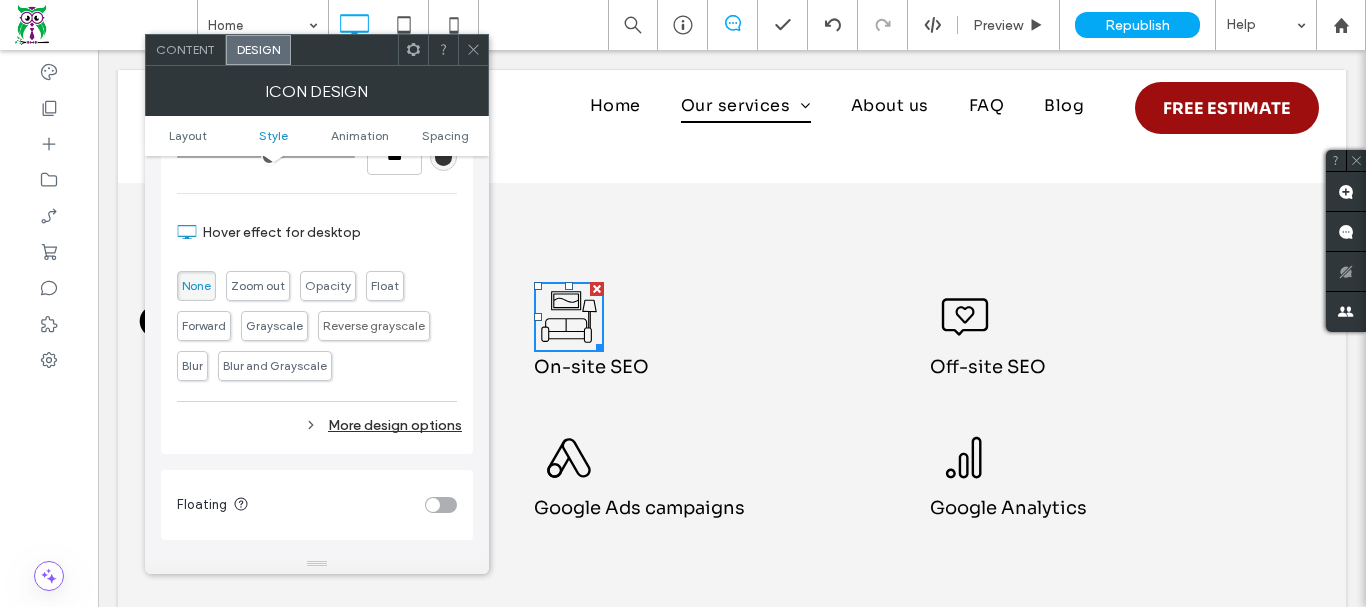 scroll, scrollTop: 700, scrollLeft: 0, axis: vertical 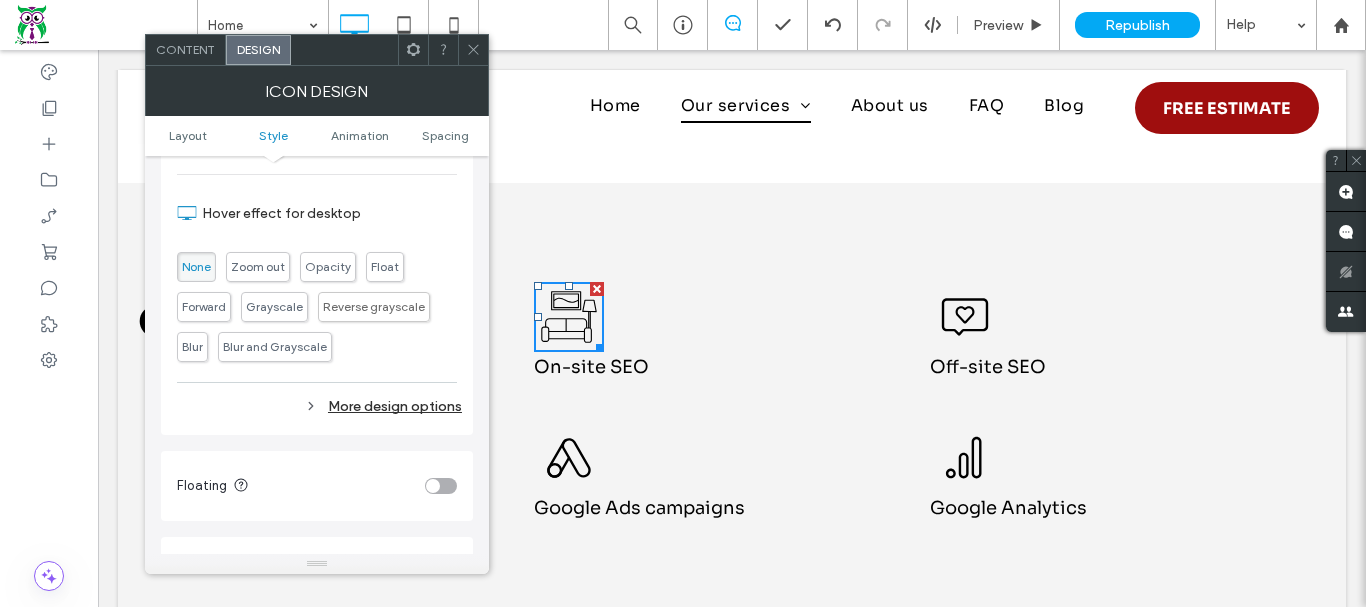 click on "More design options" at bounding box center [319, 406] 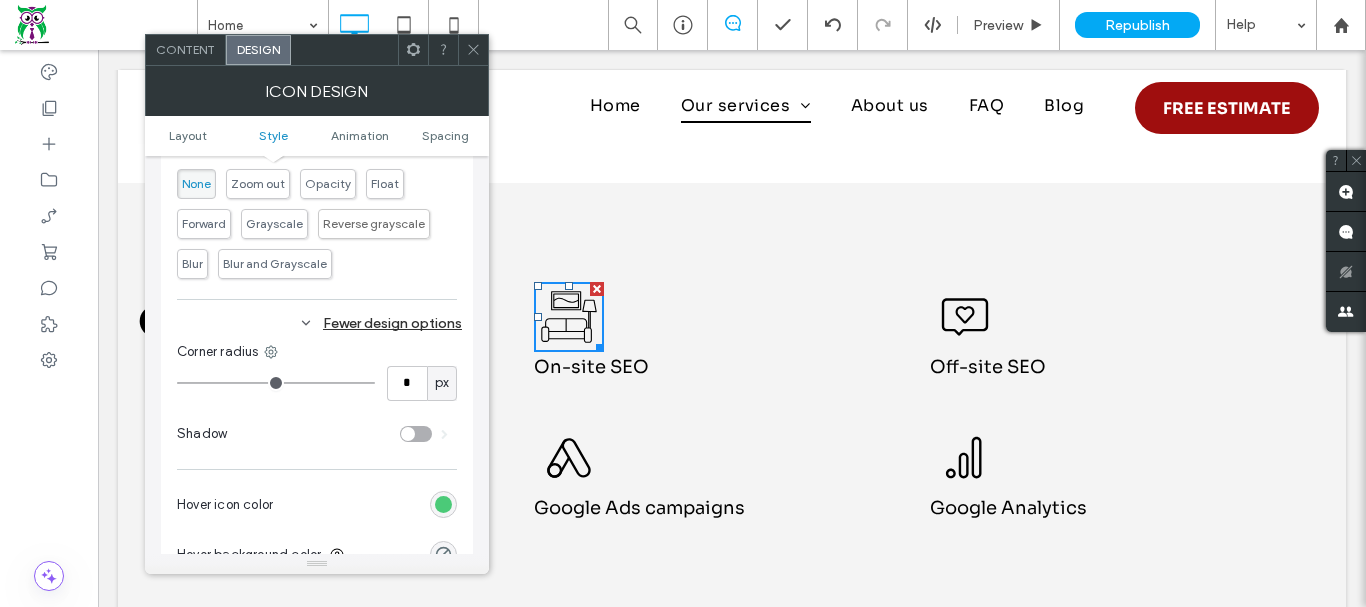 scroll, scrollTop: 800, scrollLeft: 0, axis: vertical 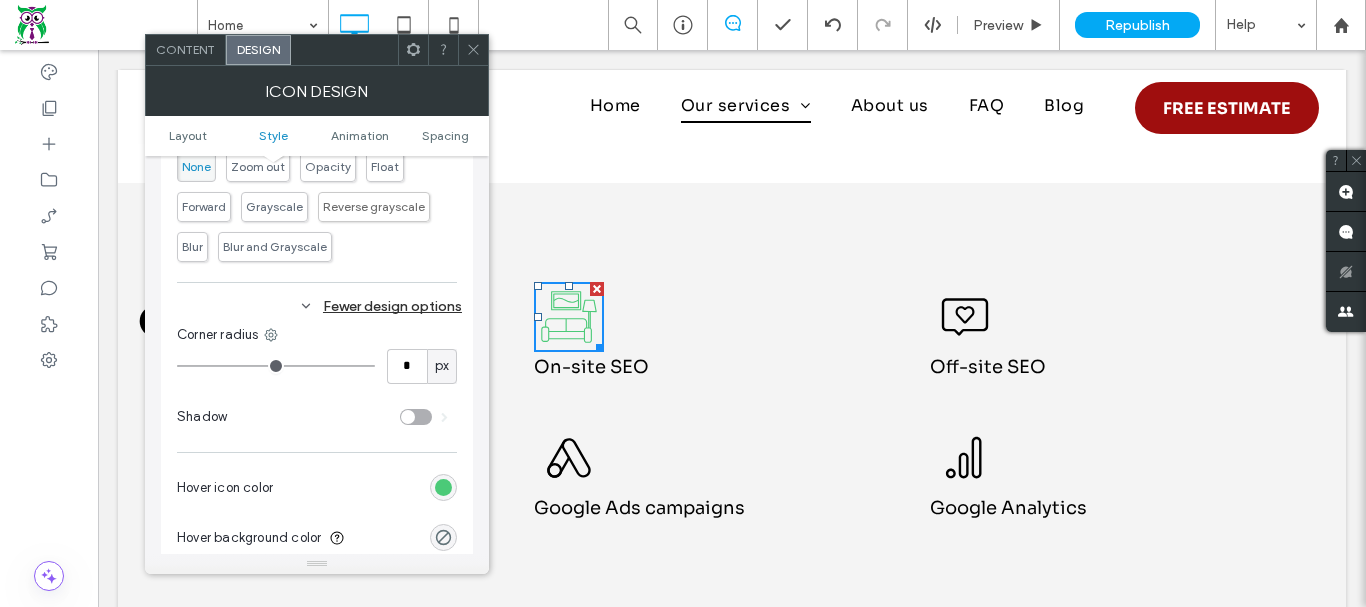 click at bounding box center [443, 487] 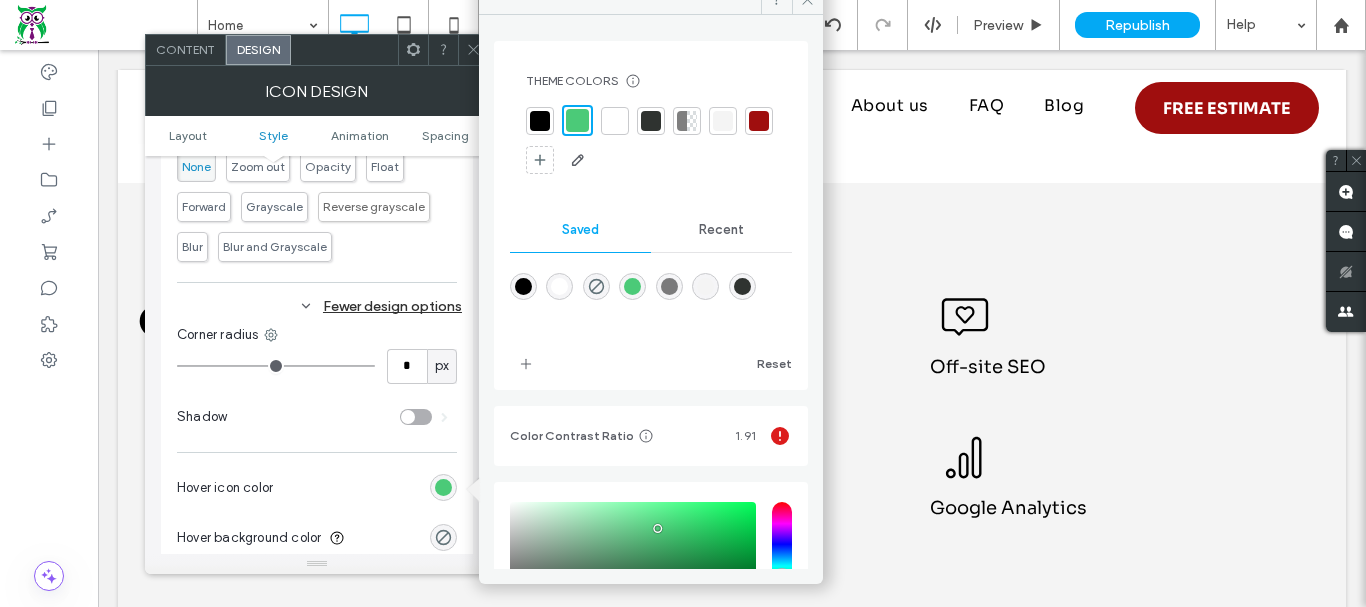 click at bounding box center [759, 121] 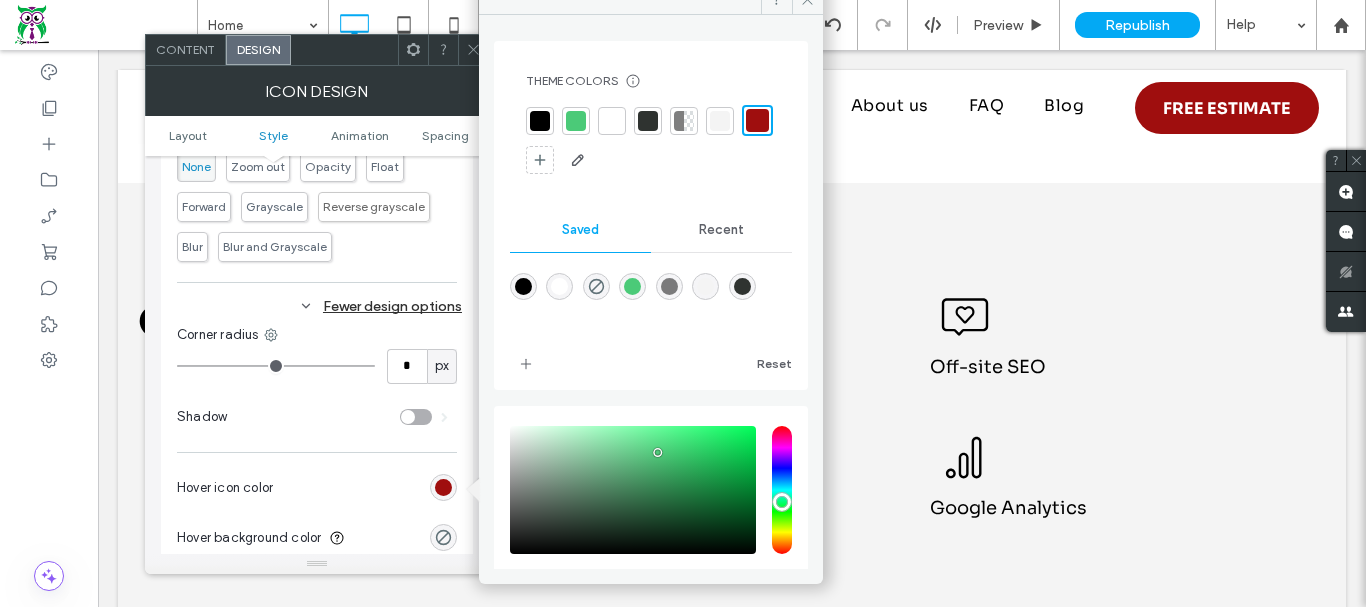 click 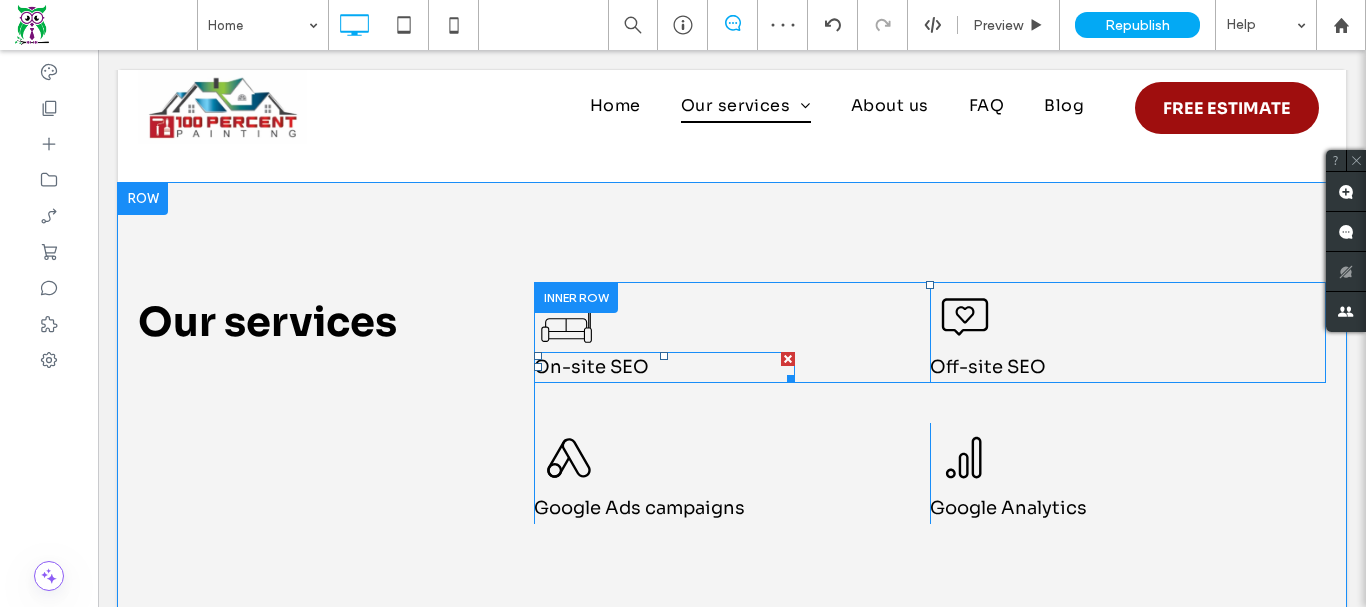 click on "On-site SEO" at bounding box center [591, 367] 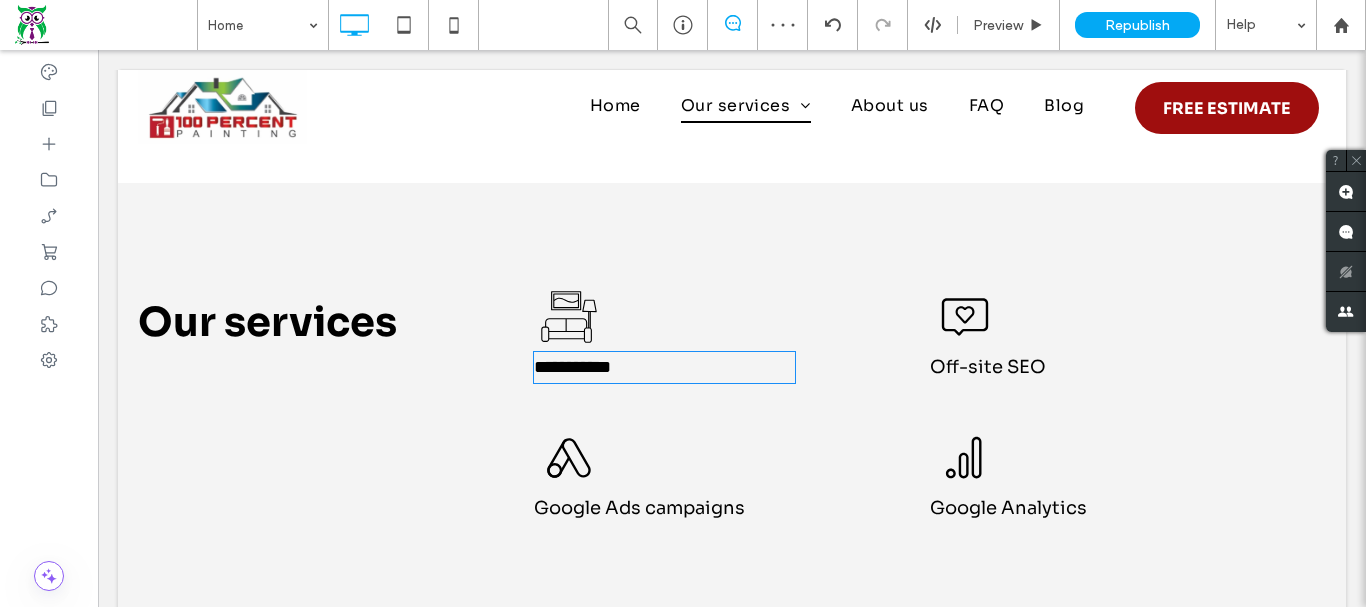 type on "****" 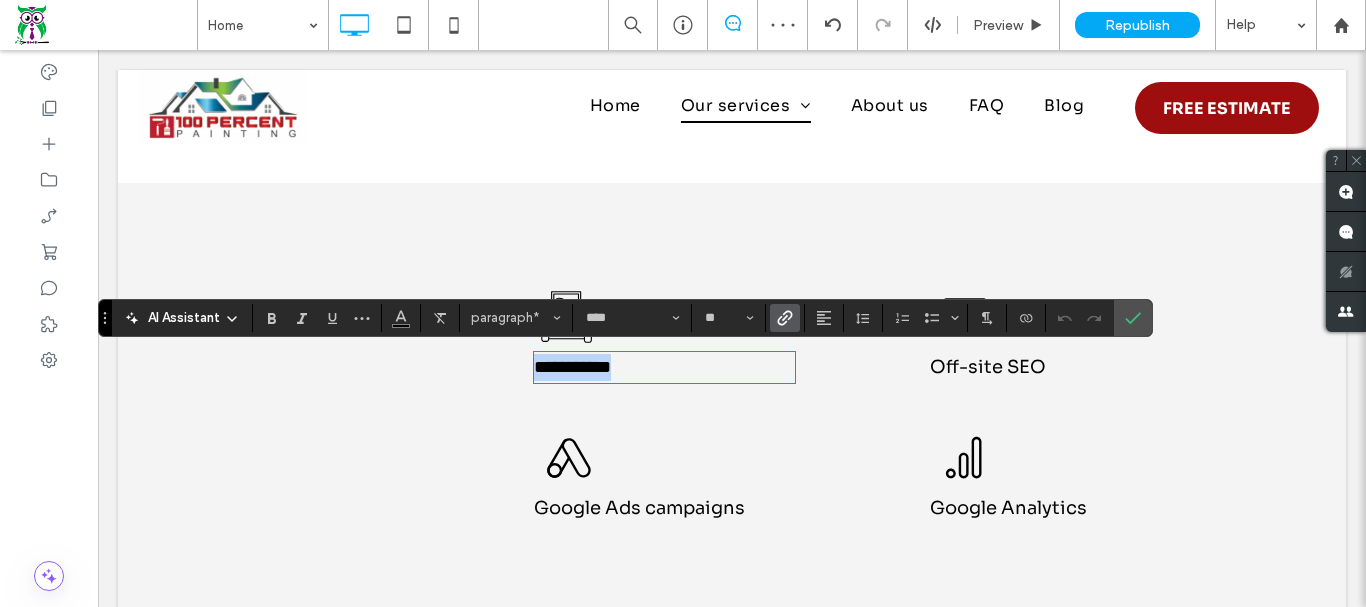 type 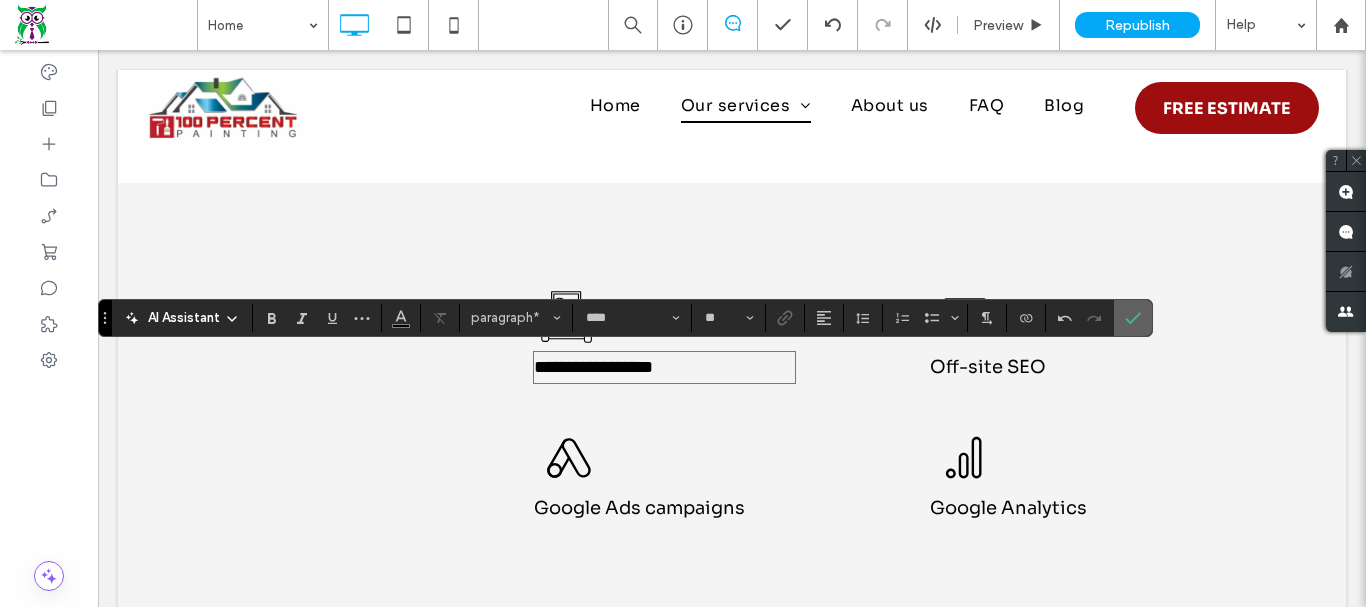 click at bounding box center [1133, 318] 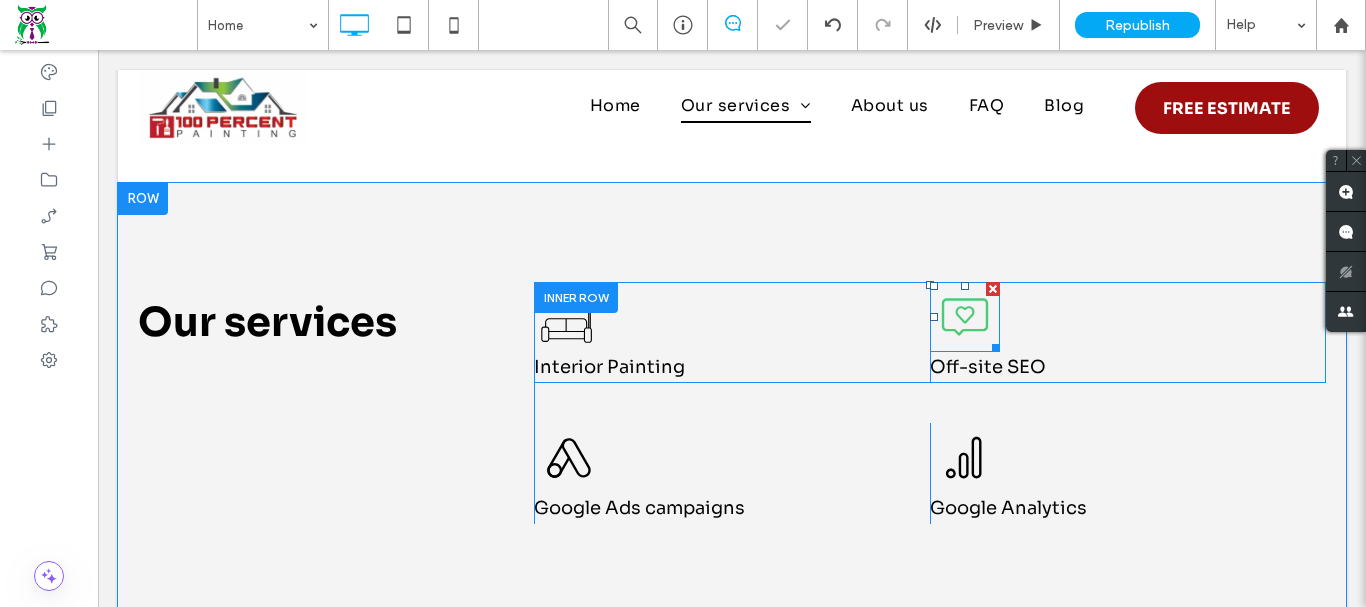 click 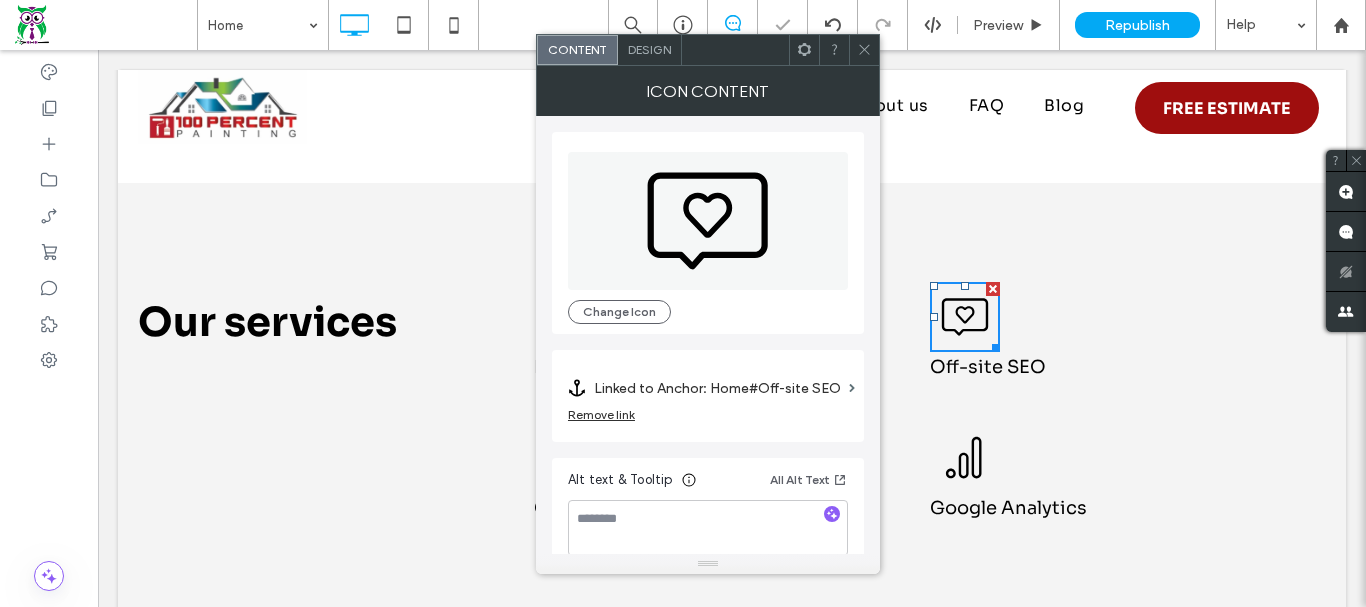click on "Remove link" at bounding box center [601, 414] 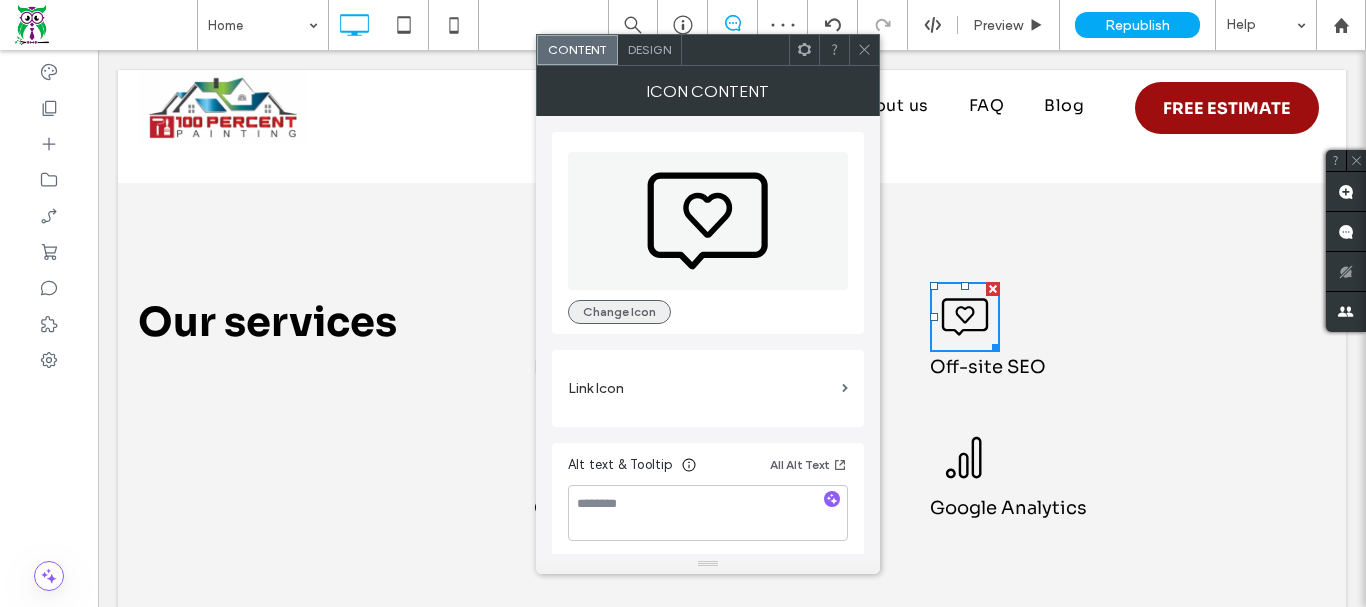 click on "Change Icon" at bounding box center [619, 312] 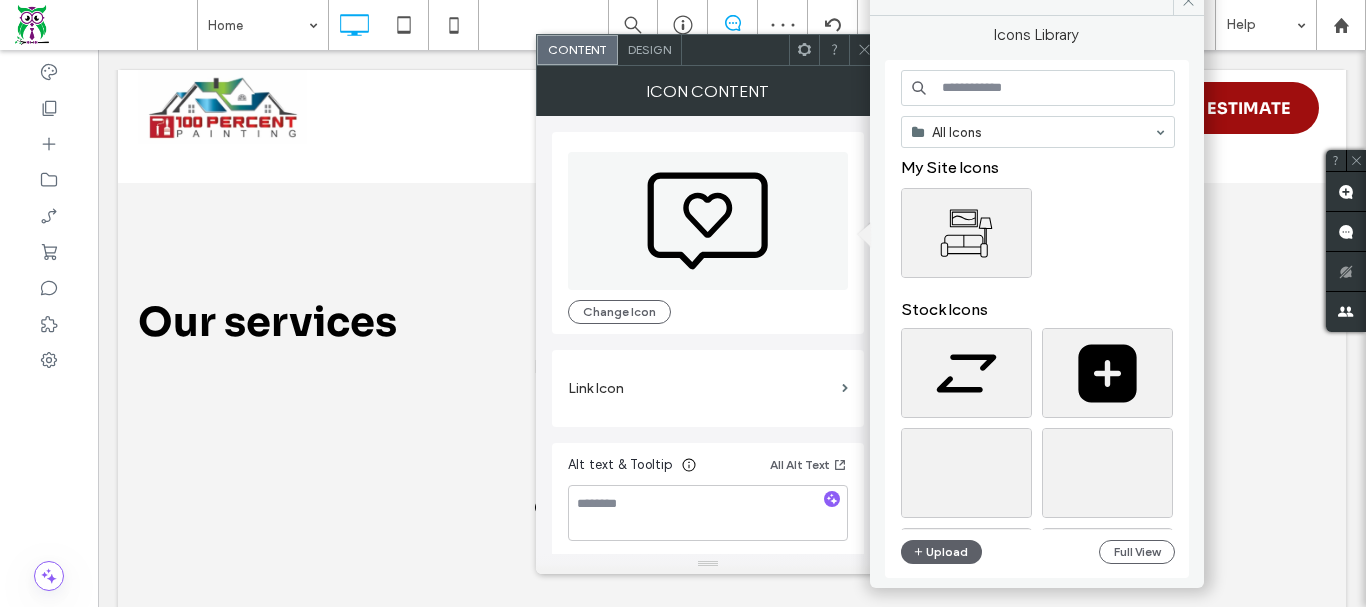 click at bounding box center (1038, 88) 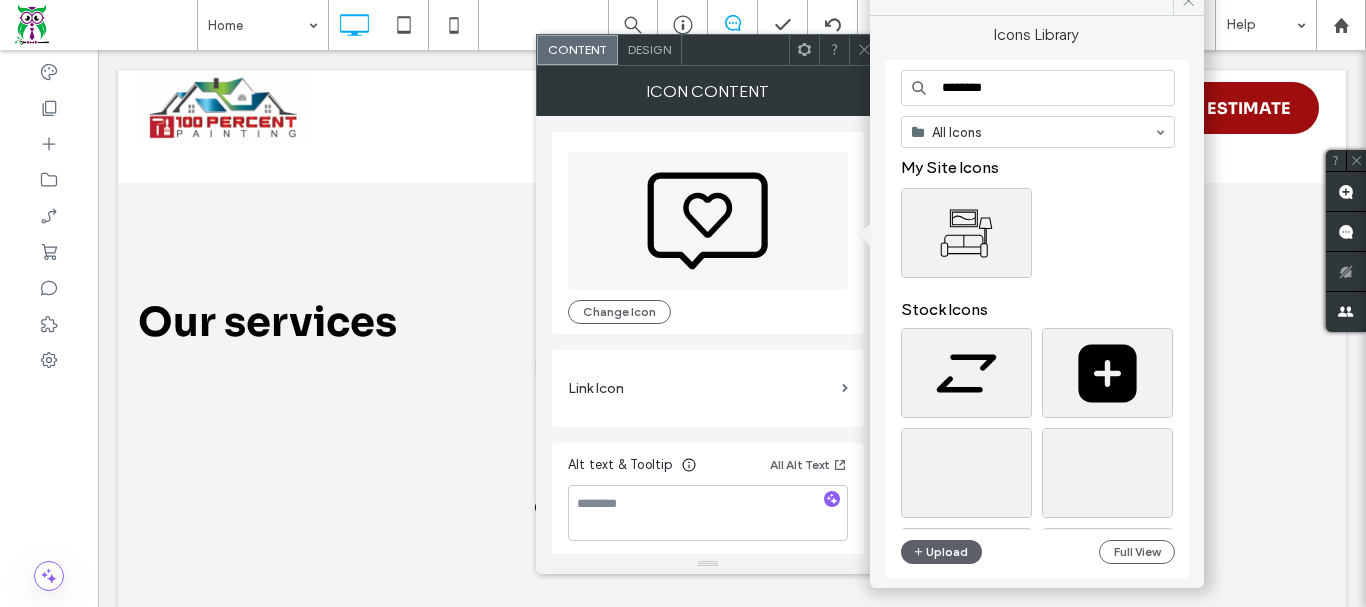 type on "********" 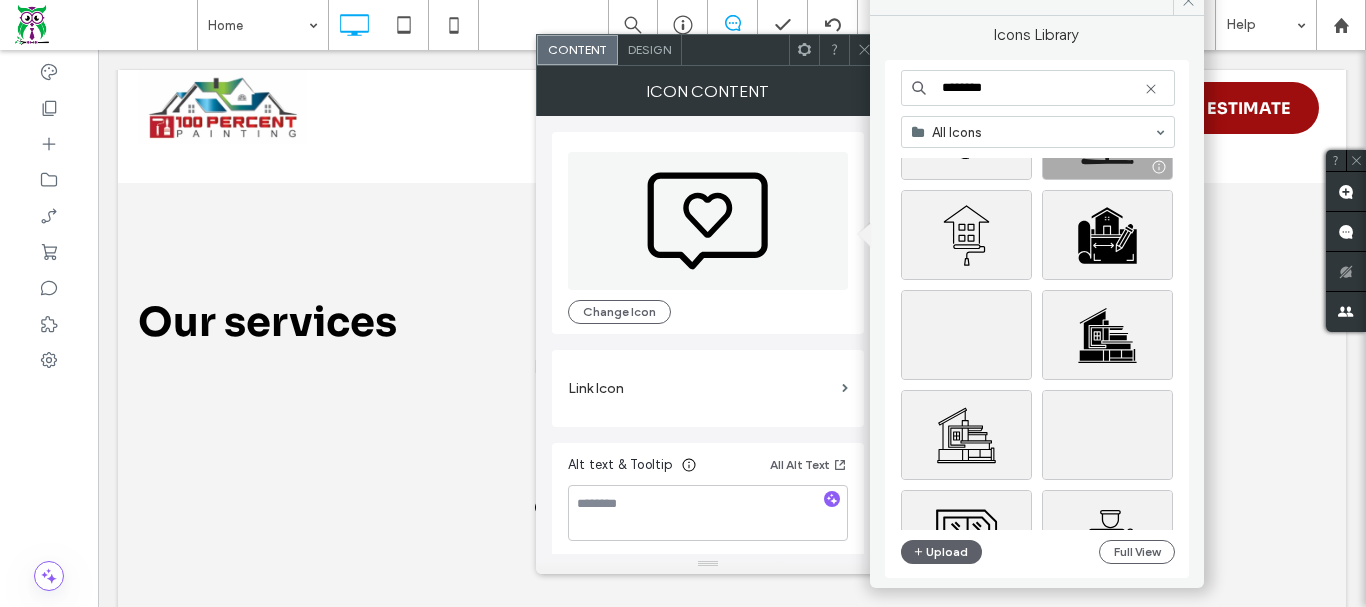 scroll, scrollTop: 200, scrollLeft: 0, axis: vertical 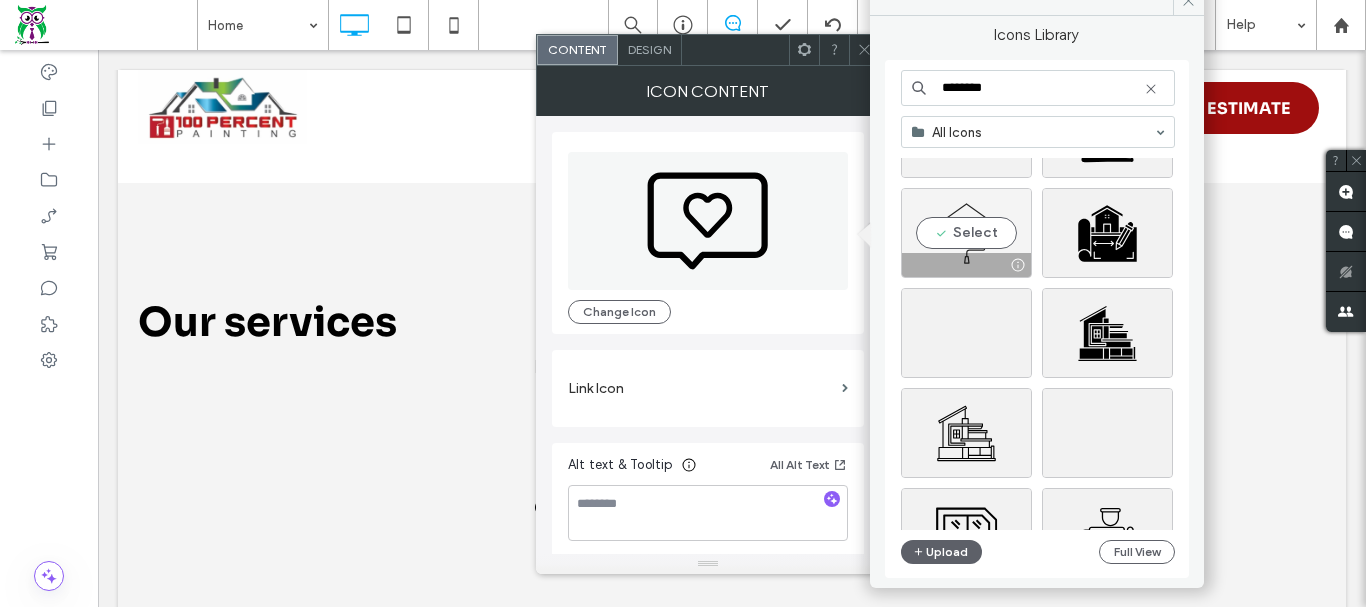 click on "Select" at bounding box center [966, 233] 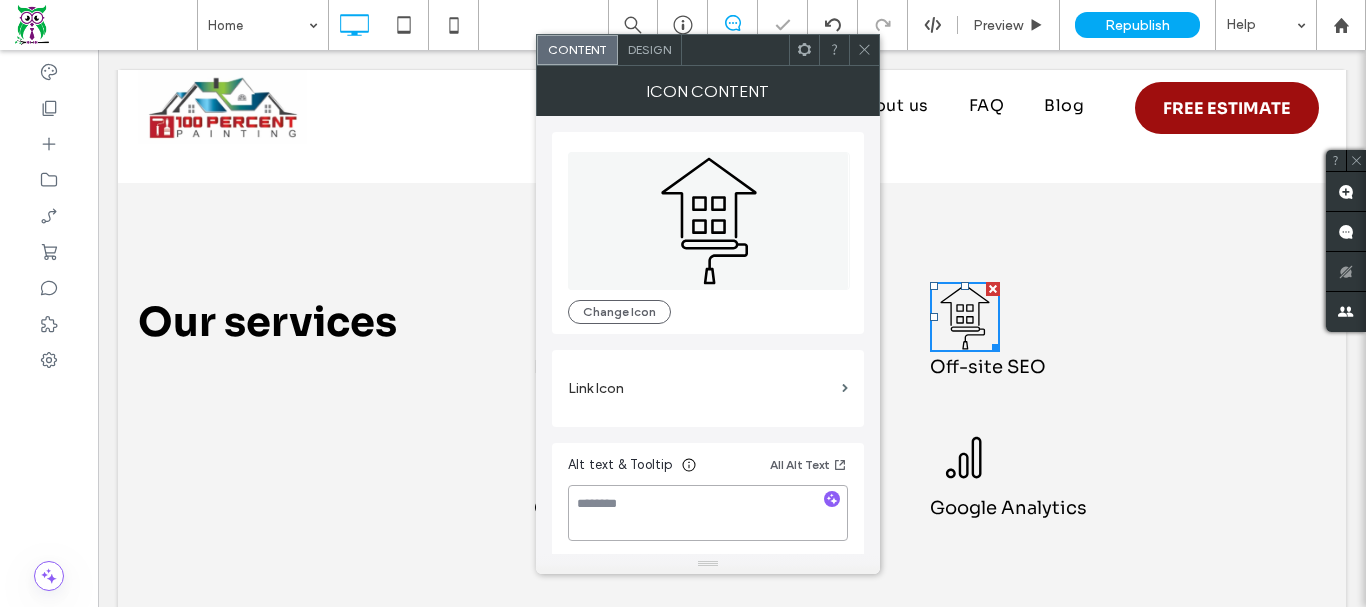 click at bounding box center [708, 513] 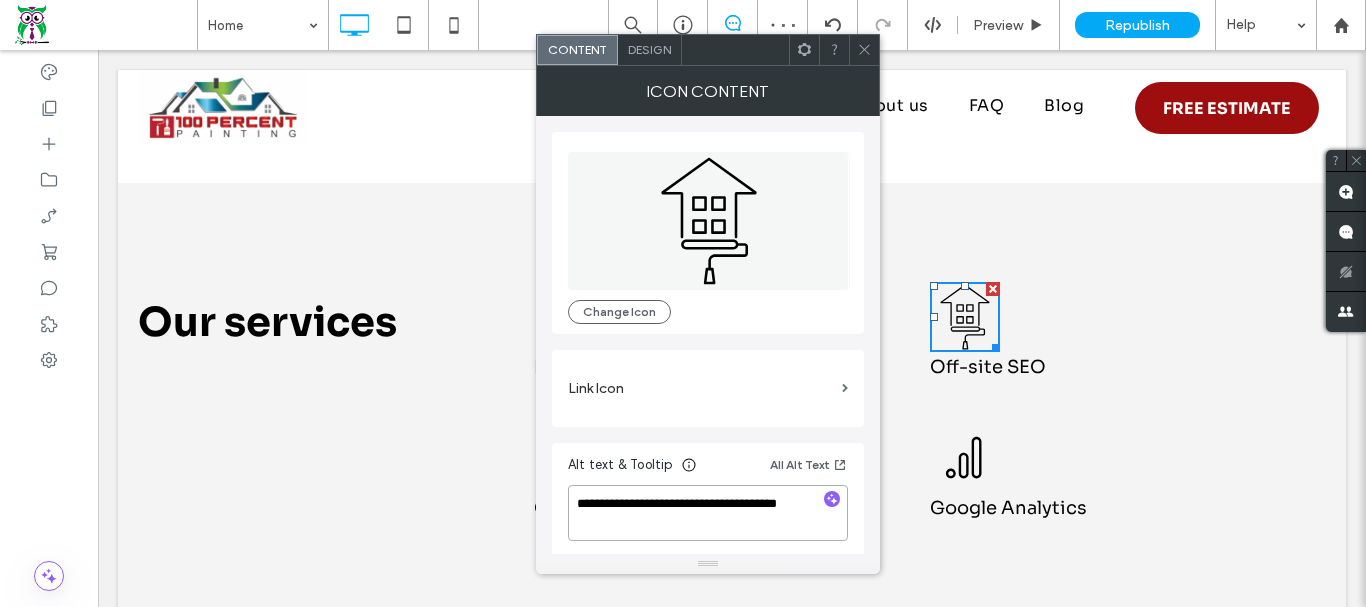 type on "**********" 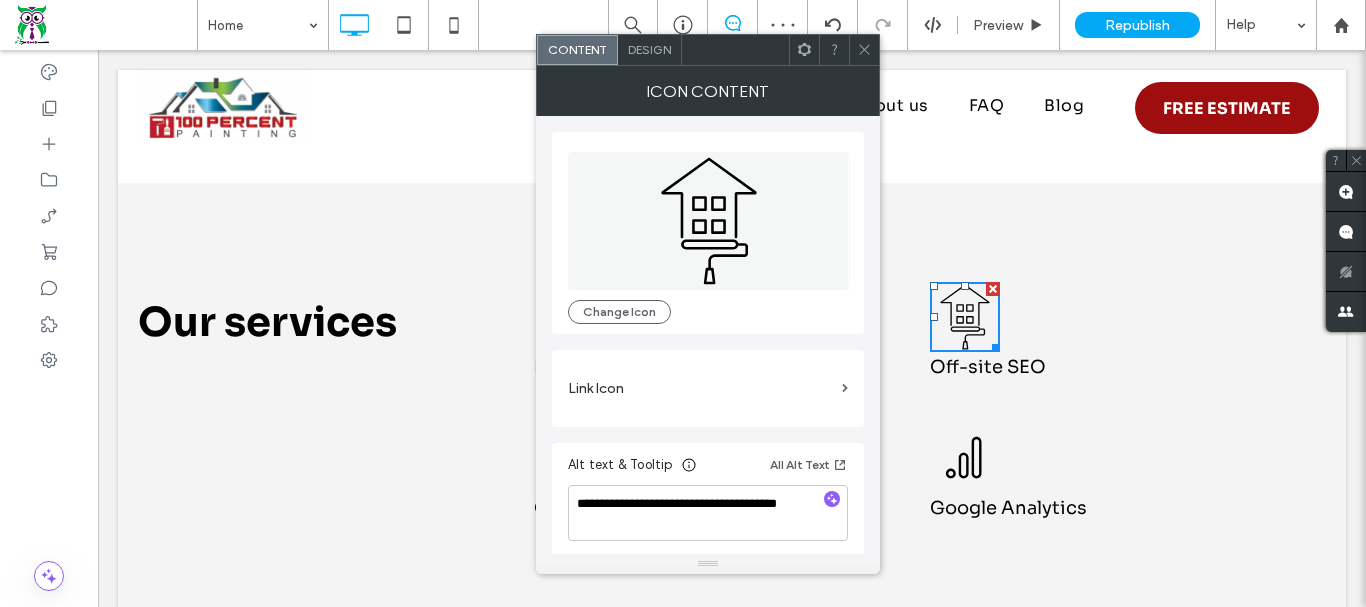 click on "Design" at bounding box center (650, 50) 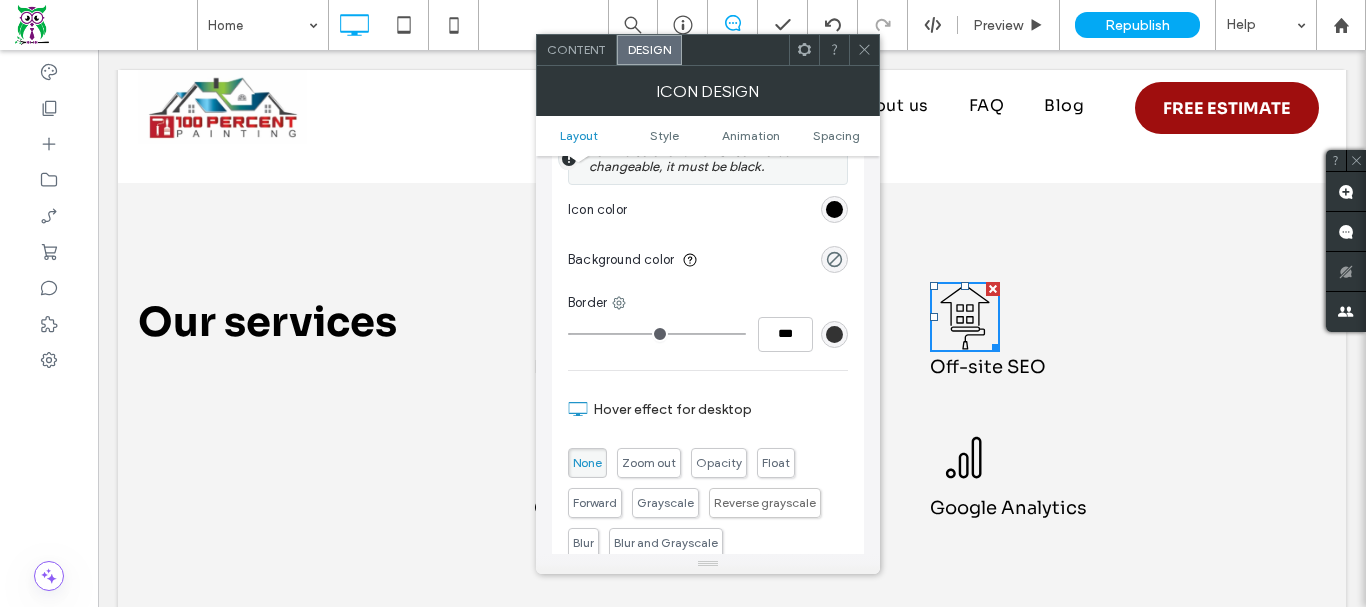 scroll, scrollTop: 600, scrollLeft: 0, axis: vertical 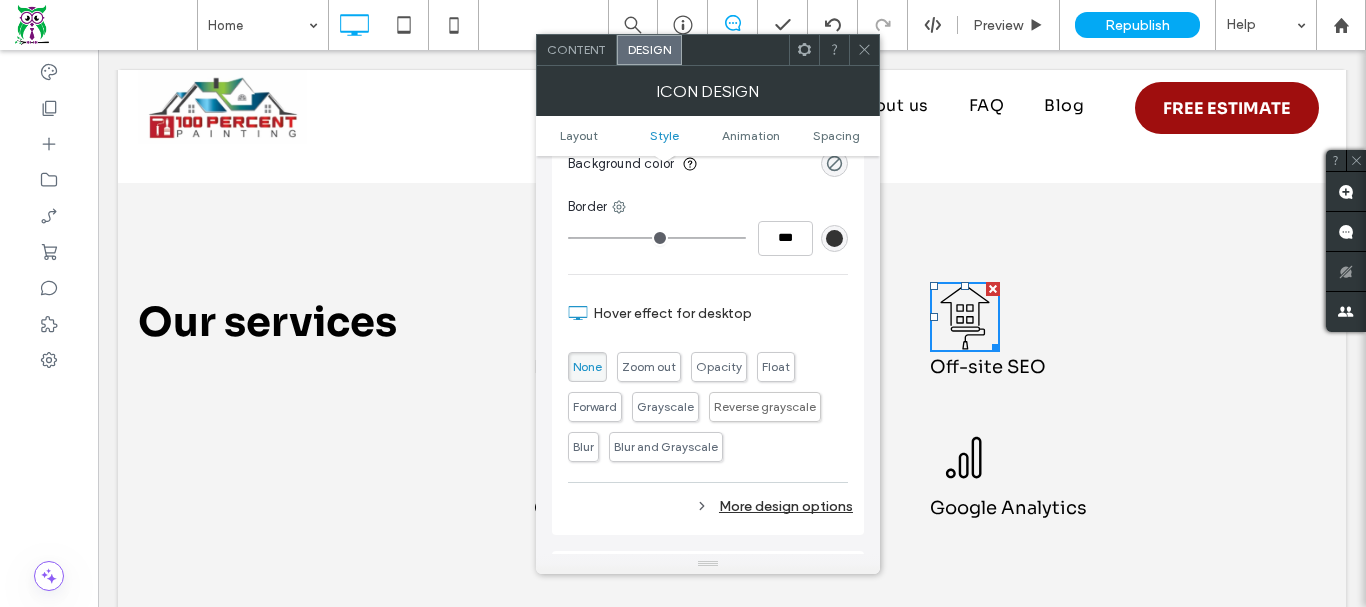click on "More design options" at bounding box center (710, 506) 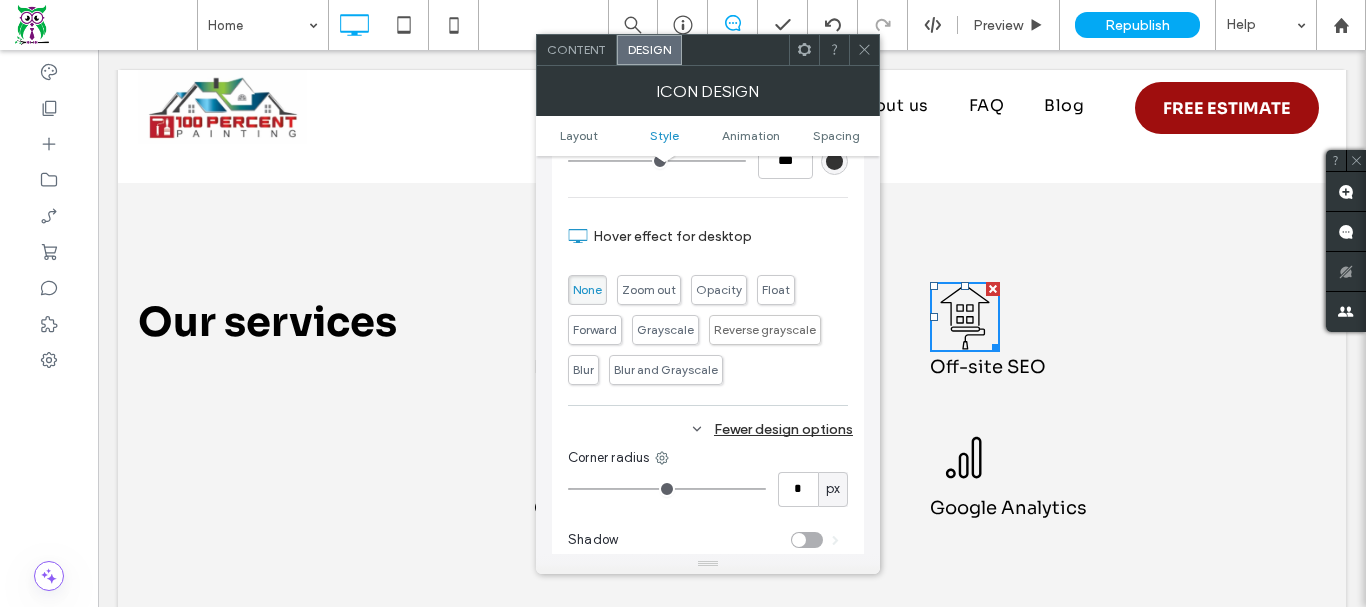 scroll, scrollTop: 900, scrollLeft: 0, axis: vertical 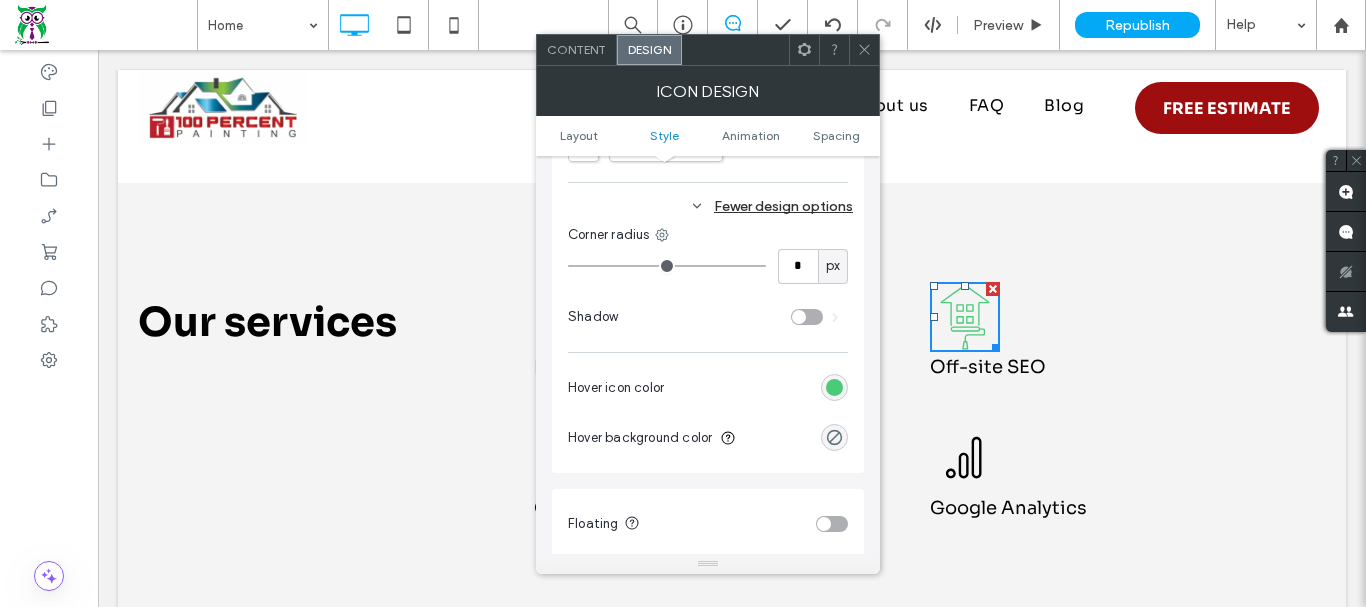 click at bounding box center [834, 387] 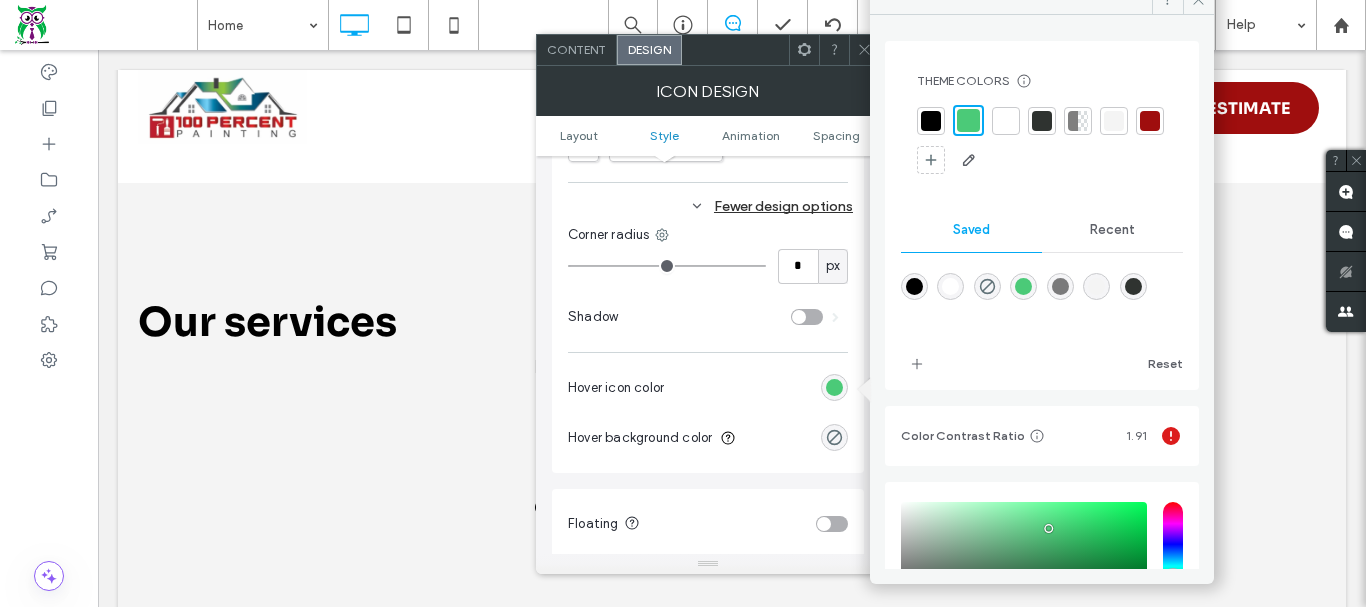 click at bounding box center (1150, 121) 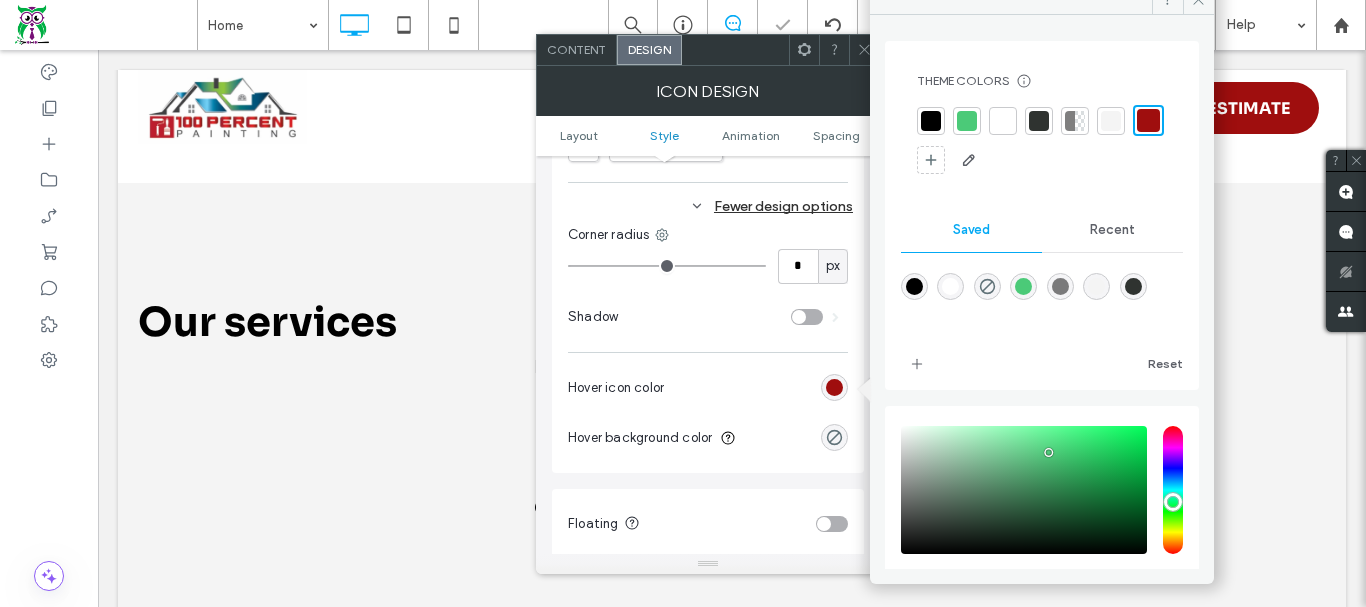 click on "Shadow" at bounding box center (679, 317) 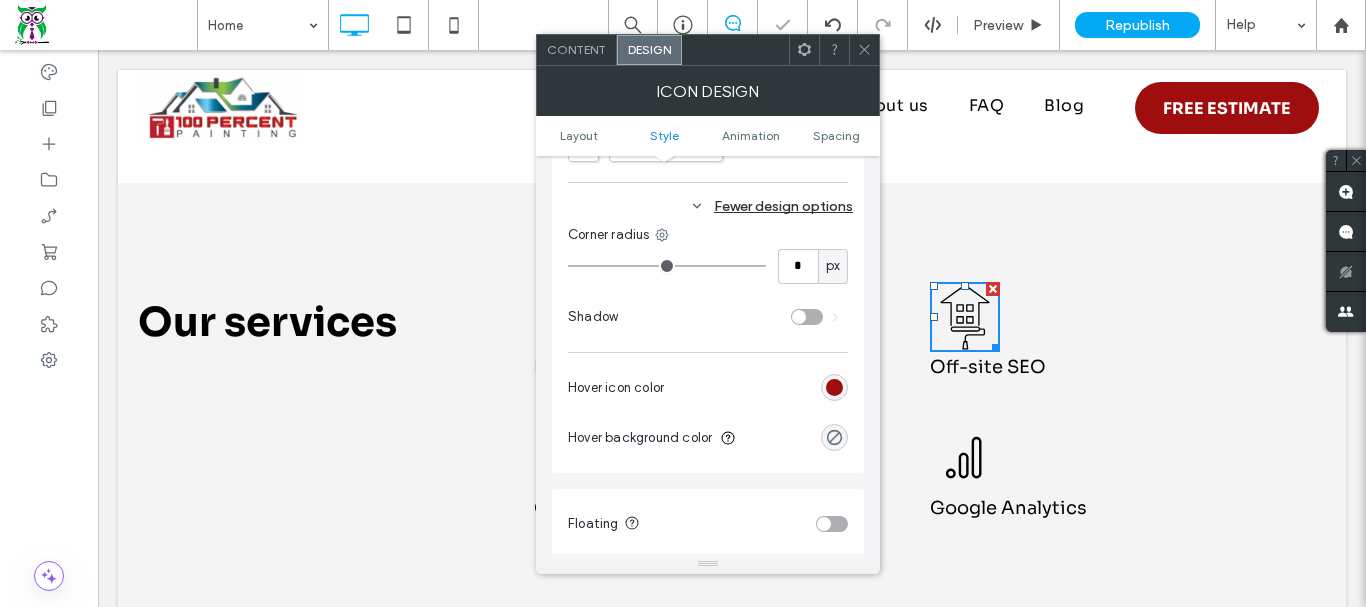 click at bounding box center [864, 50] 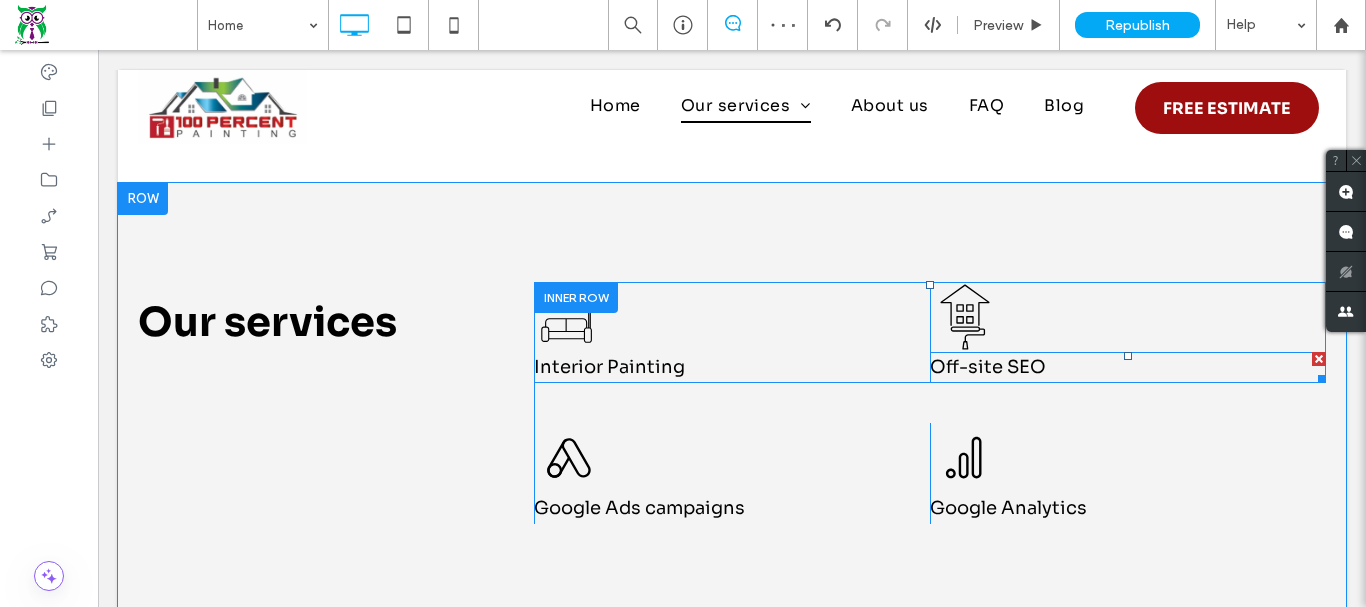 click on "Off-site SEO" at bounding box center [988, 367] 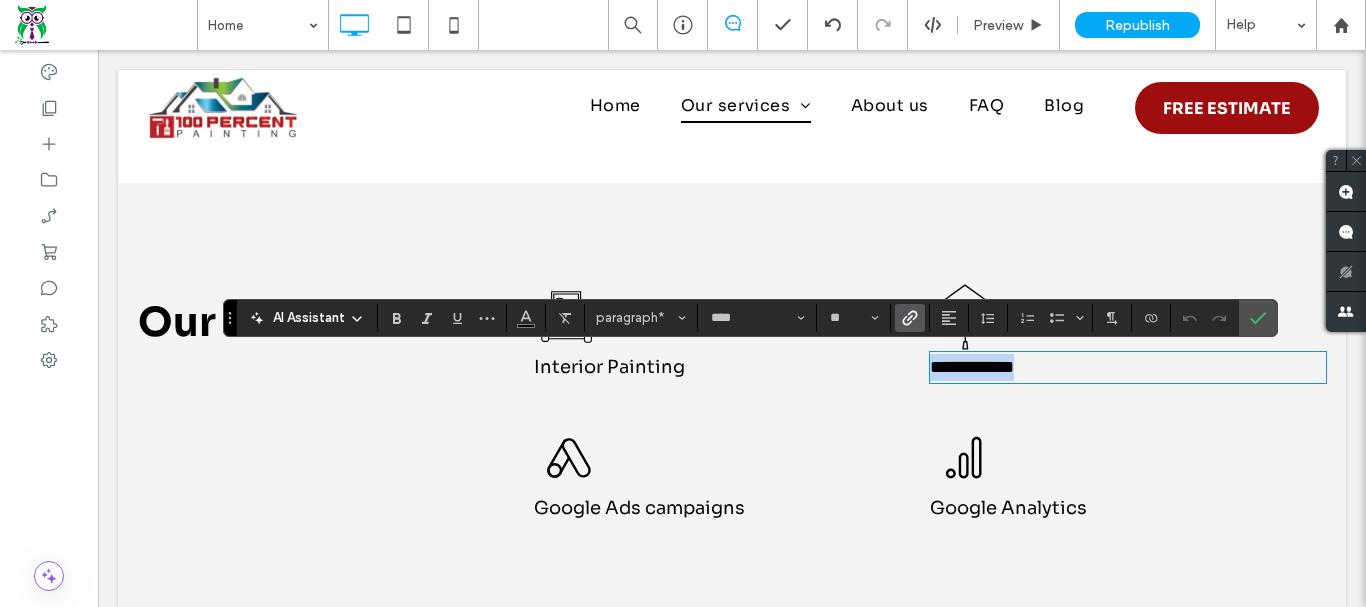 type 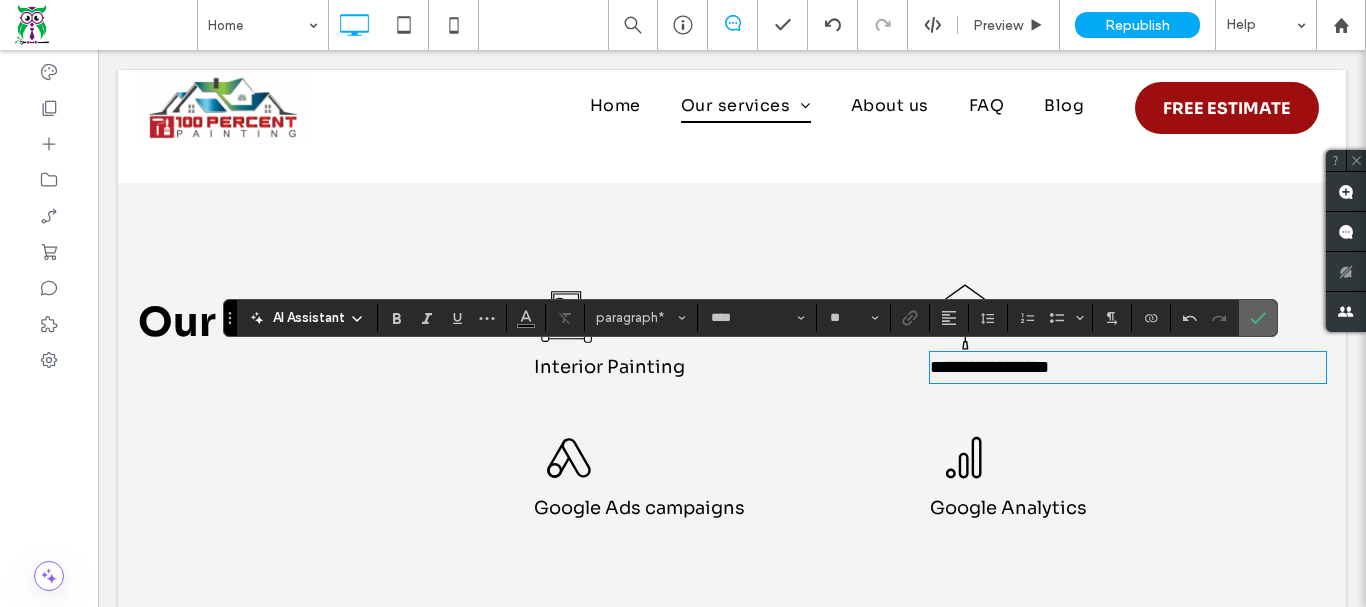 click at bounding box center (1258, 318) 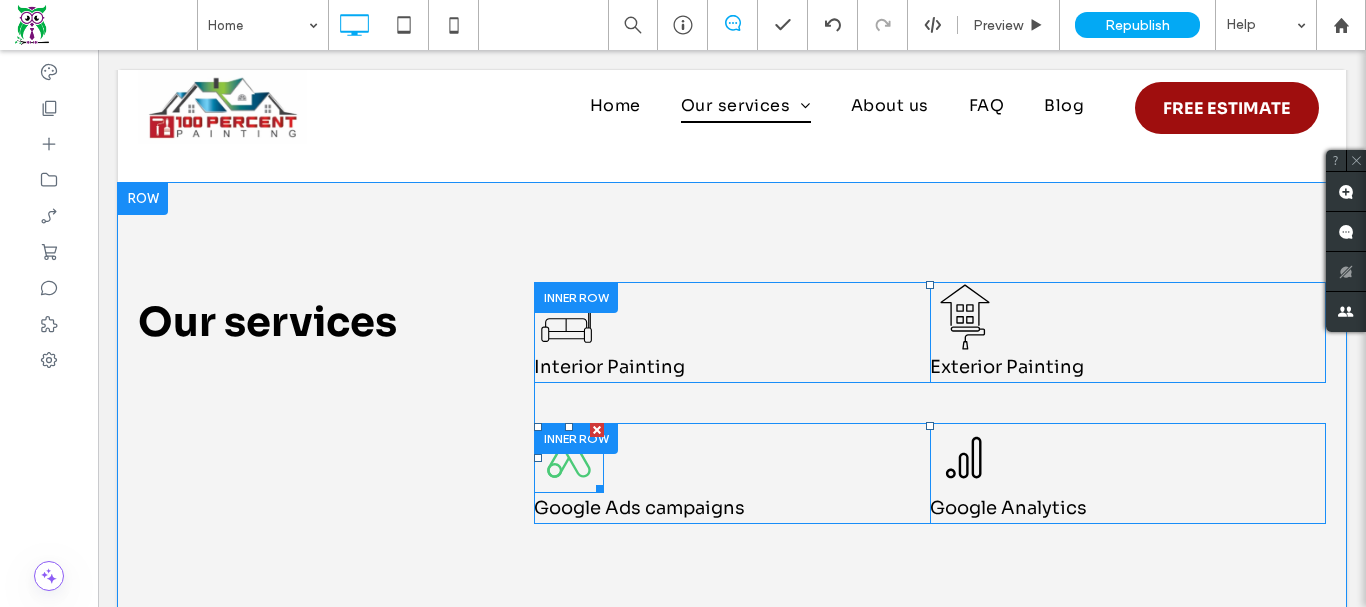 click 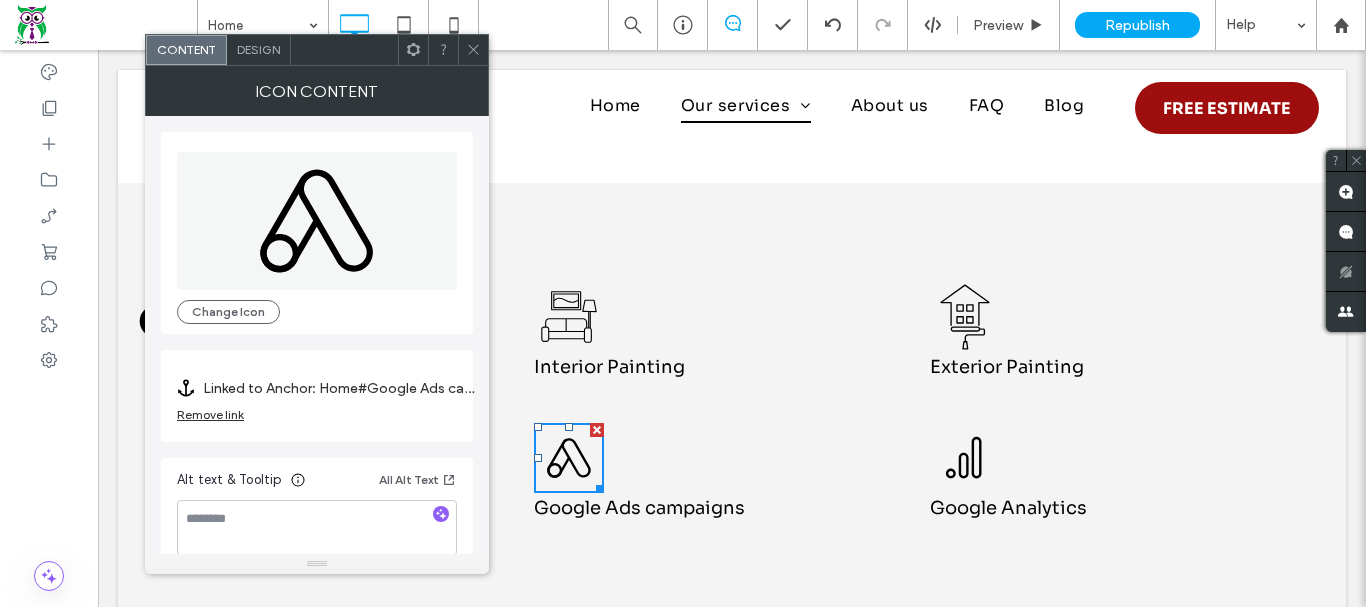 click on "Remove link" at bounding box center (210, 414) 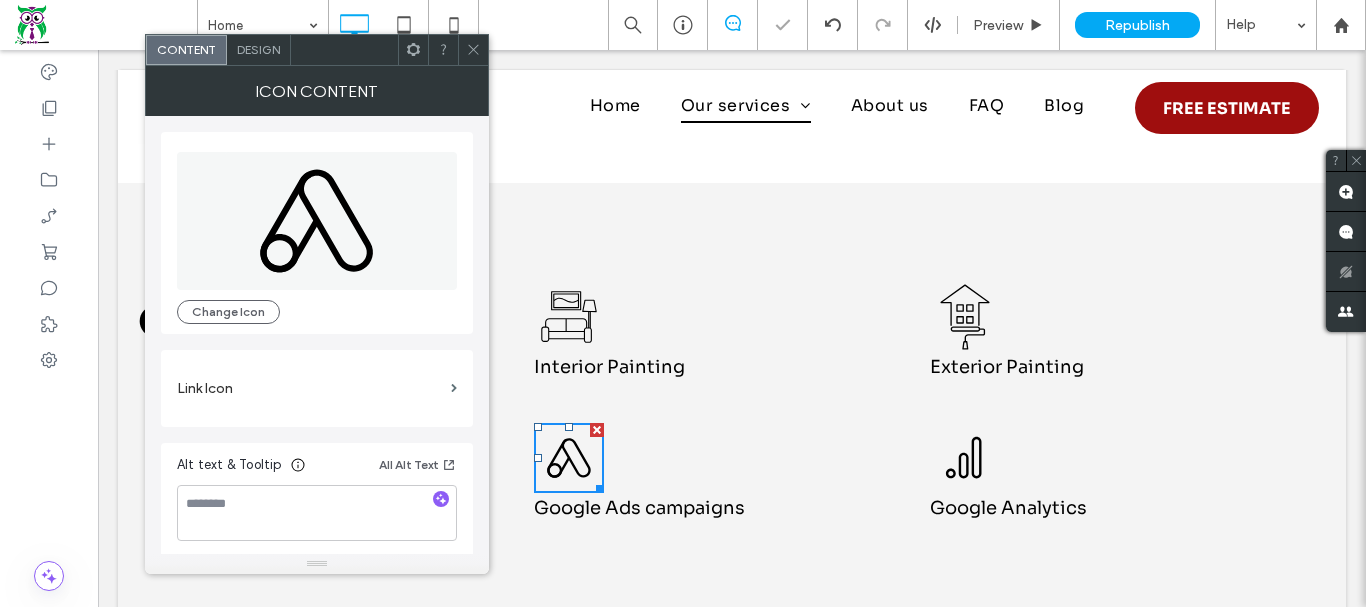 click on "Change Icon" at bounding box center (317, 233) 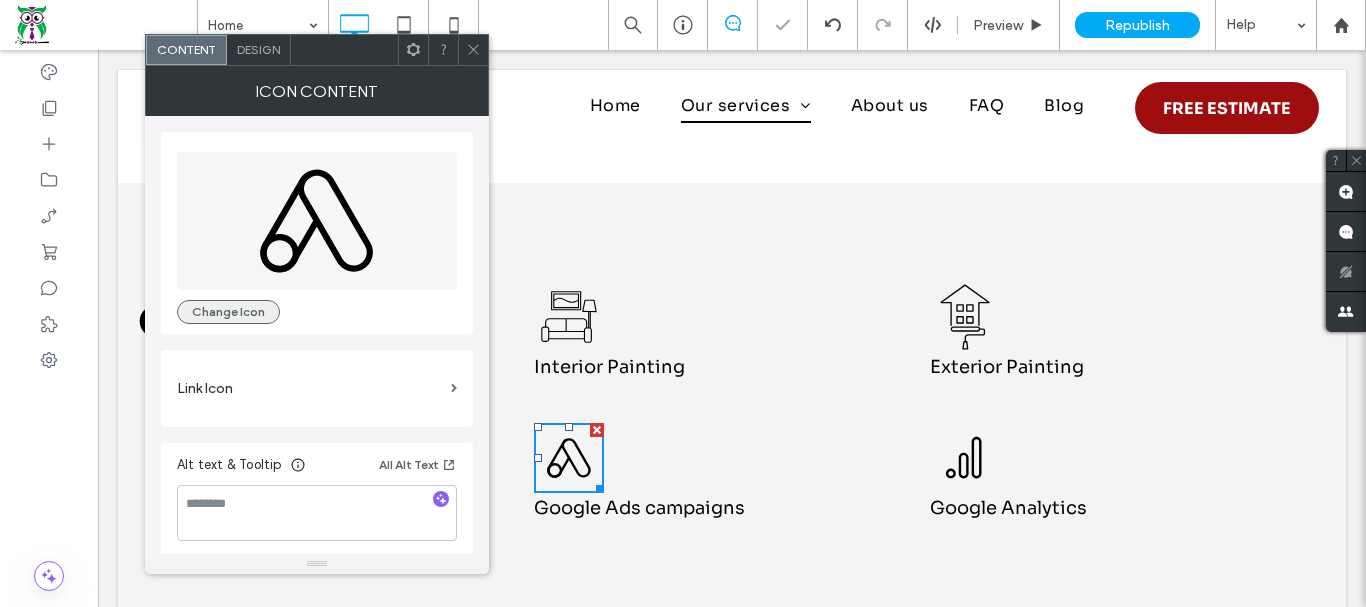 click on "Change Icon" at bounding box center [228, 312] 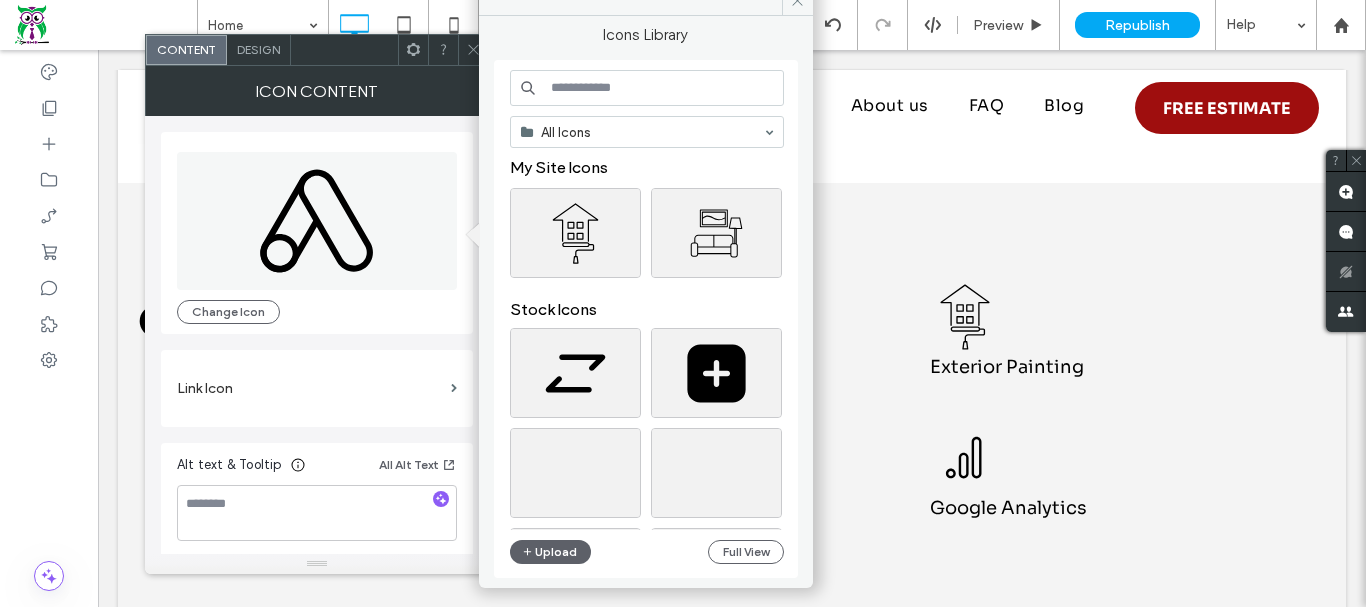 click at bounding box center [647, 88] 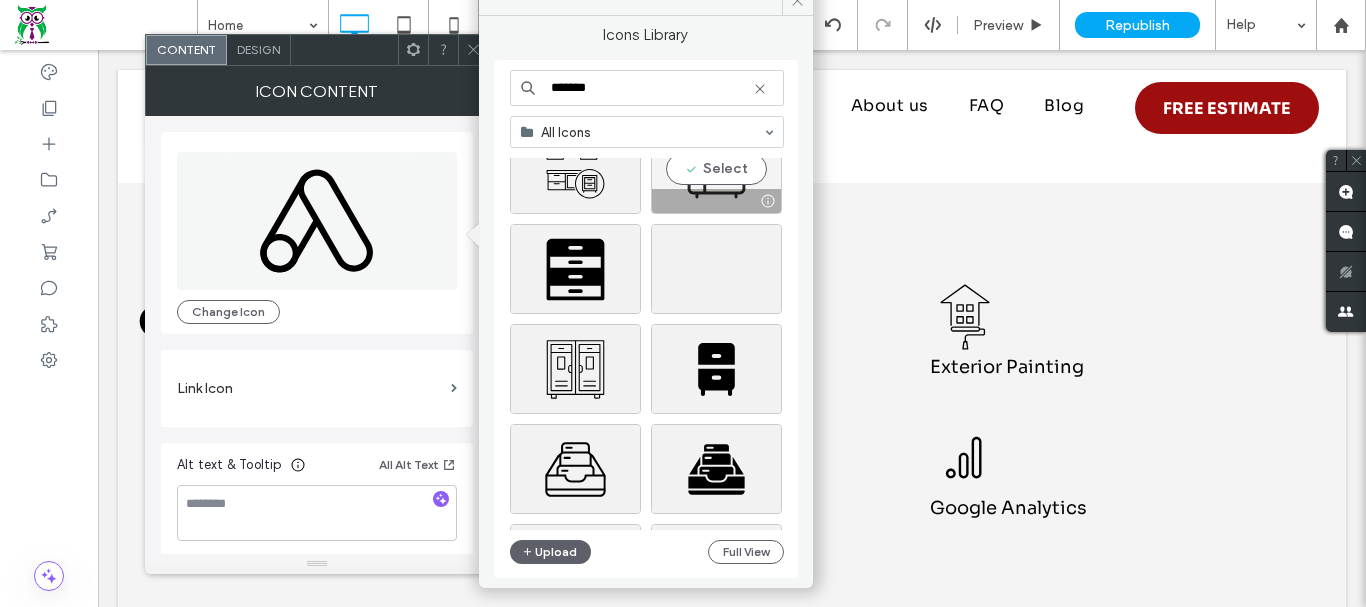 scroll, scrollTop: 2000, scrollLeft: 0, axis: vertical 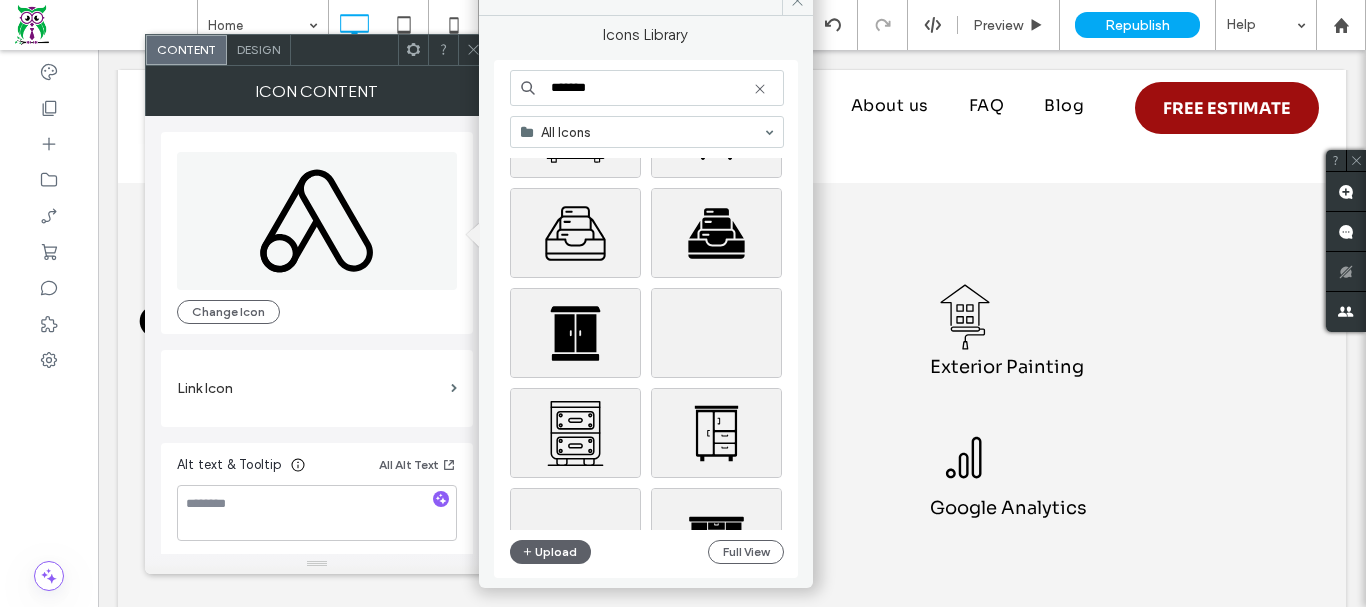 click on "*******" at bounding box center (647, 88) 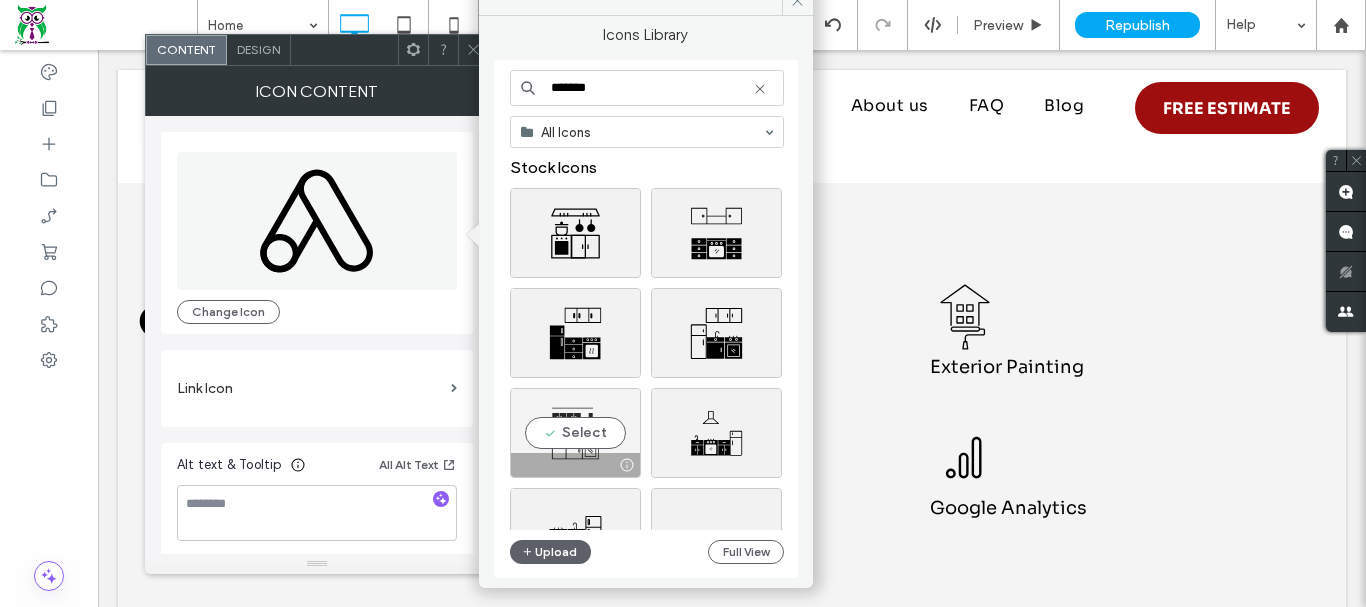 type on "*******" 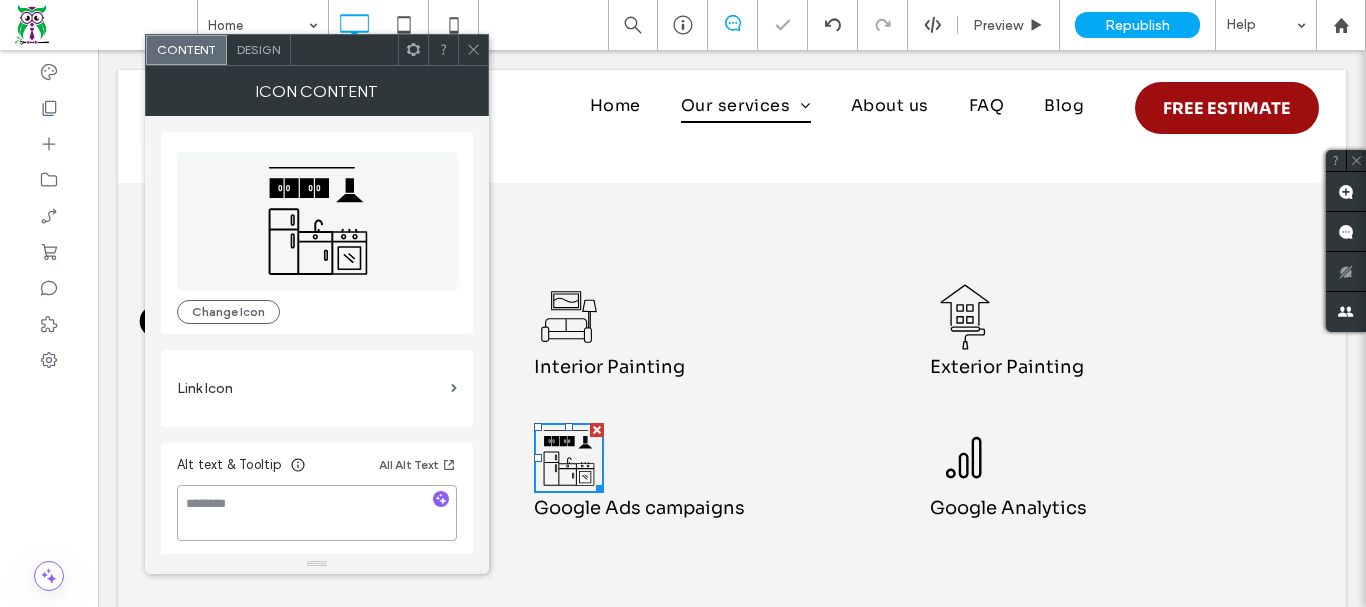click at bounding box center (317, 513) 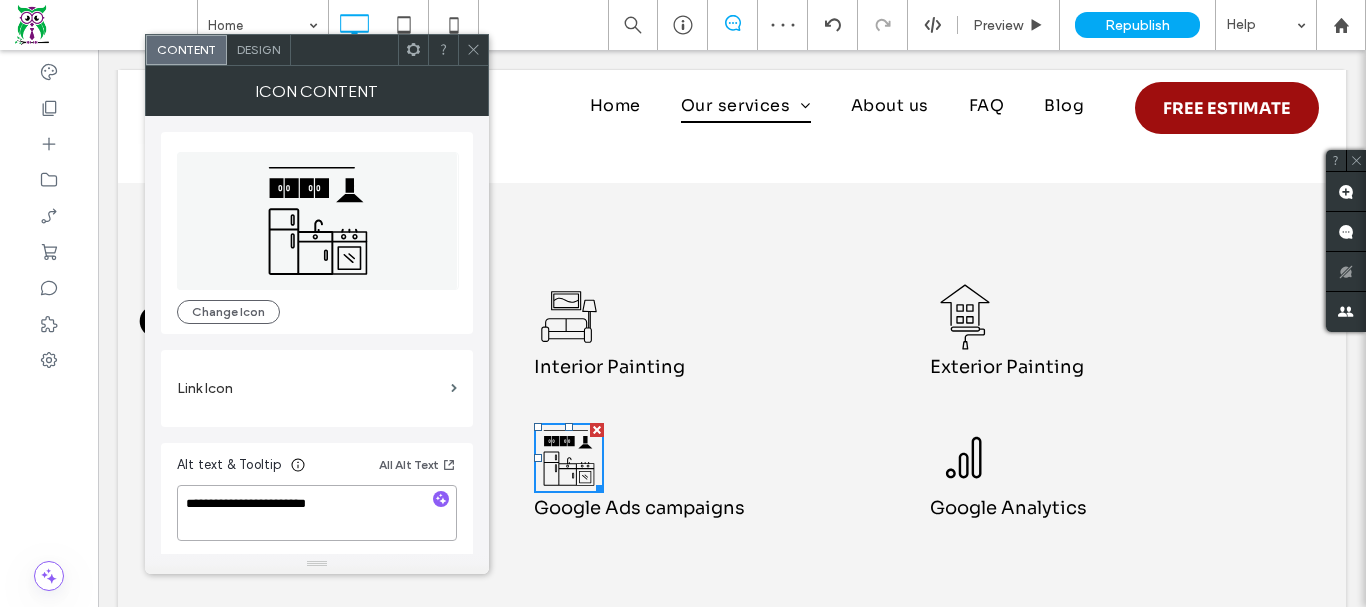 type on "**********" 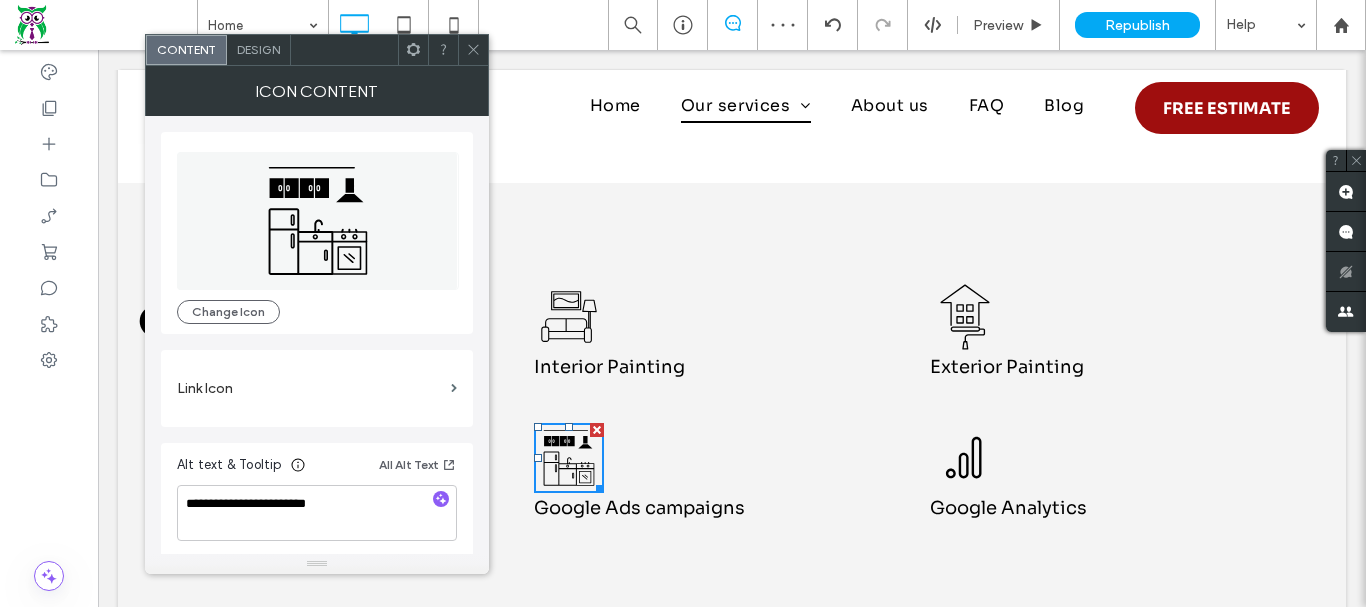 click on "**********" at bounding box center (317, 501) 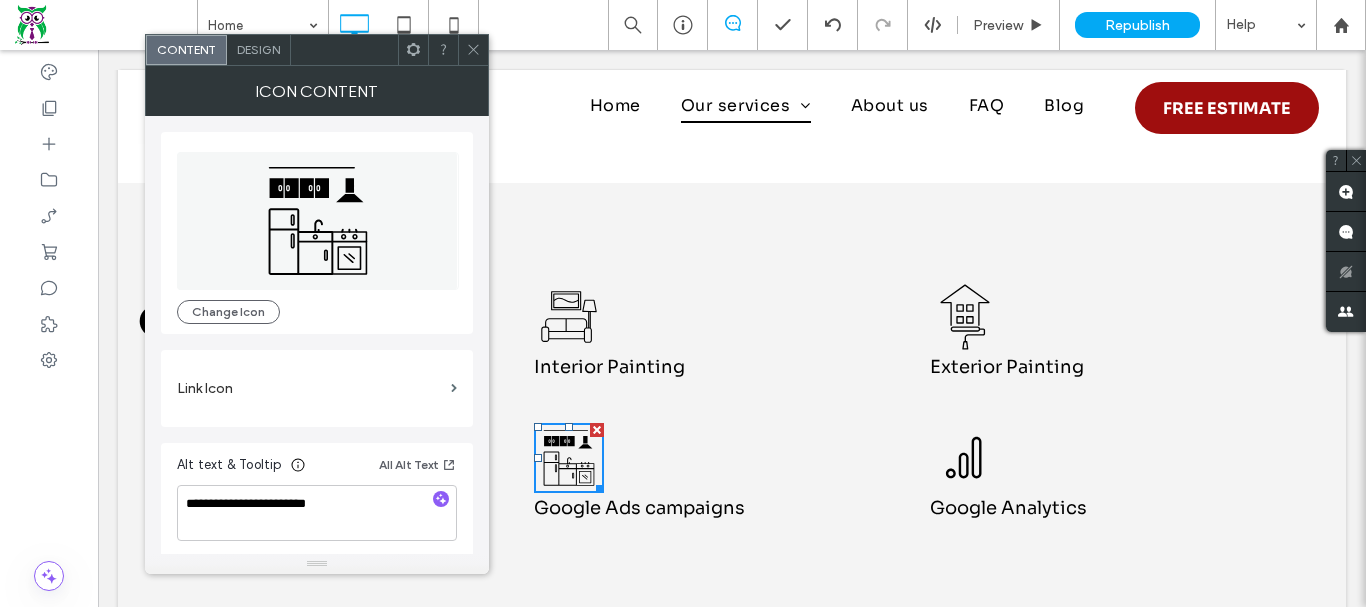 click on "Design" at bounding box center [259, 50] 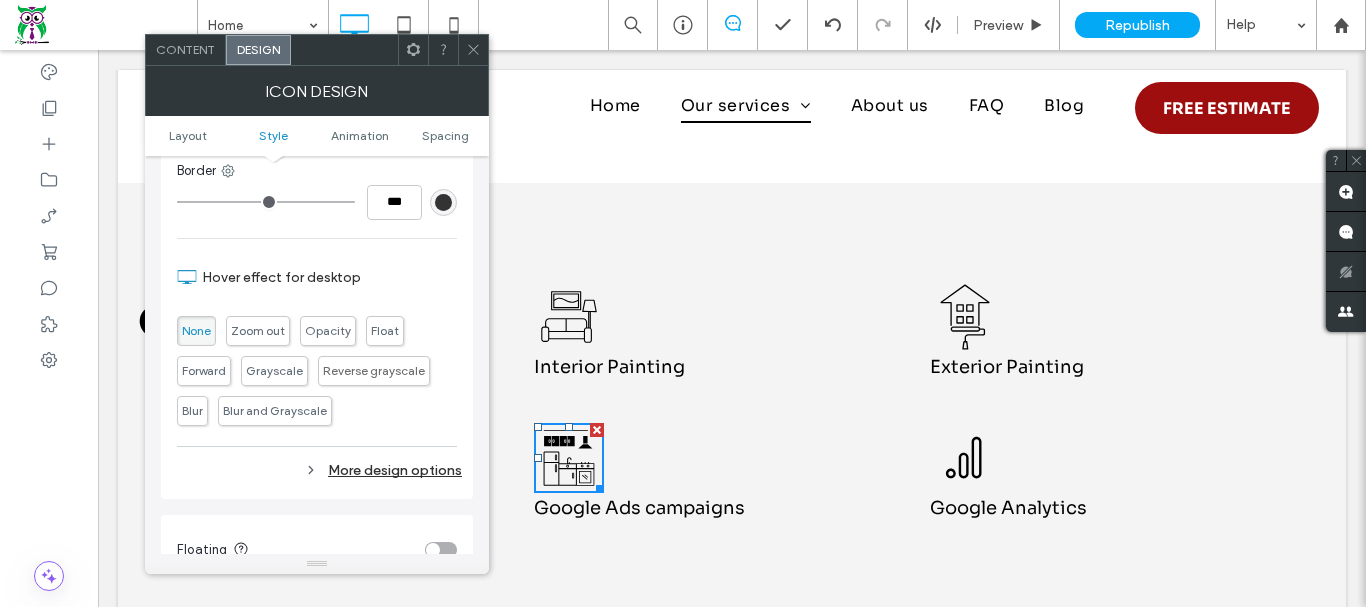 scroll, scrollTop: 800, scrollLeft: 0, axis: vertical 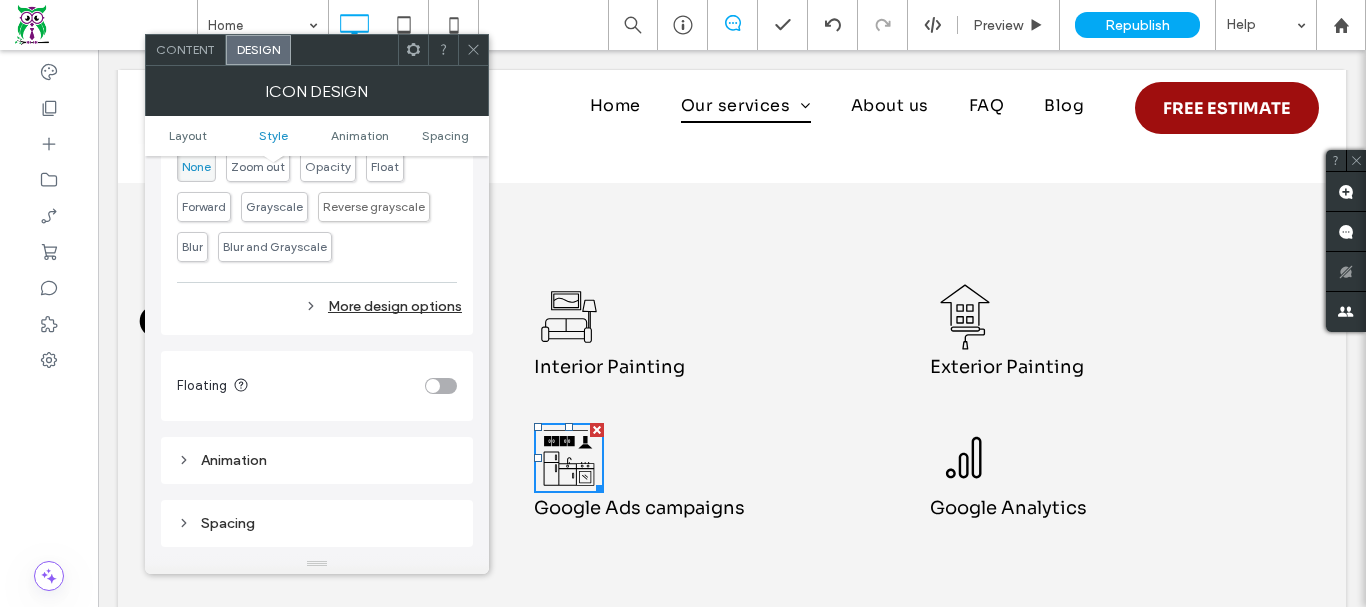 click on "More design options" at bounding box center [319, 306] 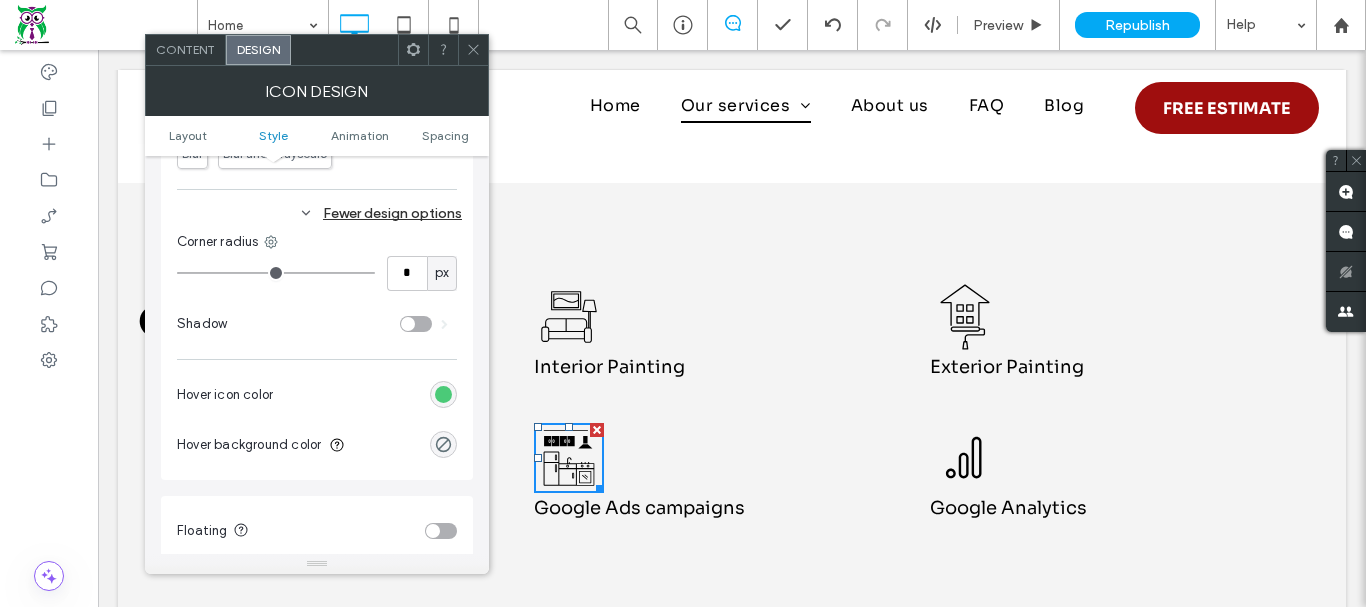 scroll, scrollTop: 1000, scrollLeft: 0, axis: vertical 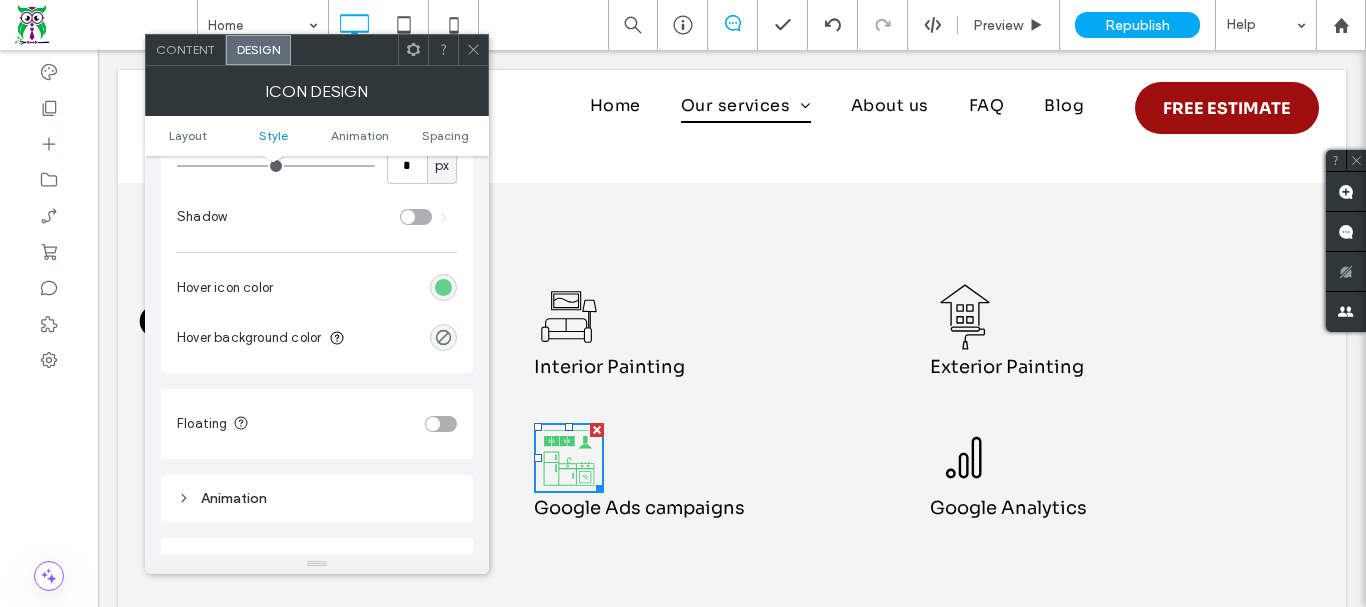 click at bounding box center (443, 287) 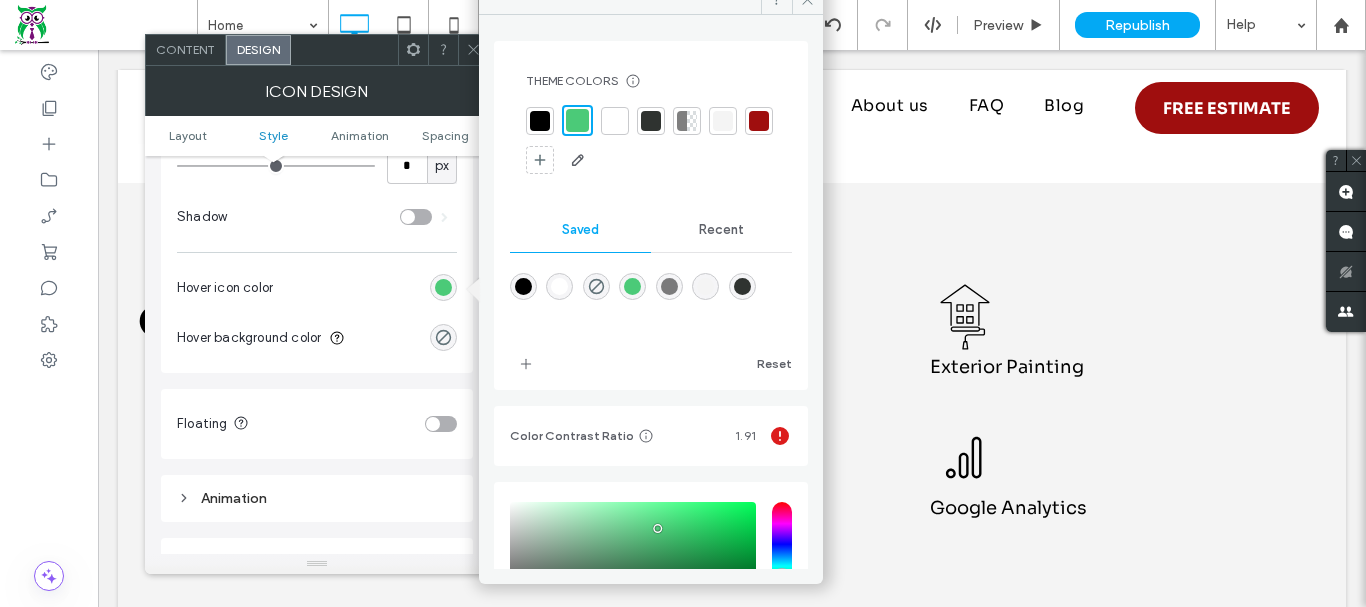 click at bounding box center (759, 121) 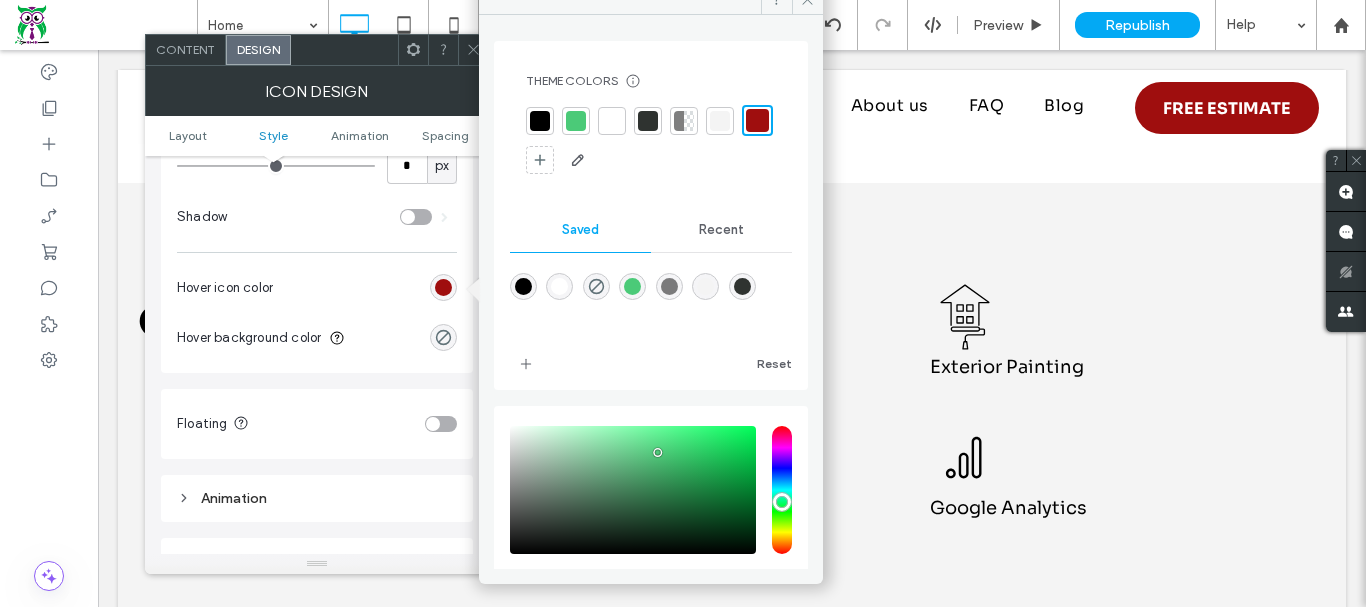 click at bounding box center (473, 50) 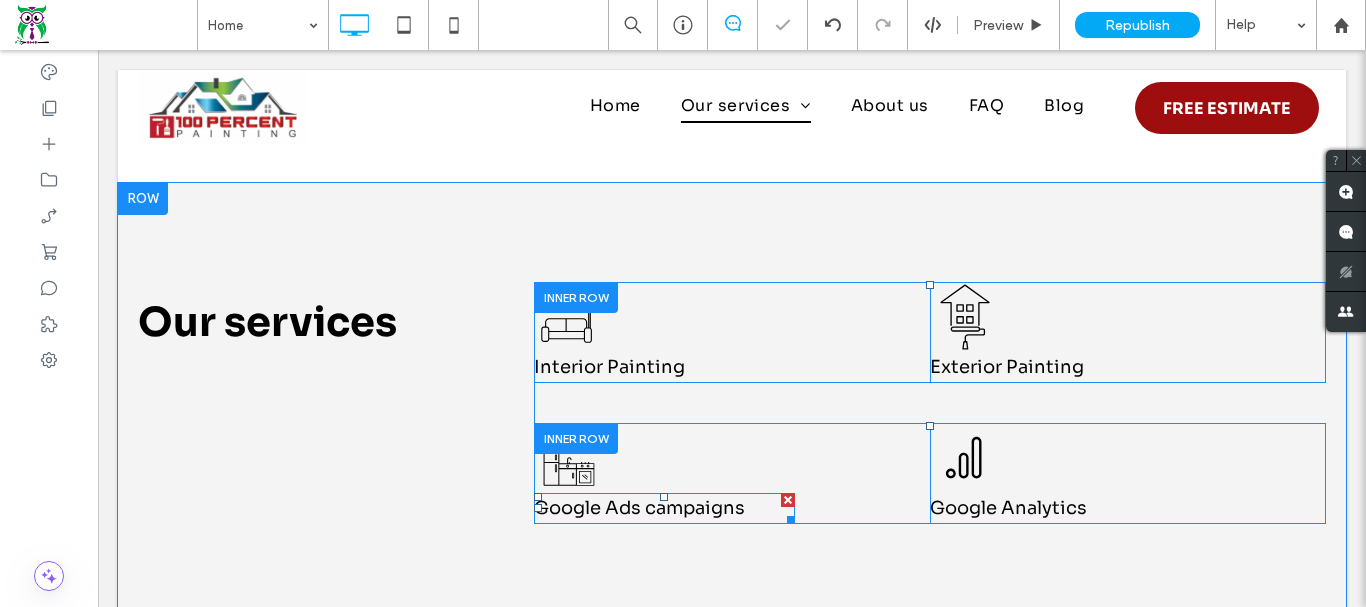 click on "Google Ads campaign" at bounding box center (634, 508) 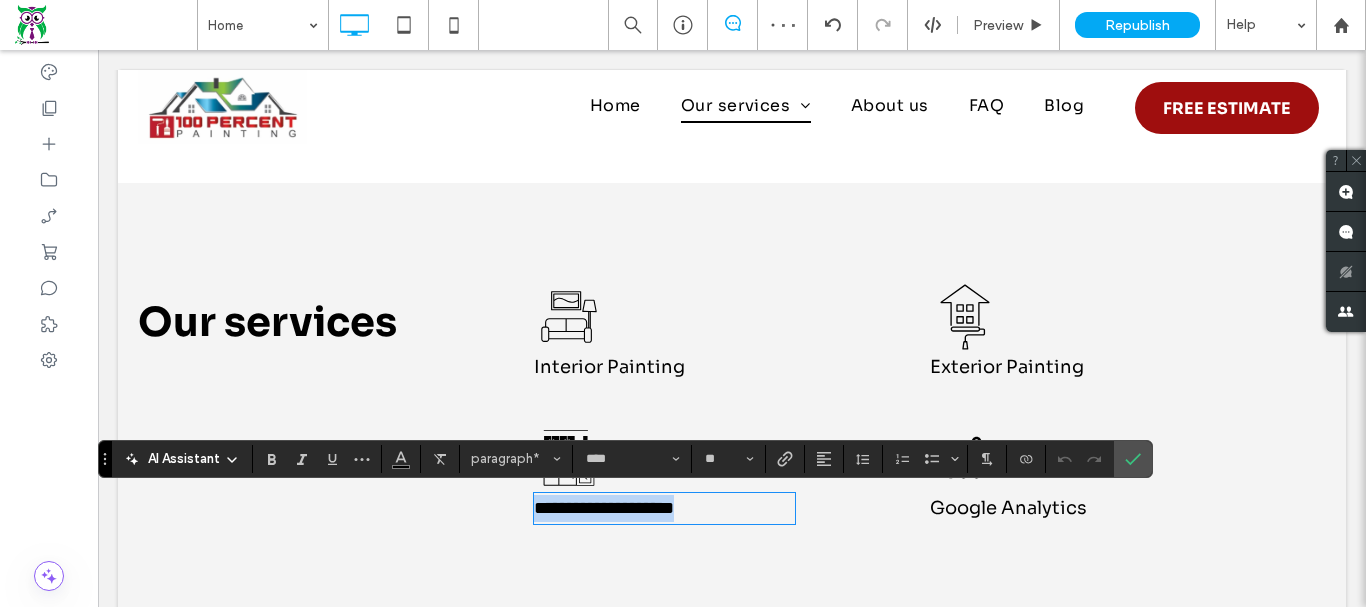 type 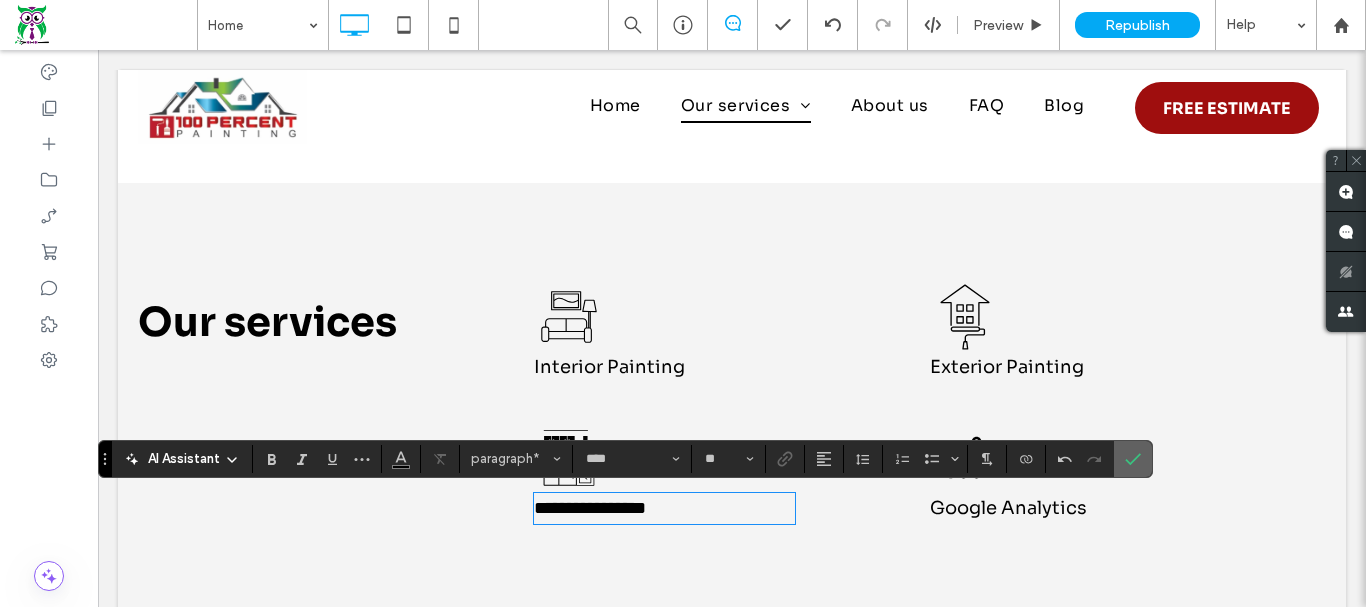 drag, startPoint x: 1124, startPoint y: 450, endPoint x: 943, endPoint y: 422, distance: 183.15294 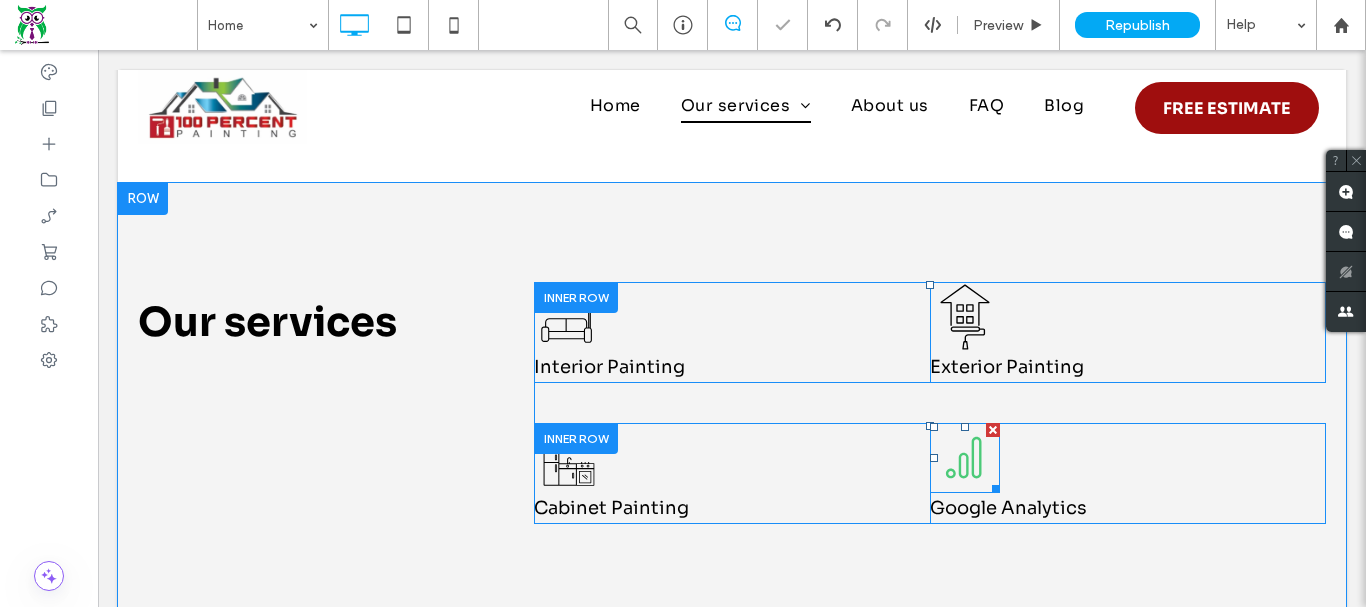 click 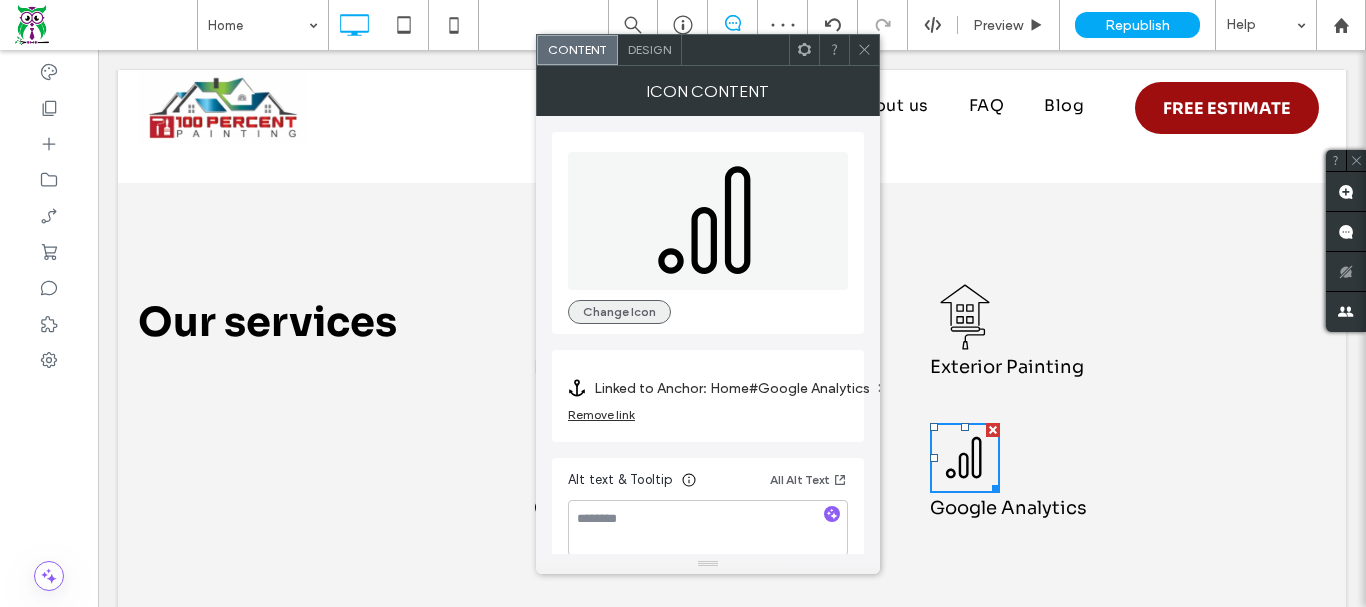click on "Change Icon" at bounding box center (619, 312) 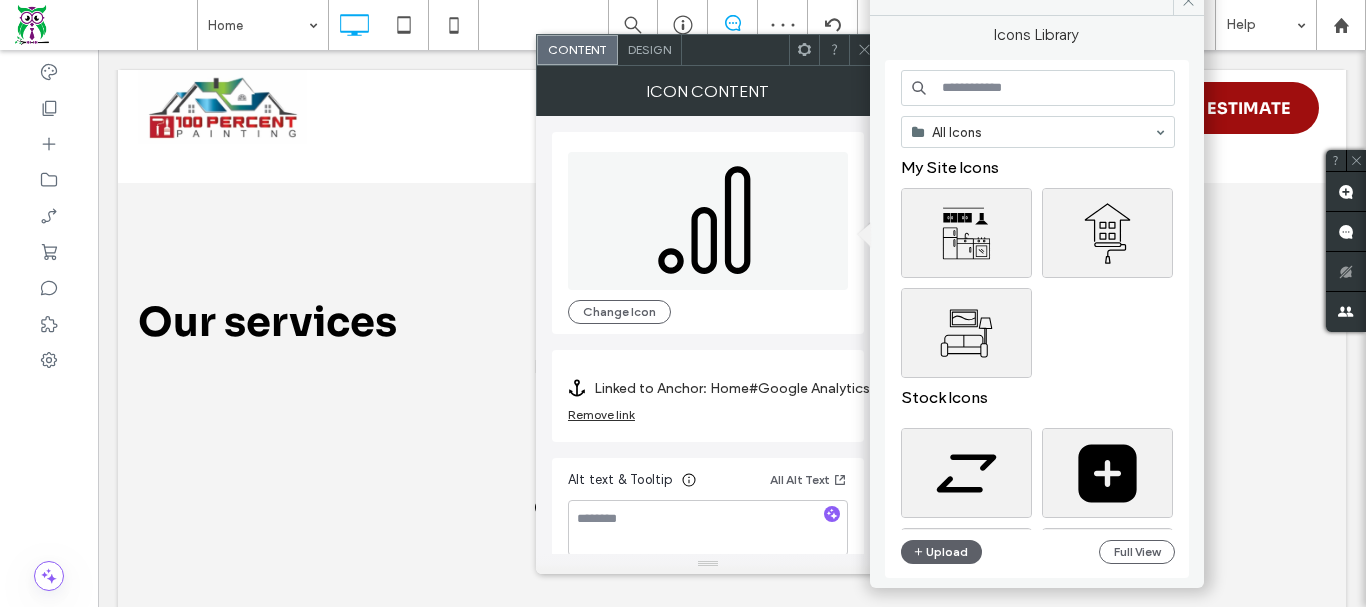 click at bounding box center [1038, 88] 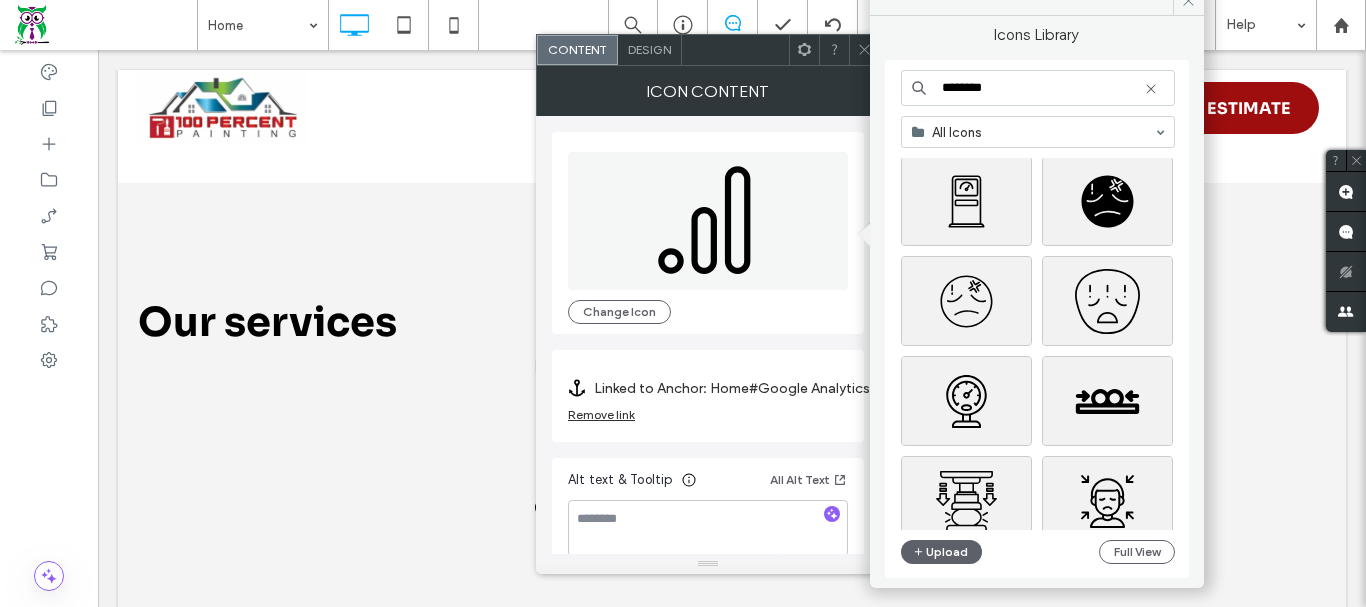 scroll, scrollTop: 300, scrollLeft: 0, axis: vertical 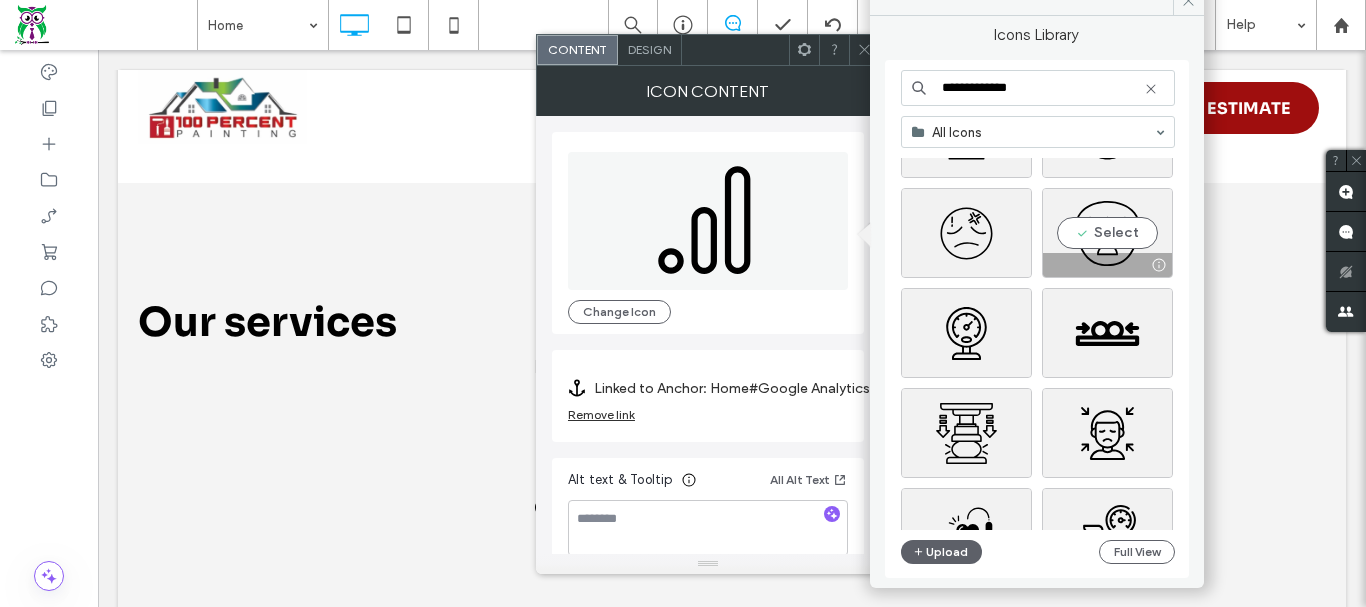 type on "**********" 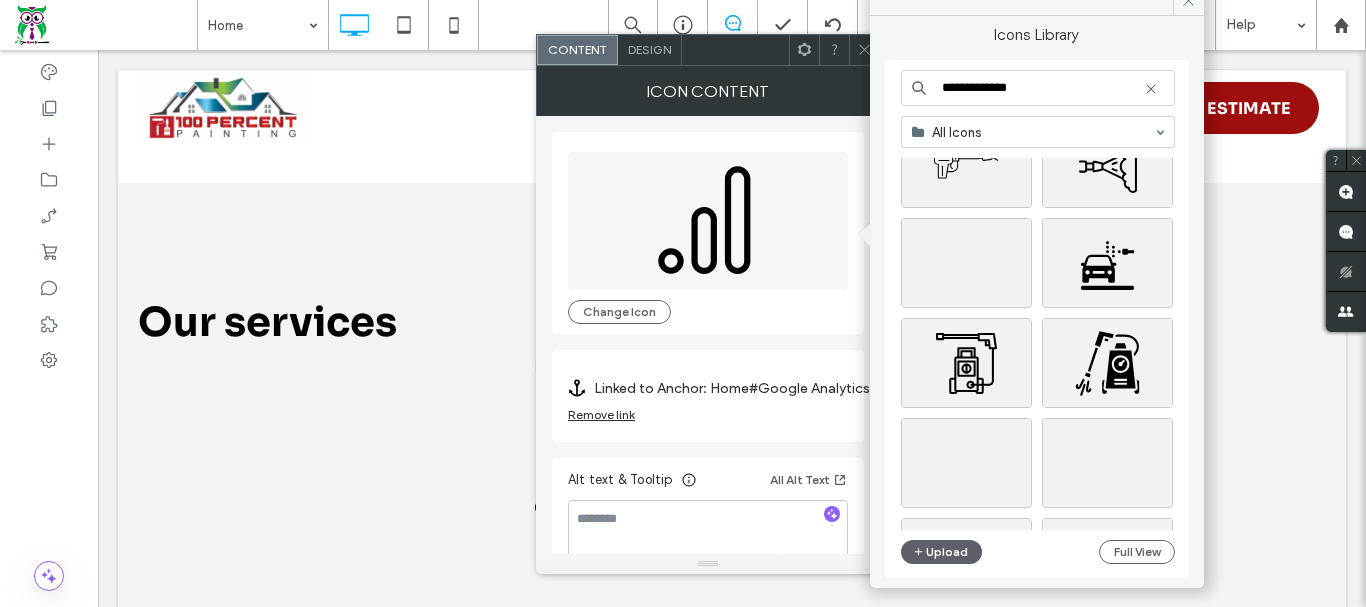 scroll, scrollTop: 200, scrollLeft: 0, axis: vertical 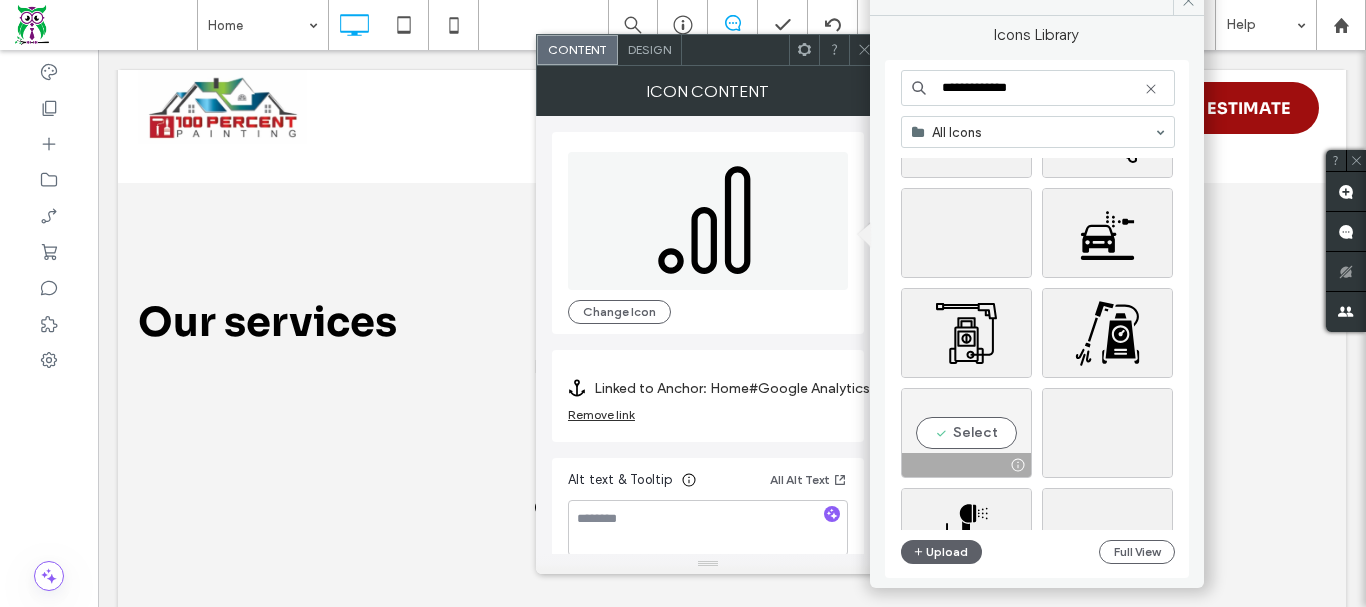 click on "Select" at bounding box center [966, 433] 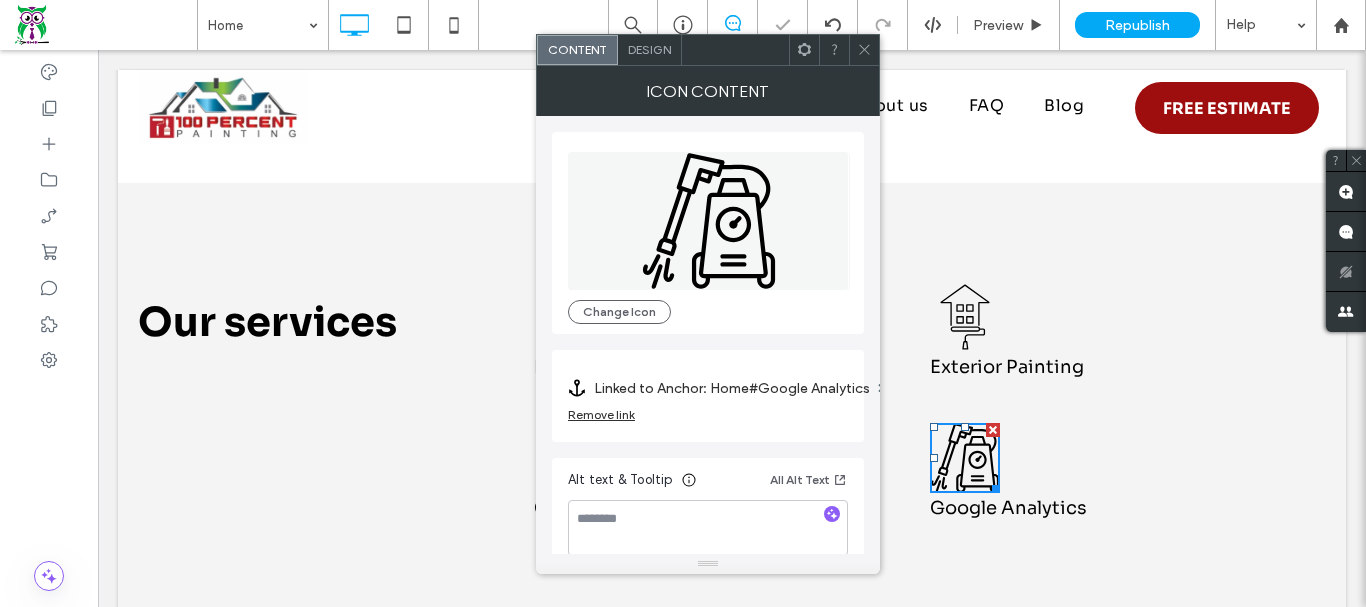 click on "Remove link" at bounding box center (601, 414) 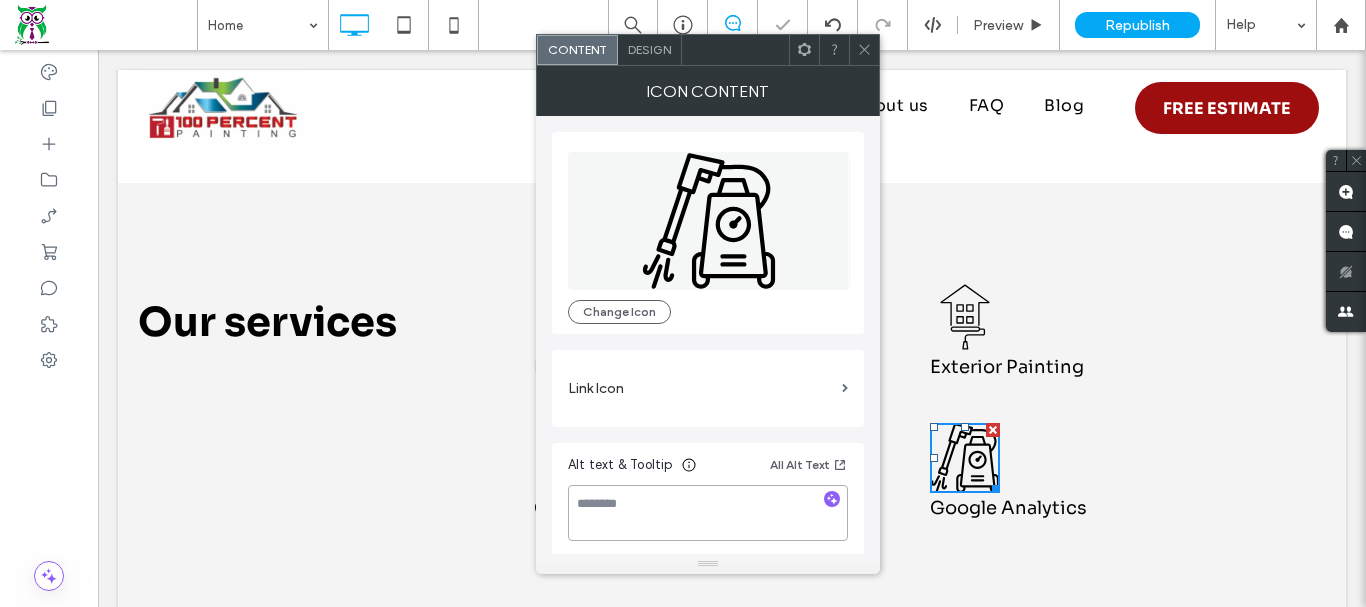 click at bounding box center [708, 513] 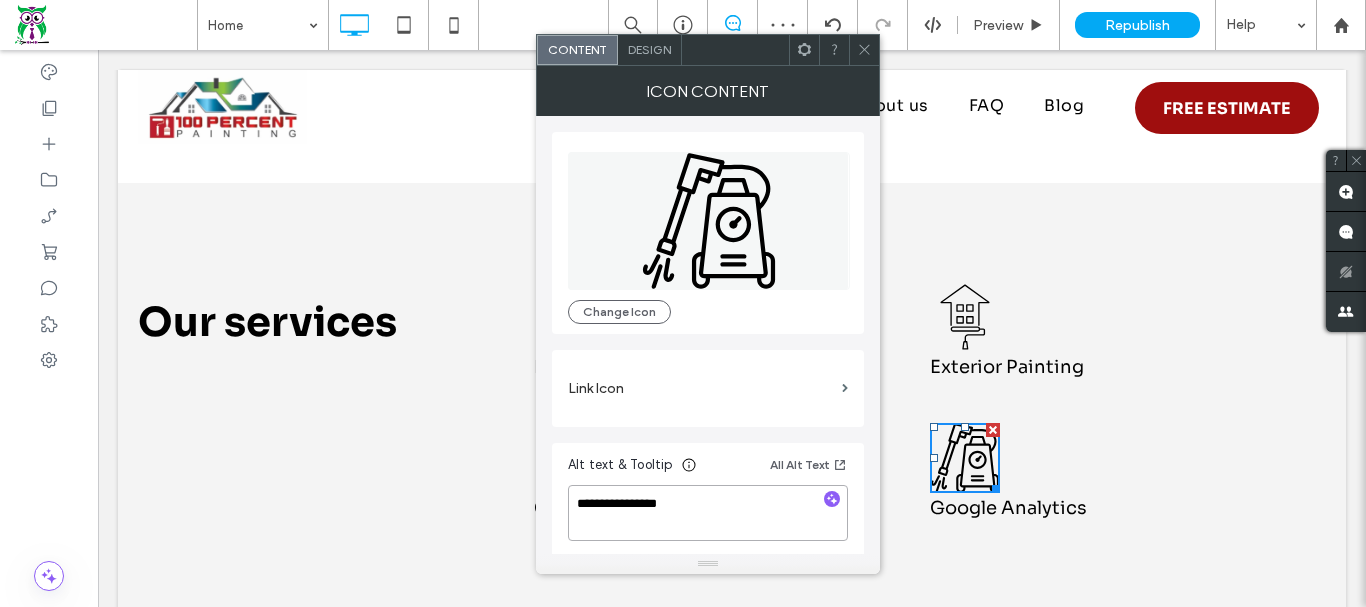 type on "**********" 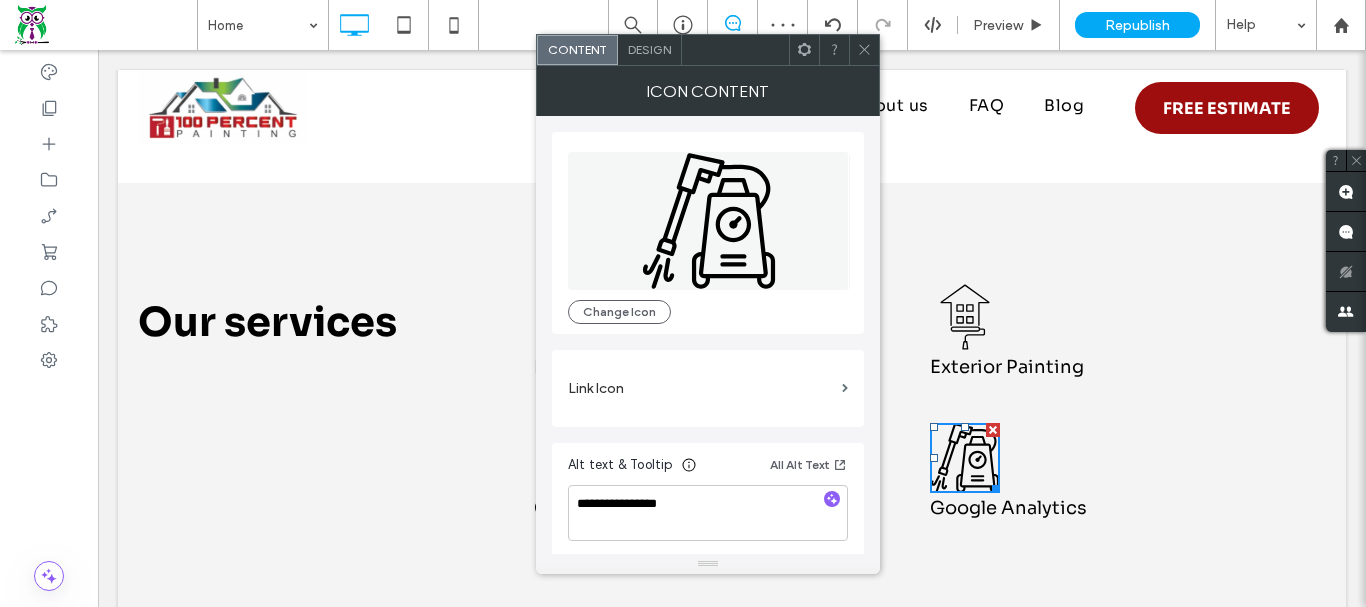 click on "**********" at bounding box center [708, 337] 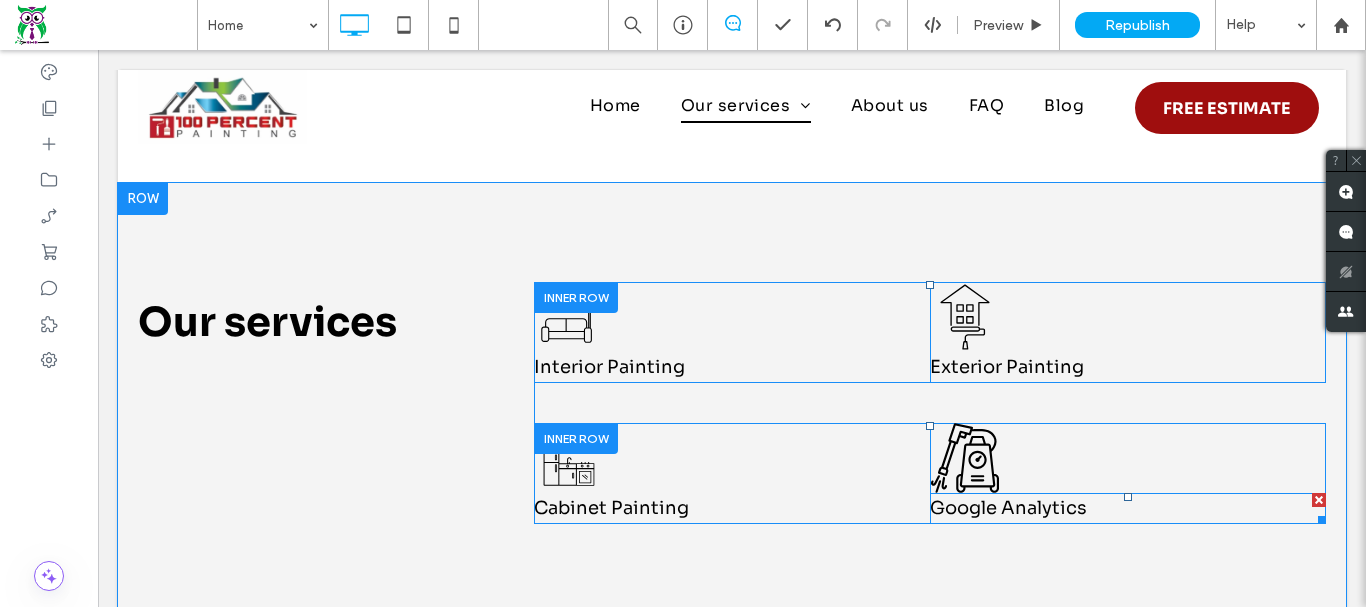 click on "Google Analytics" at bounding box center (1008, 508) 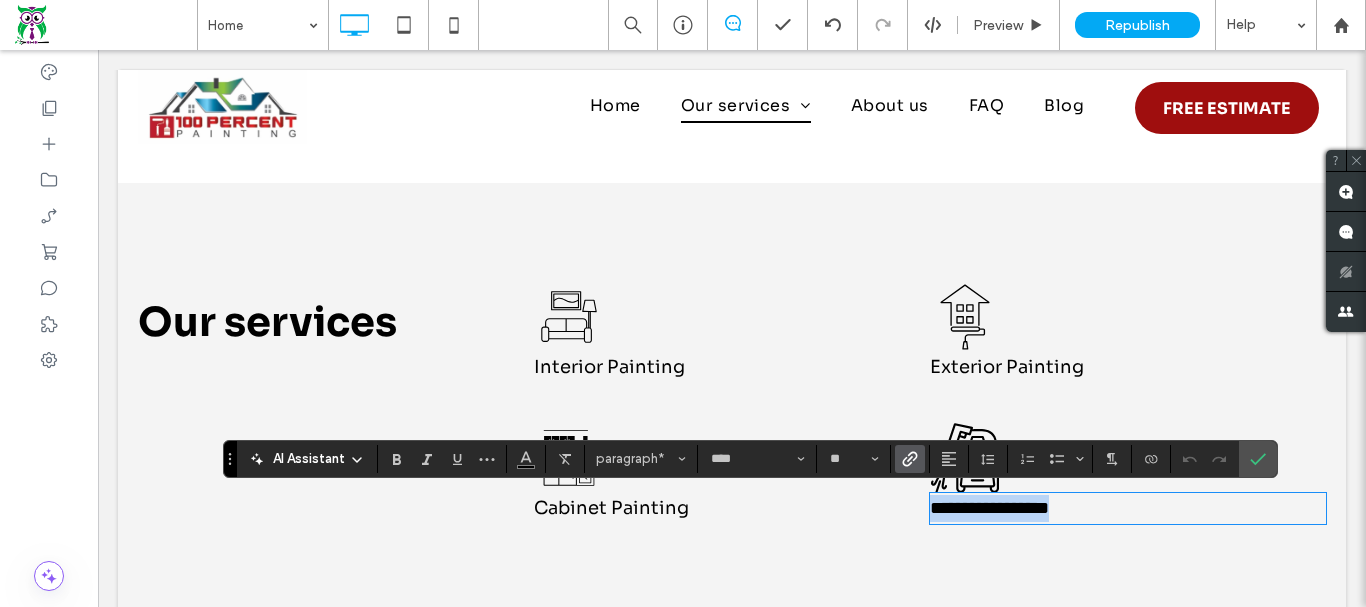 type 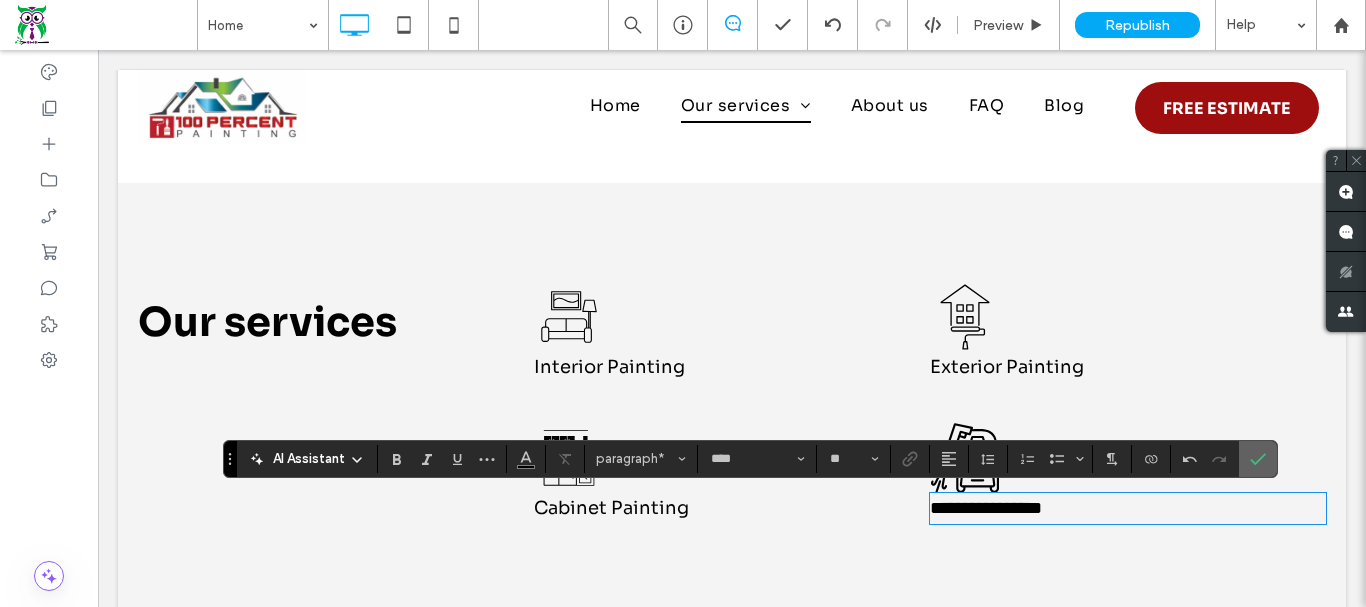 click 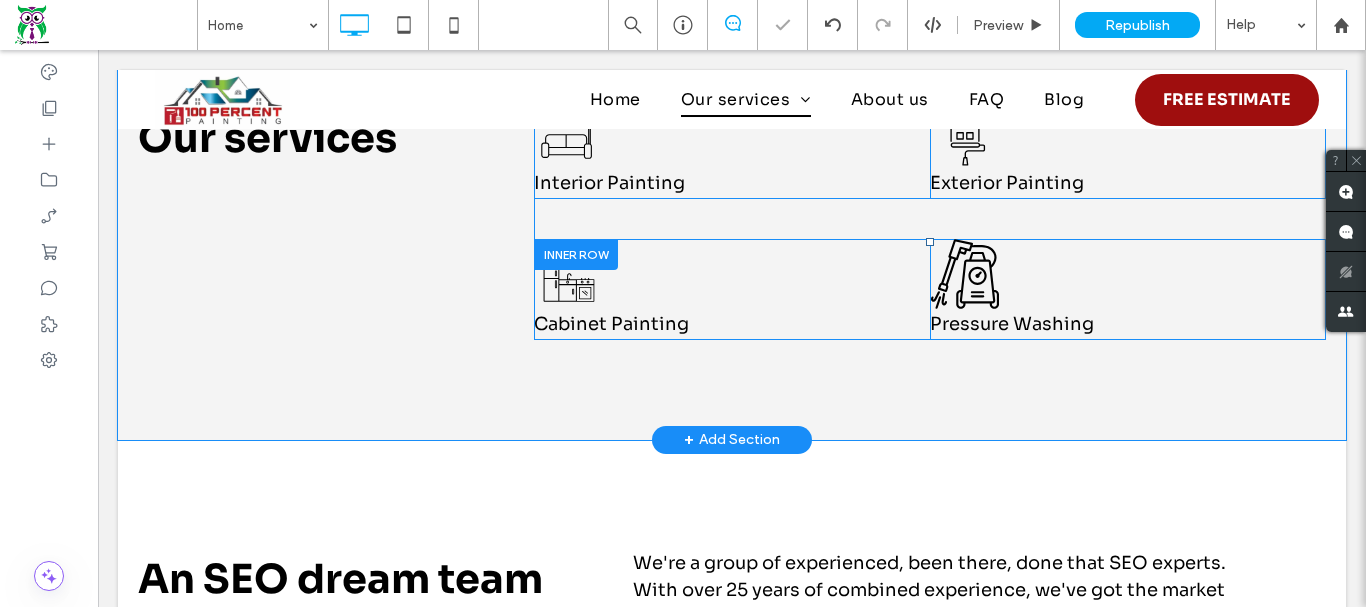 scroll, scrollTop: 1400, scrollLeft: 0, axis: vertical 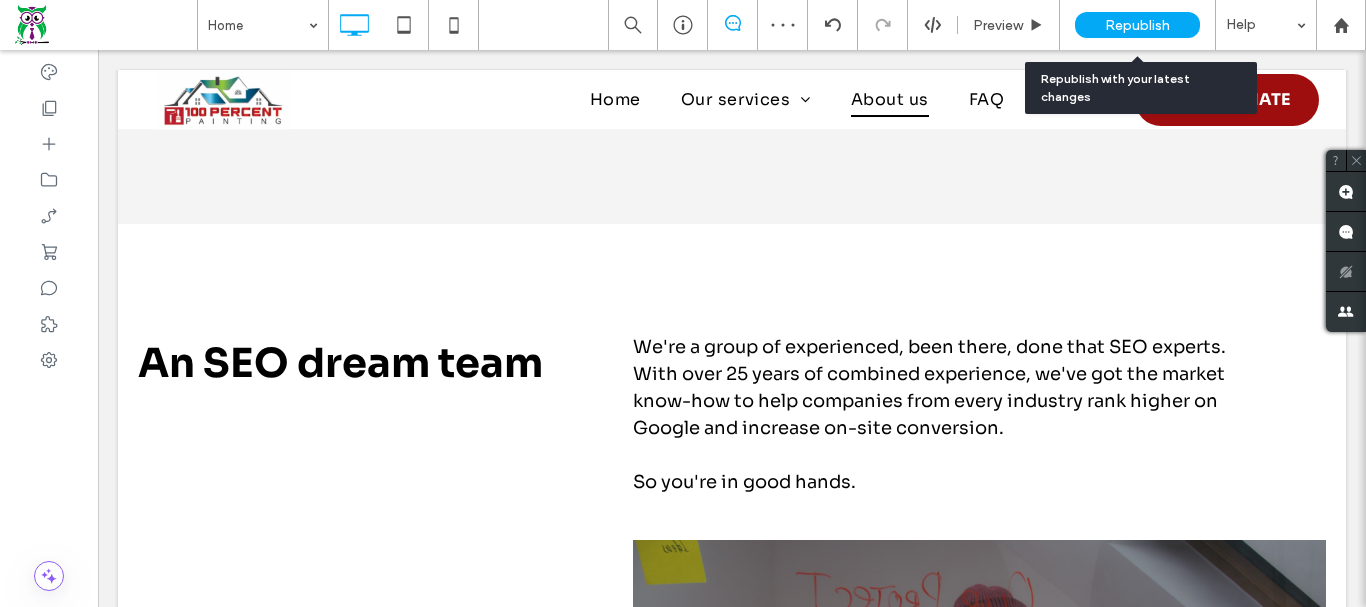 click on "Republish" at bounding box center [1137, 25] 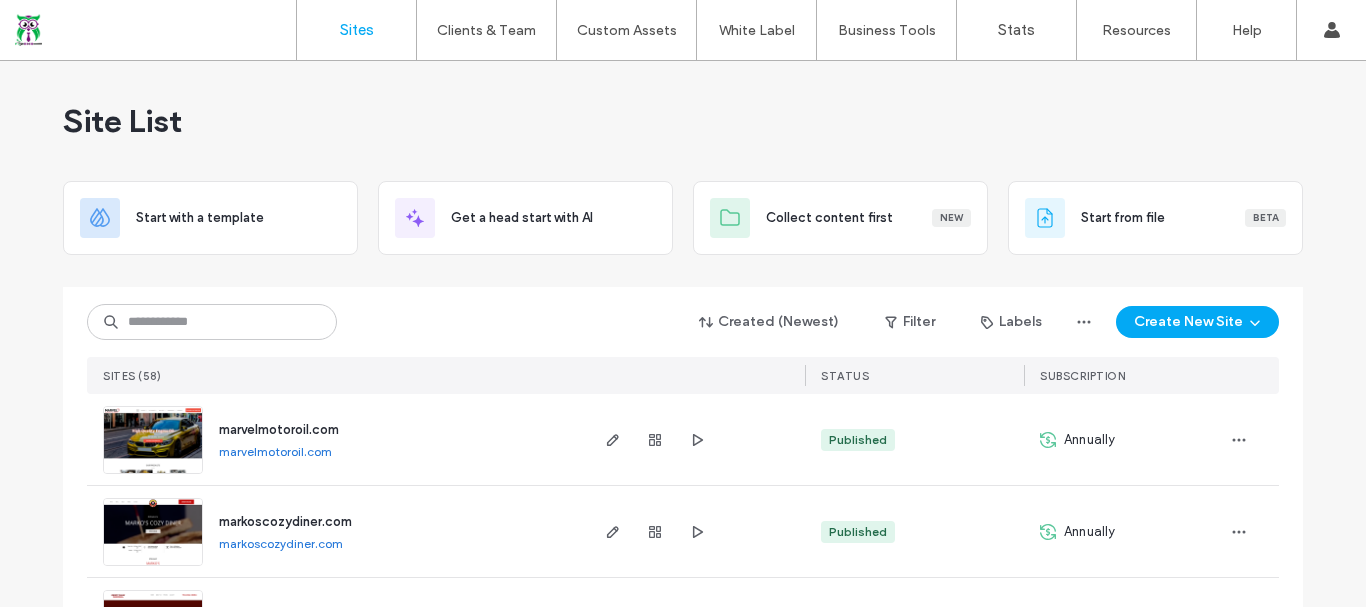 scroll, scrollTop: 0, scrollLeft: 0, axis: both 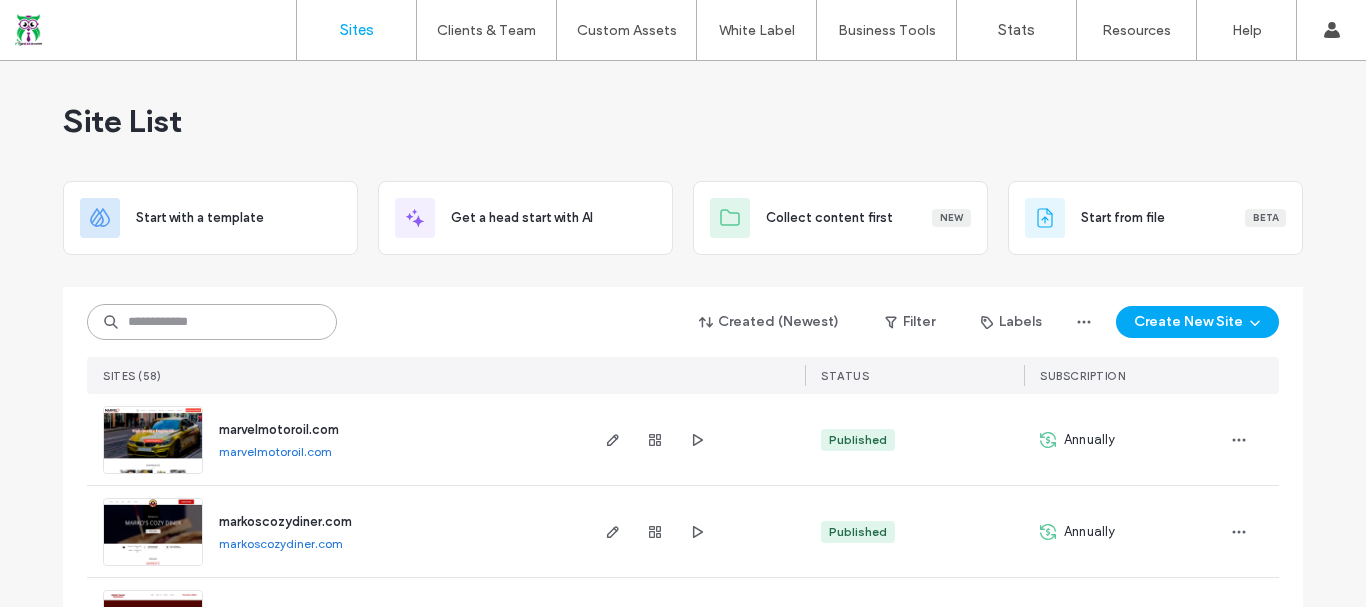 click at bounding box center [212, 322] 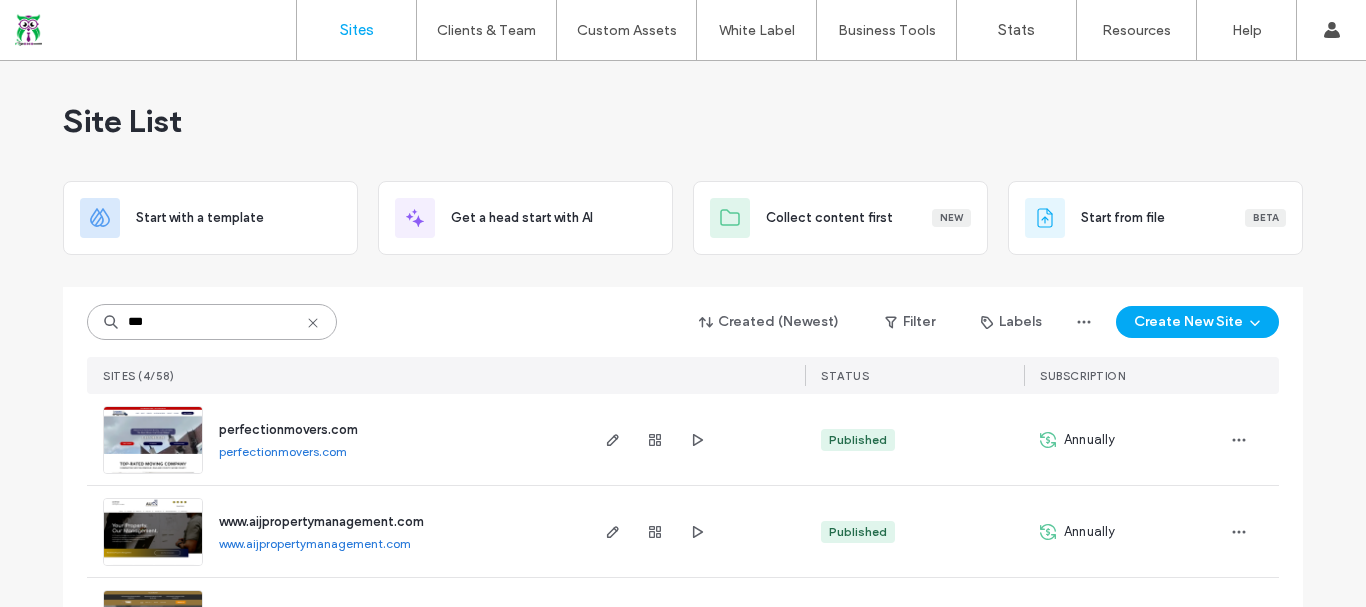 type on "***" 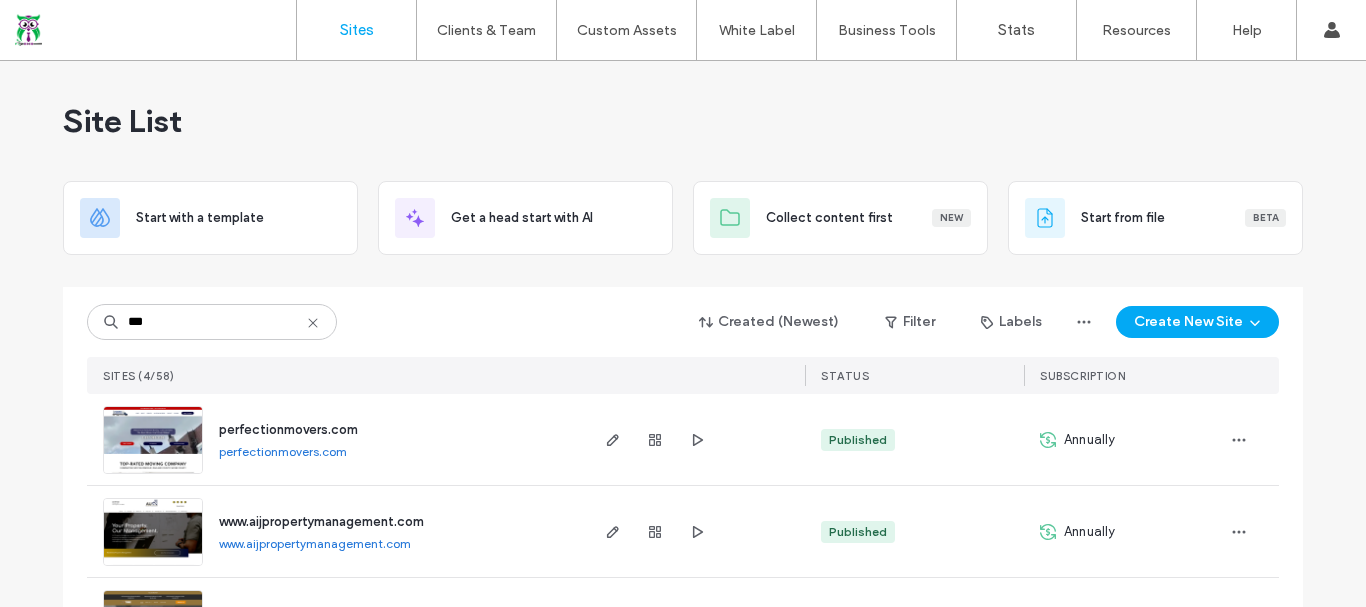 click on "perfectionmovers.com" at bounding box center (288, 429) 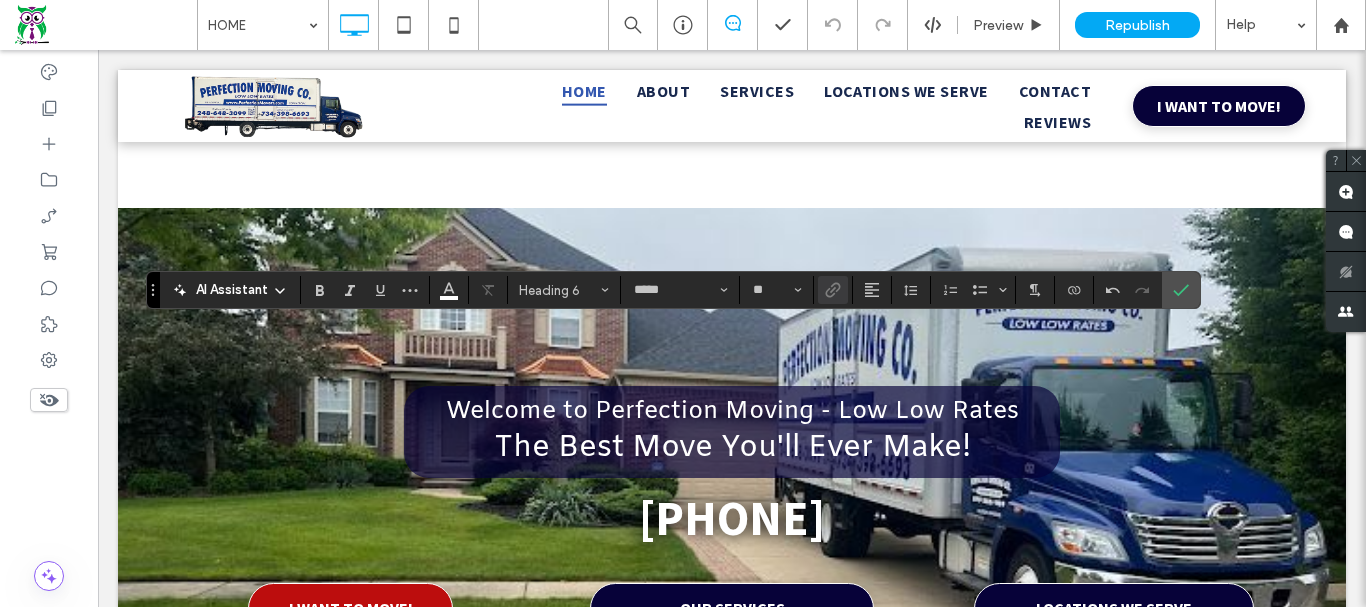 scroll, scrollTop: 5000, scrollLeft: 0, axis: vertical 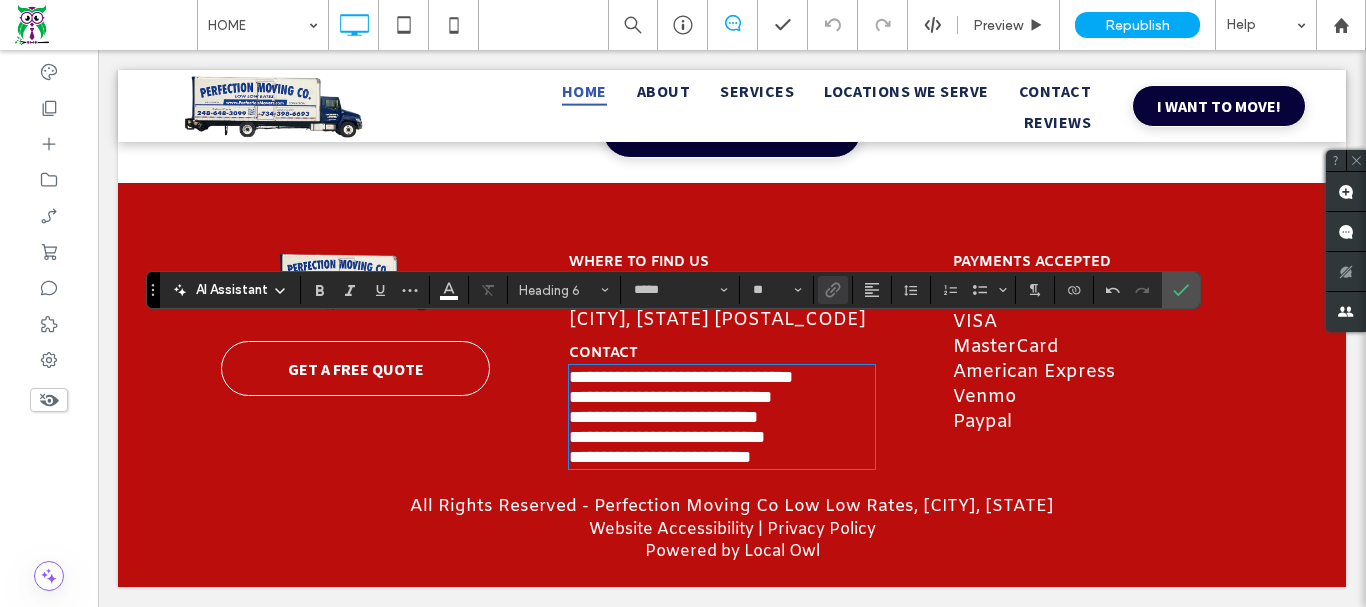 click on "**********" at bounding box center (660, 457) 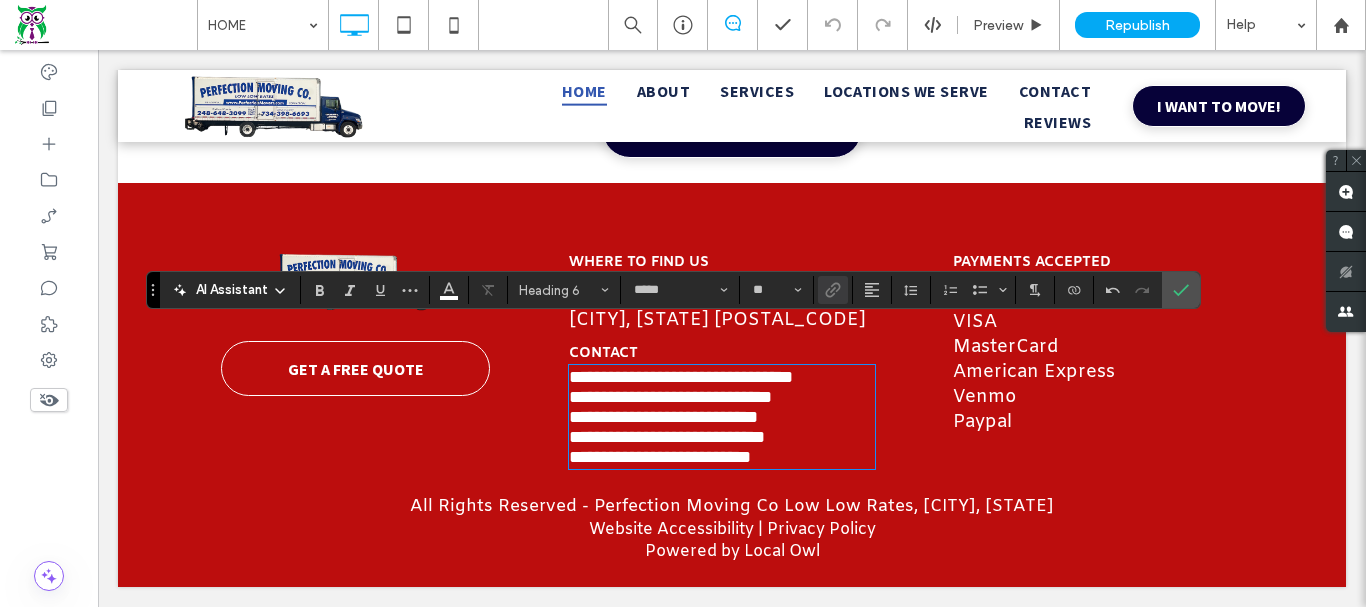 type 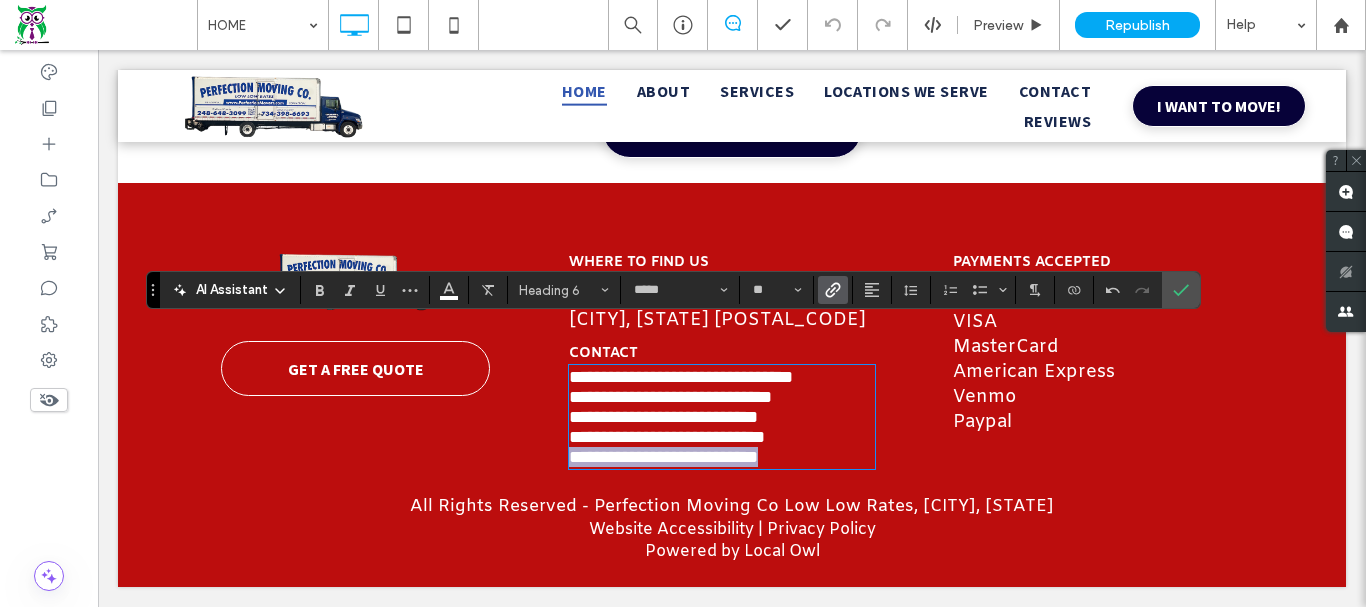 drag, startPoint x: 845, startPoint y: 457, endPoint x: 565, endPoint y: 448, distance: 280.1446 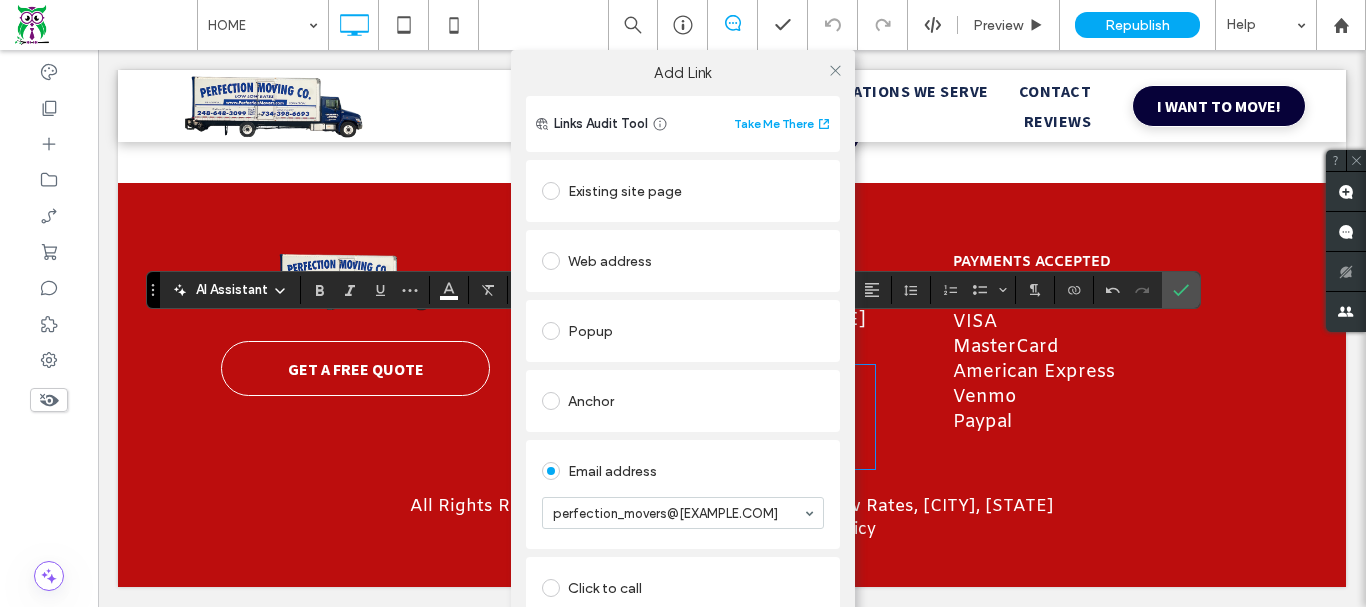 click on "Email address" at bounding box center (683, 471) 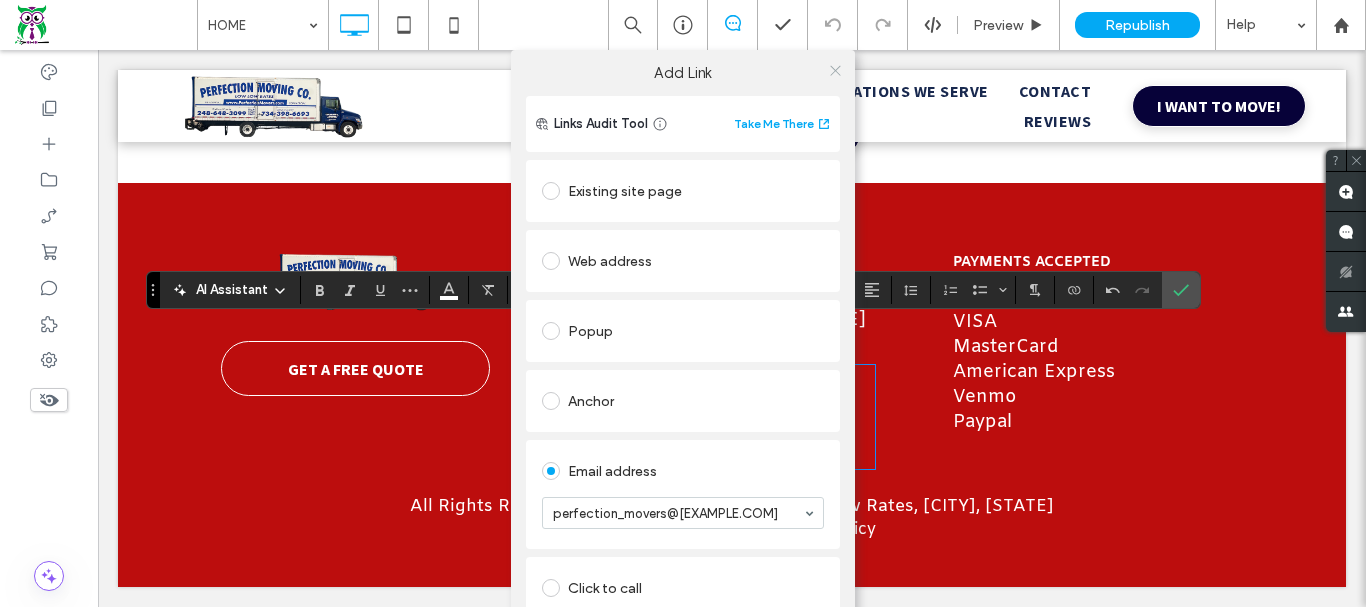 click 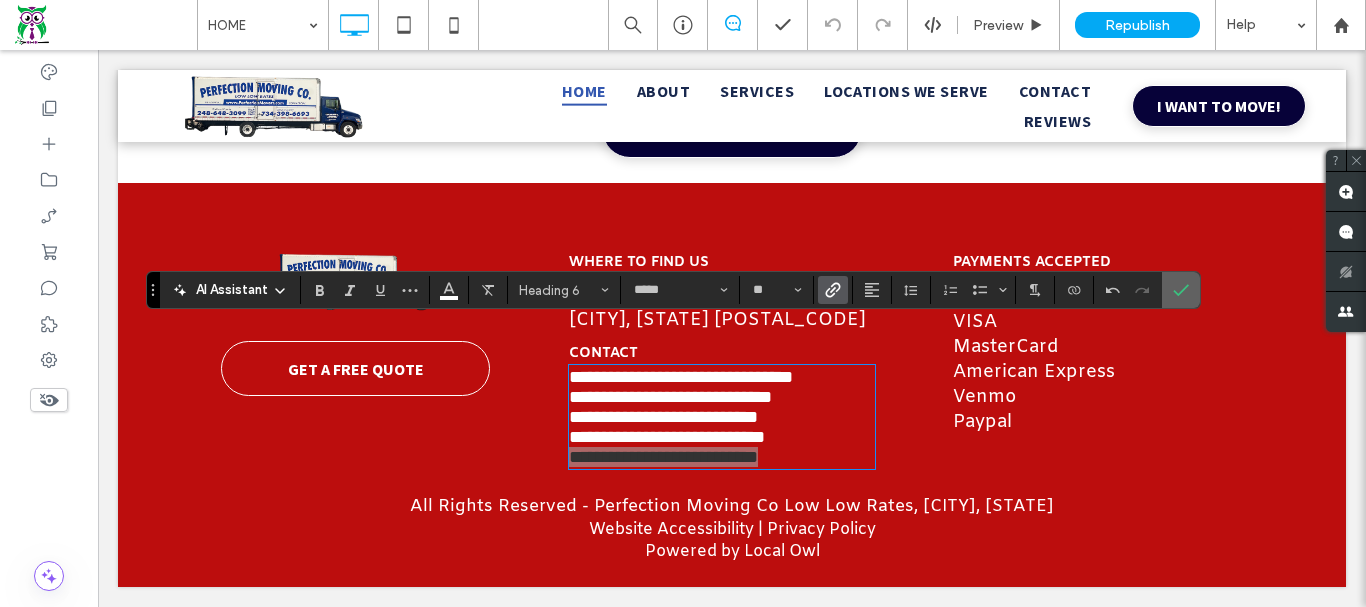 click 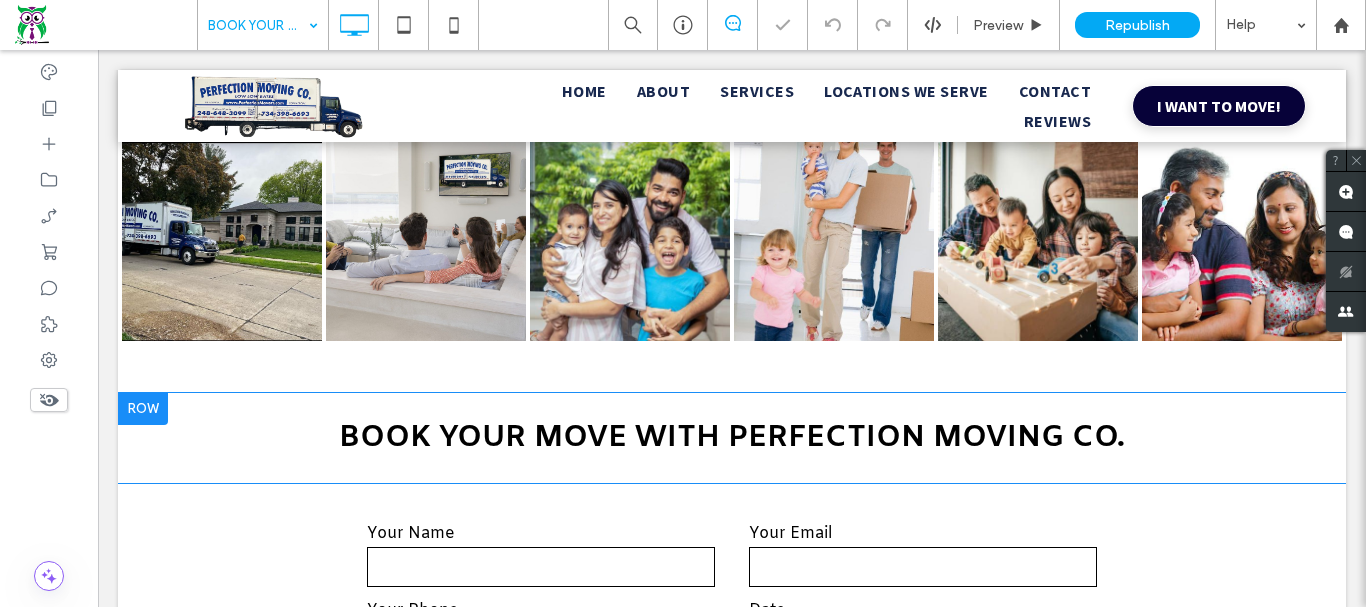 scroll, scrollTop: 200, scrollLeft: 0, axis: vertical 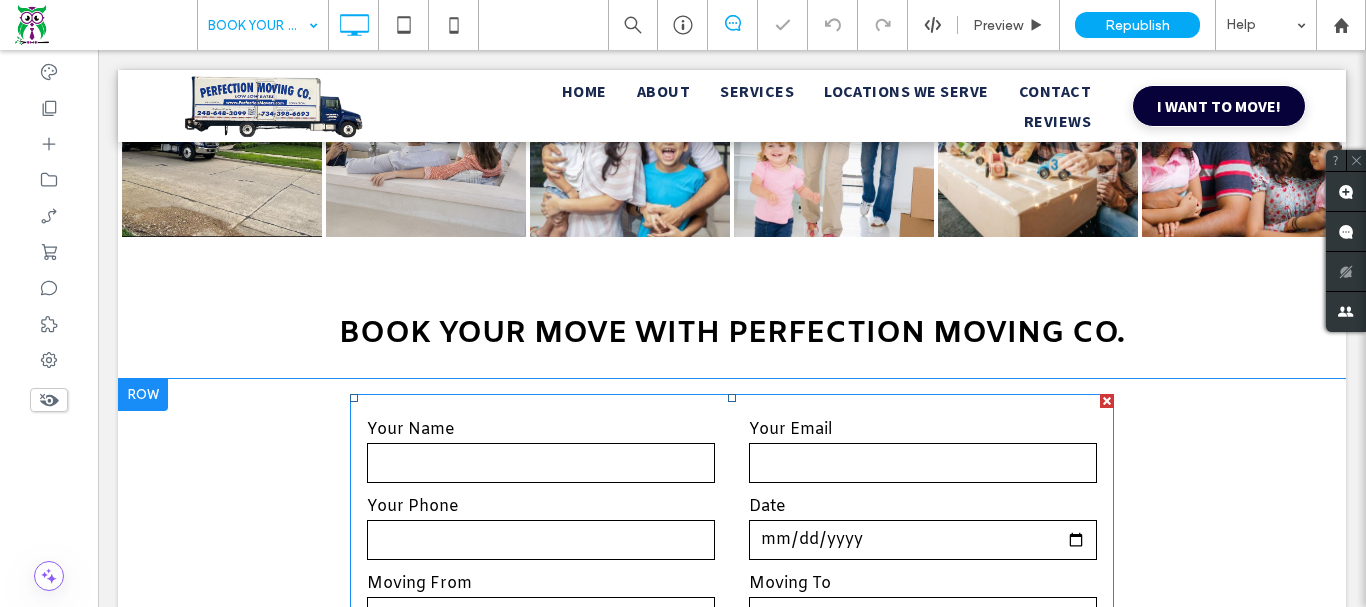 click on "Your Name" at bounding box center (541, 452) 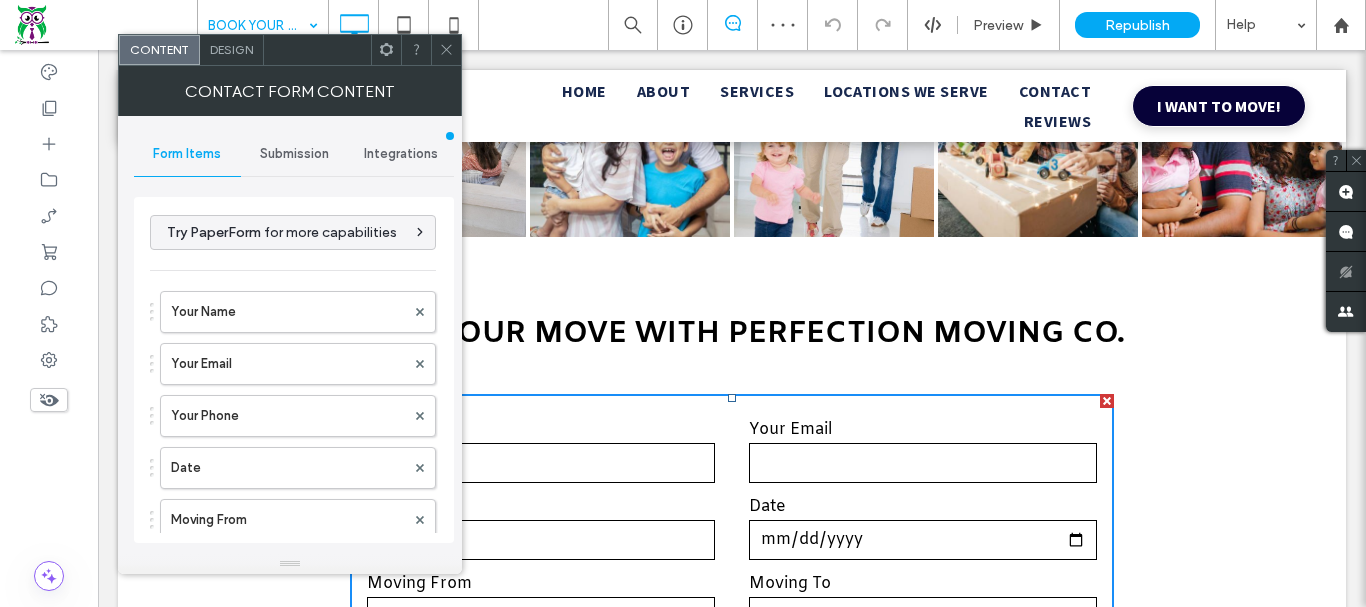 click on "Submission" at bounding box center (294, 154) 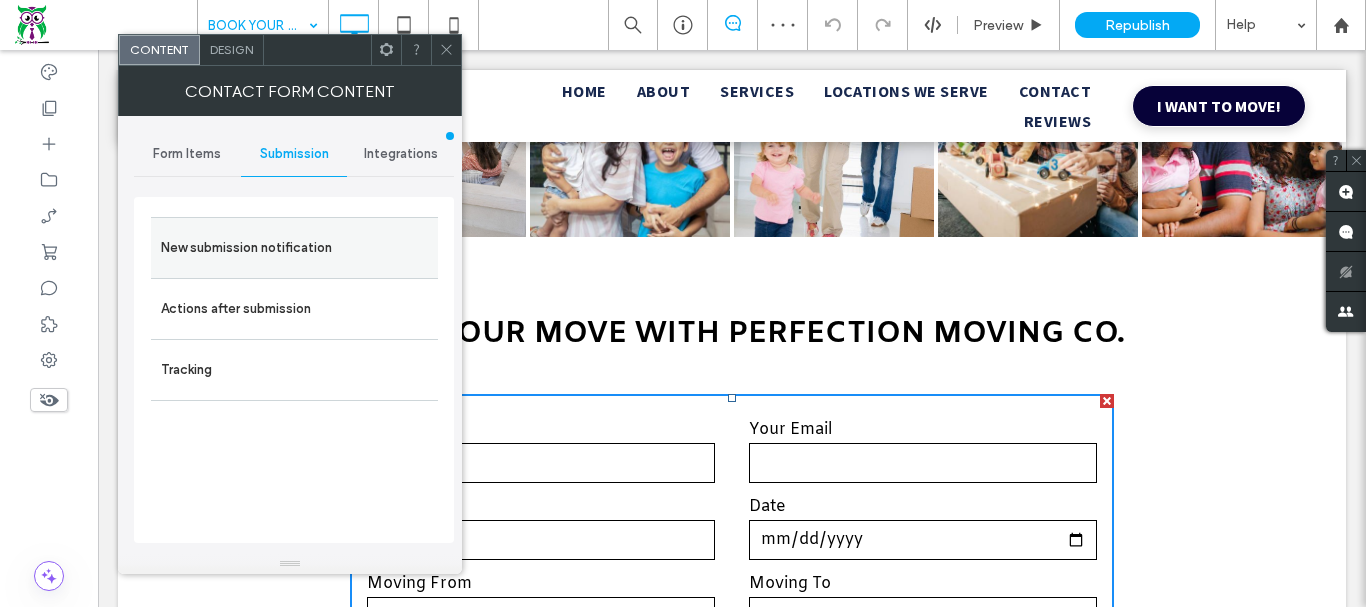 click on "New submission notification" at bounding box center [294, 248] 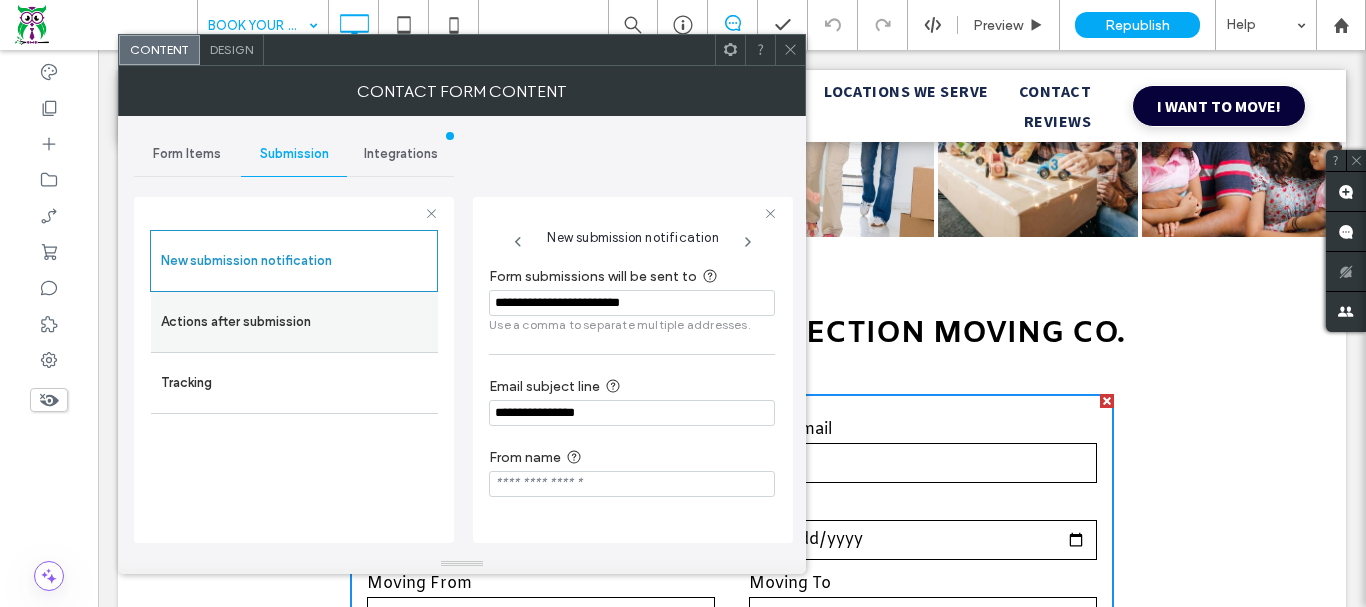 drag, startPoint x: 733, startPoint y: 306, endPoint x: 326, endPoint y: 316, distance: 407.12283 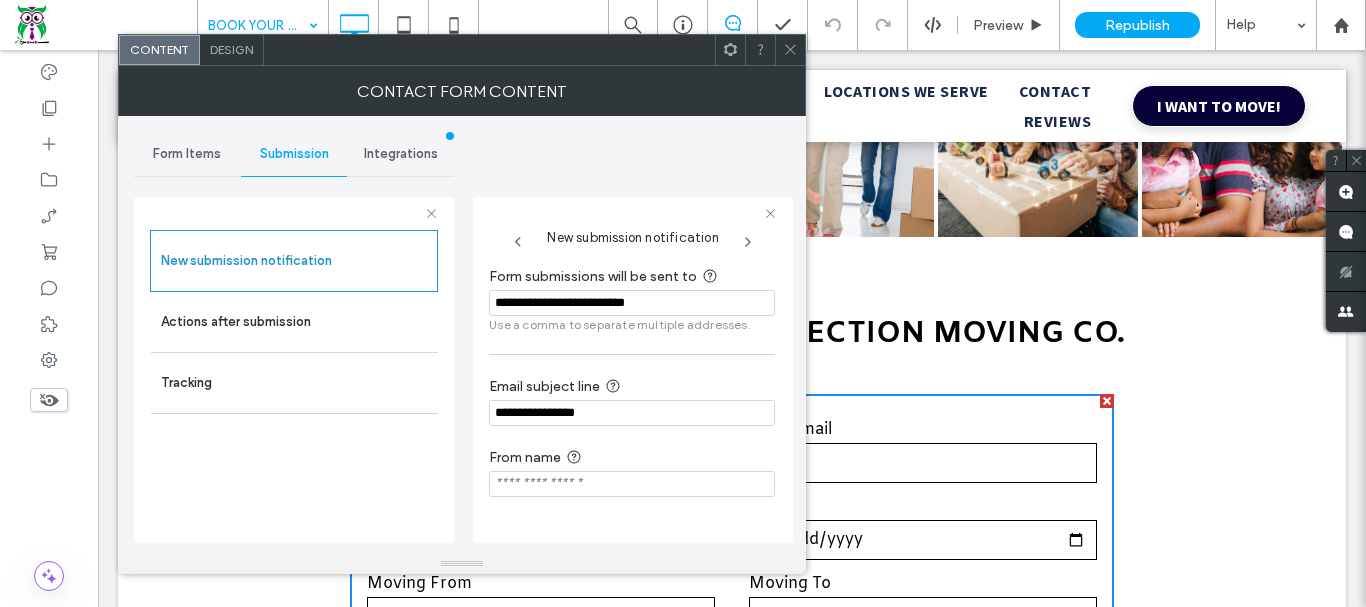drag, startPoint x: 551, startPoint y: 309, endPoint x: 535, endPoint y: 309, distance: 16 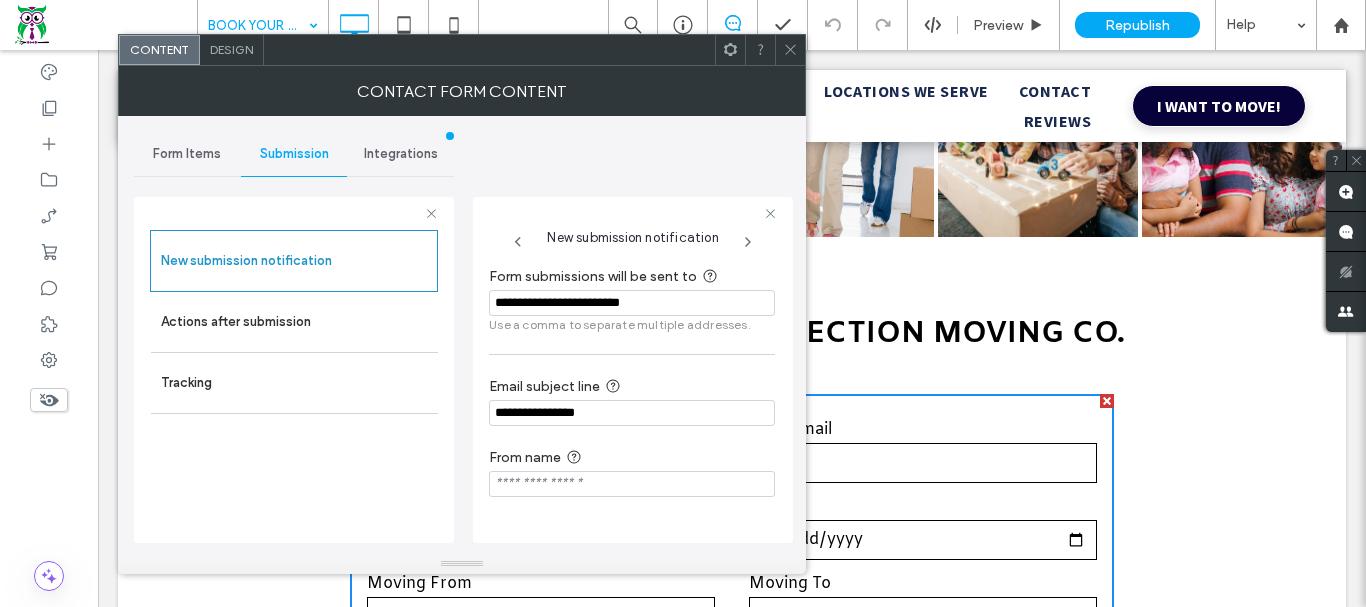 click on "**********" at bounding box center (632, 303) 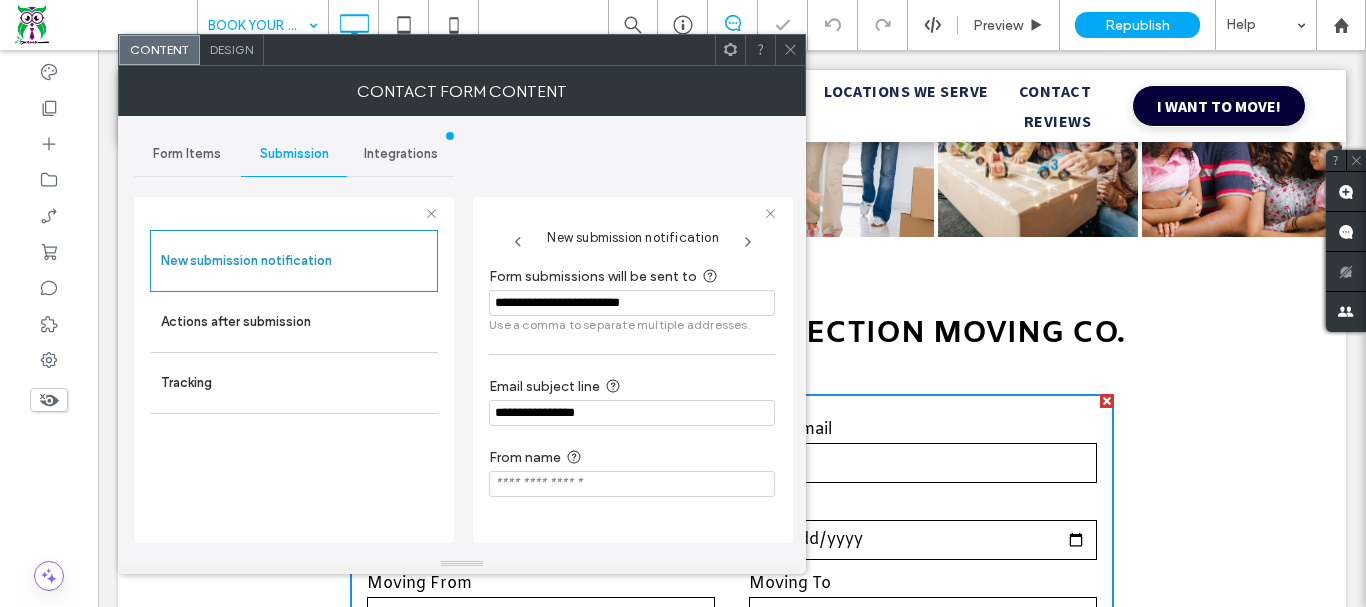 drag, startPoint x: 601, startPoint y: 187, endPoint x: 564, endPoint y: 191, distance: 37.215588 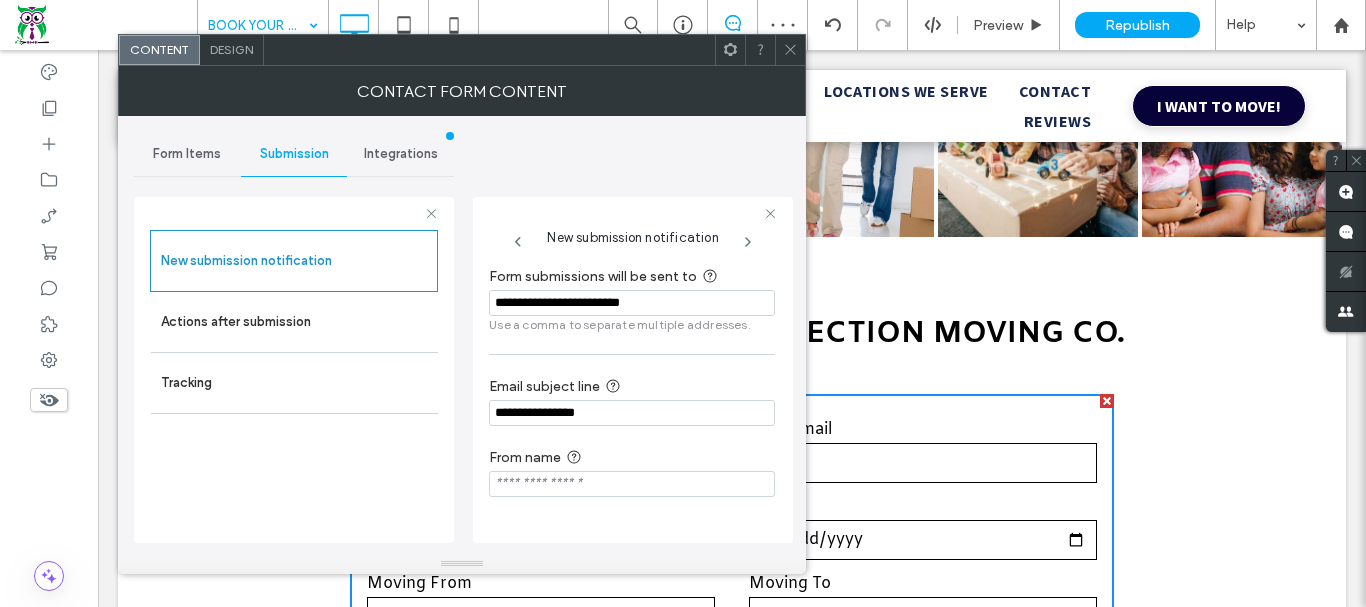 click on "**********" at bounding box center [632, 303] 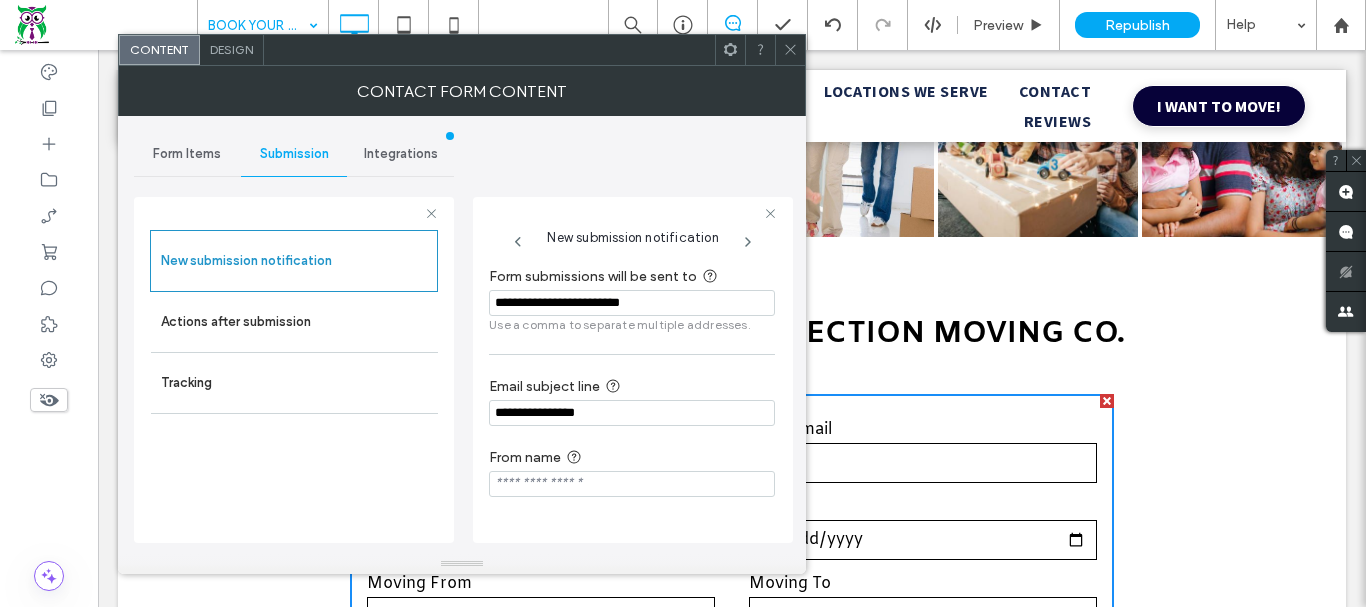 click 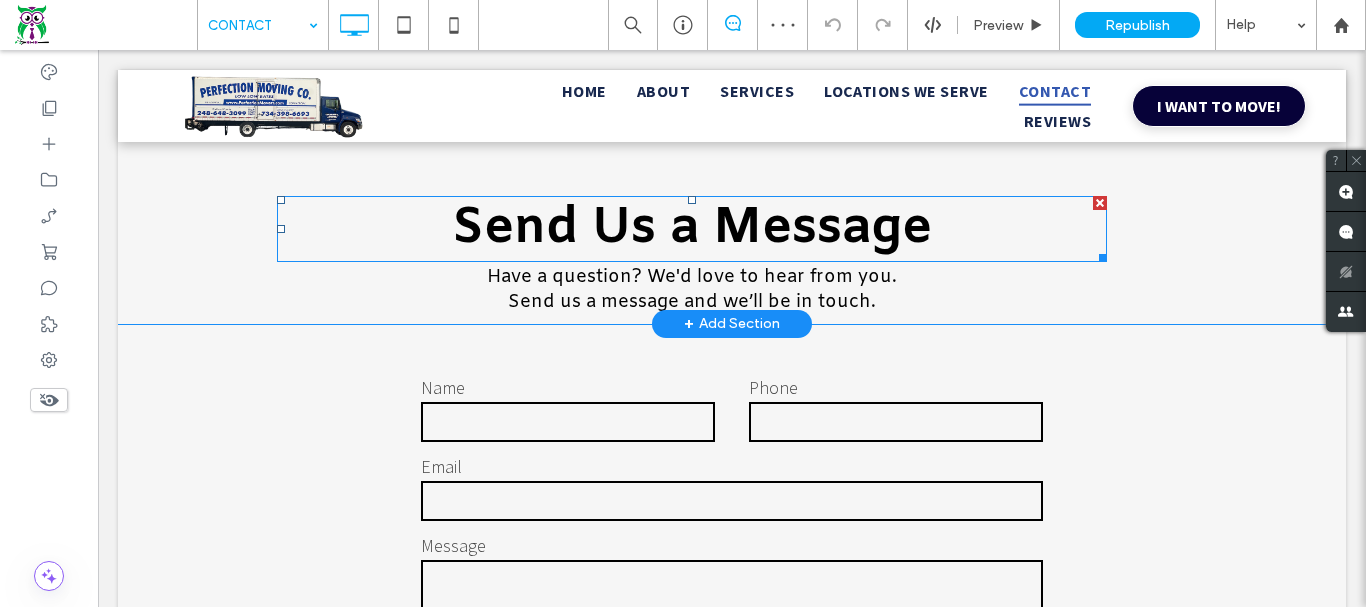 scroll, scrollTop: 400, scrollLeft: 0, axis: vertical 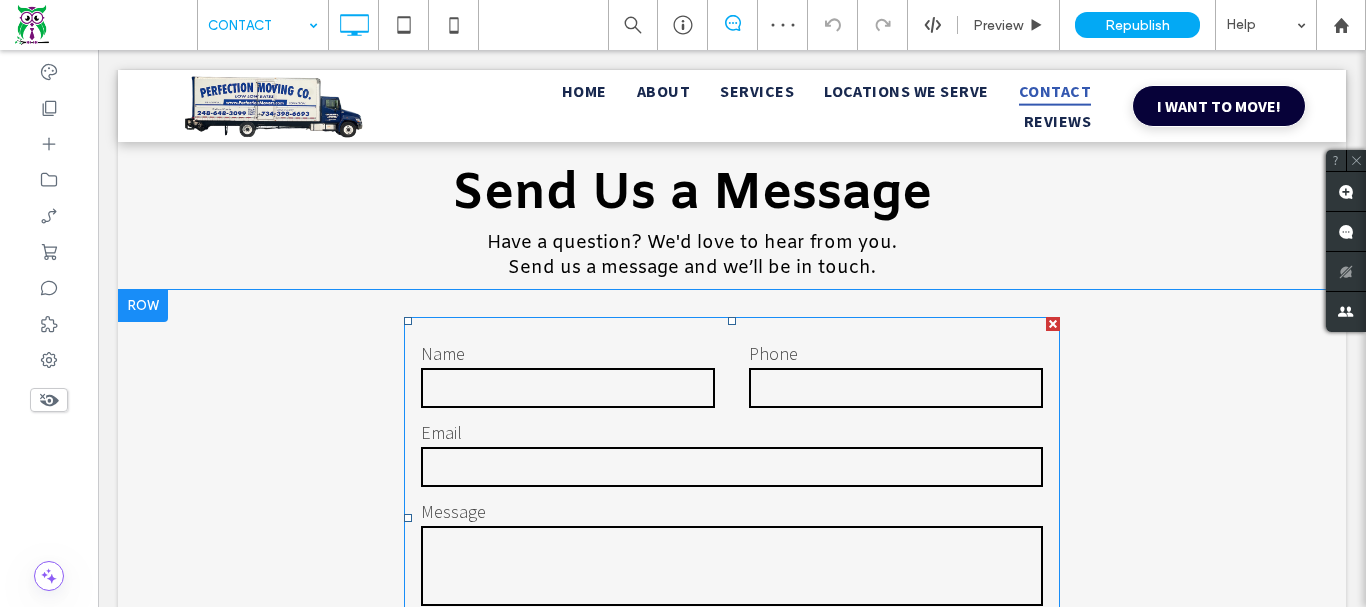 click on "Name
Phone
Email
Message
****" at bounding box center (732, 518) 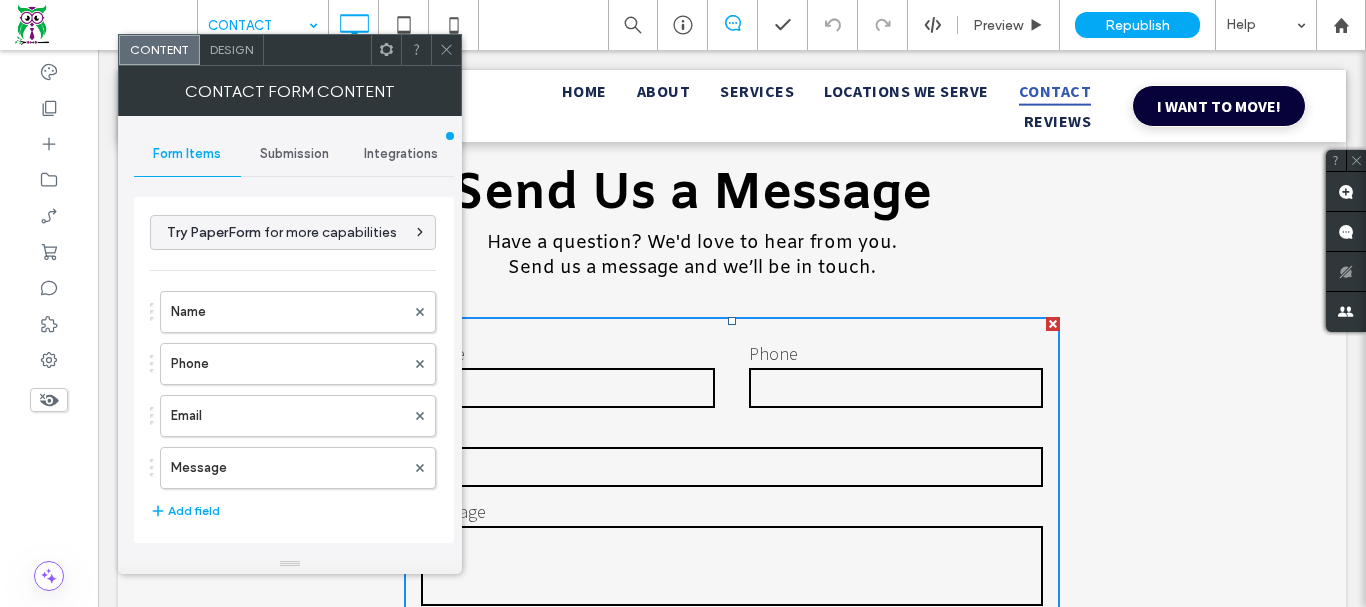 click on "Submission" at bounding box center [294, 154] 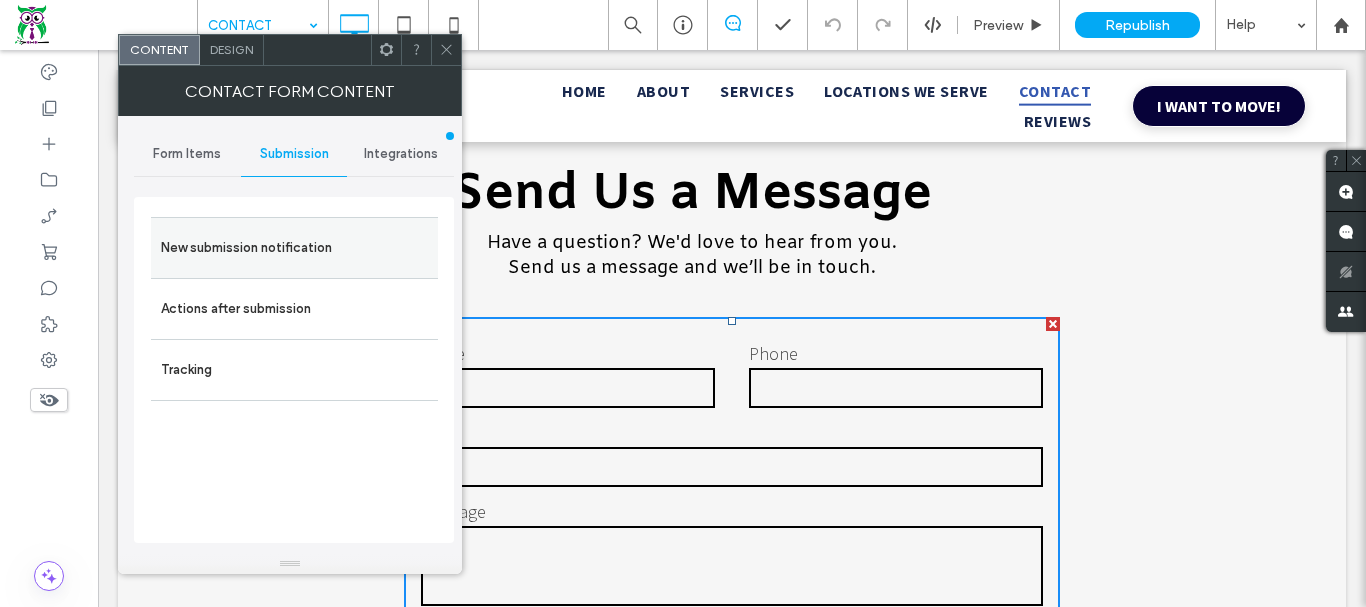 click on "New submission notification" at bounding box center [294, 248] 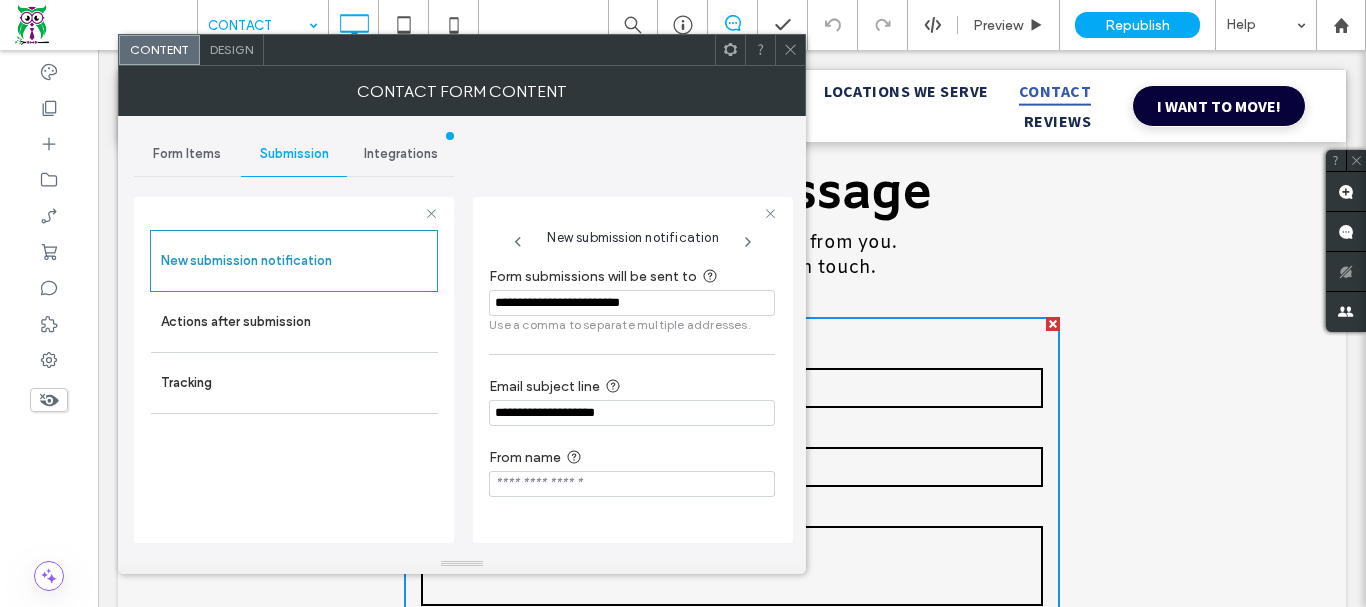click on "**********" at bounding box center (632, 303) 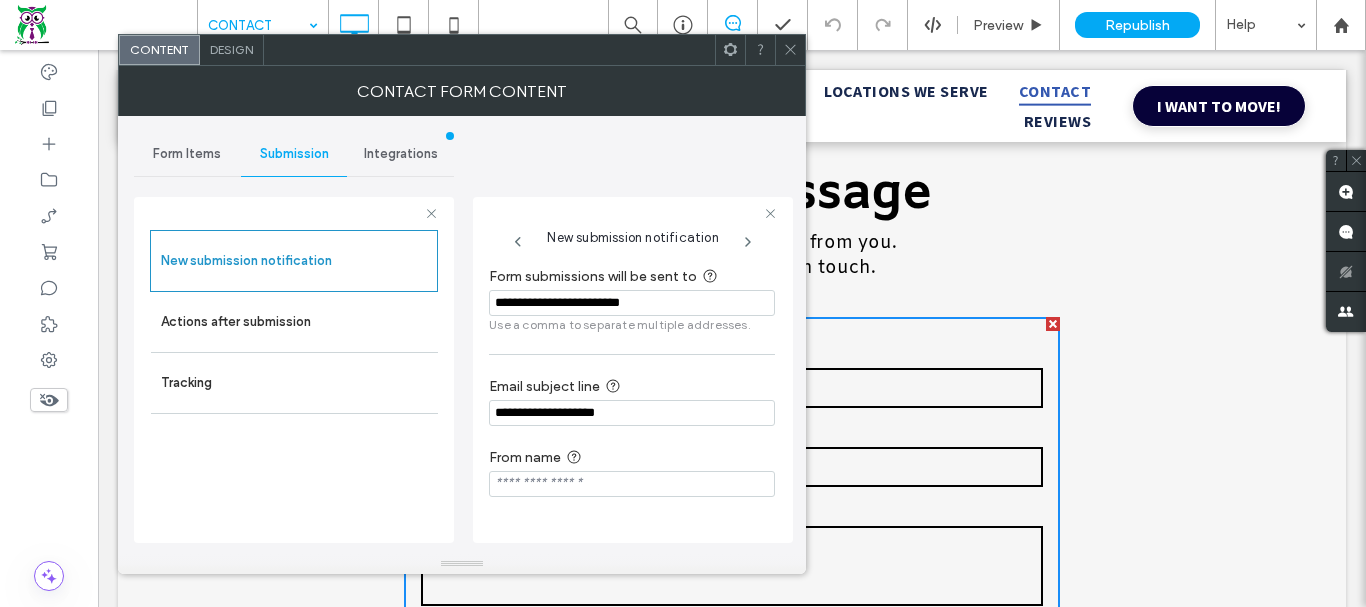 paste 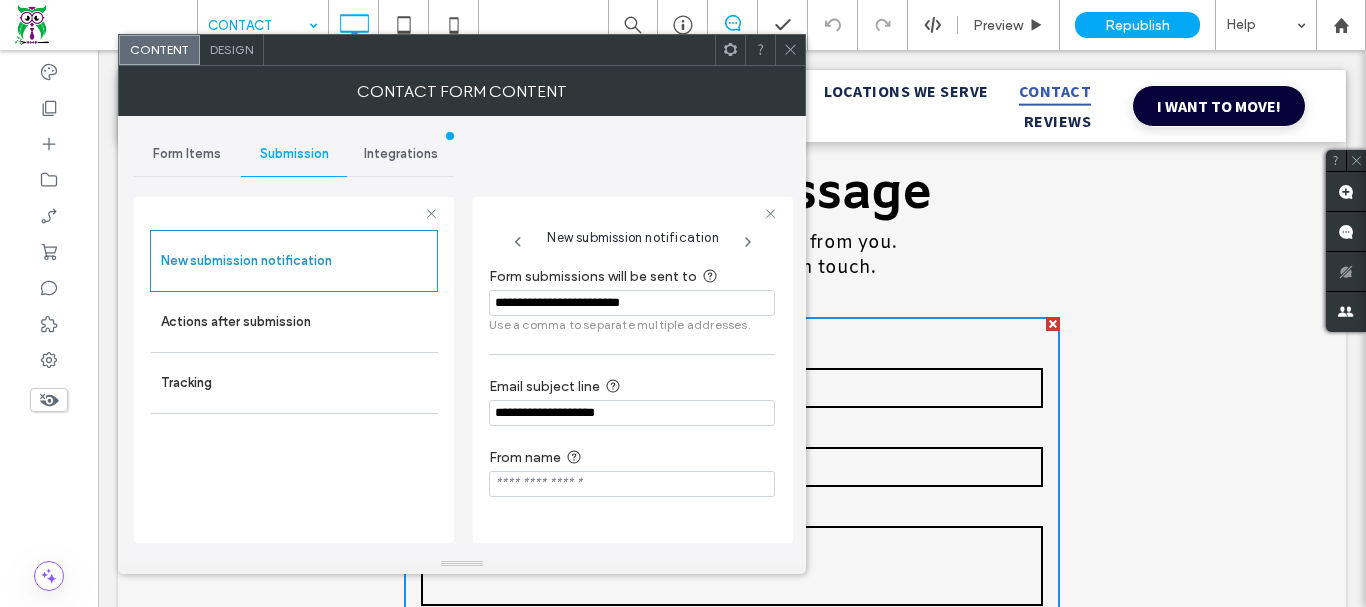 click on "**********" at bounding box center [462, 335] 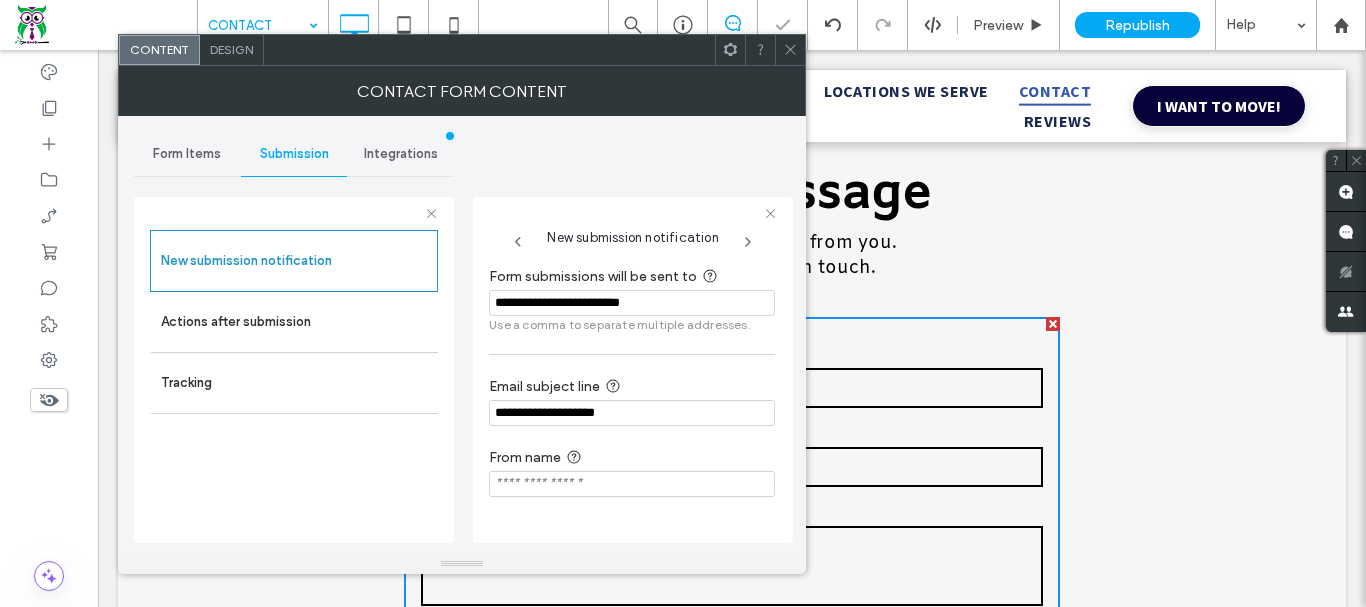 click at bounding box center (790, 50) 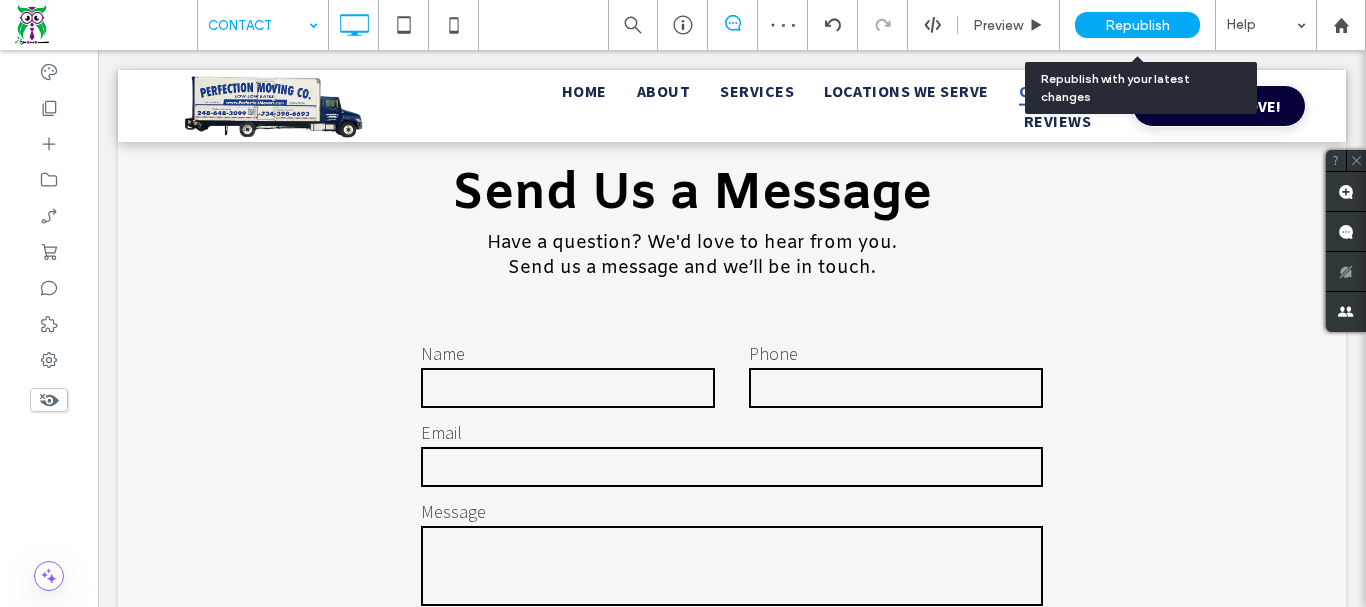 click on "Republish" at bounding box center (1137, 25) 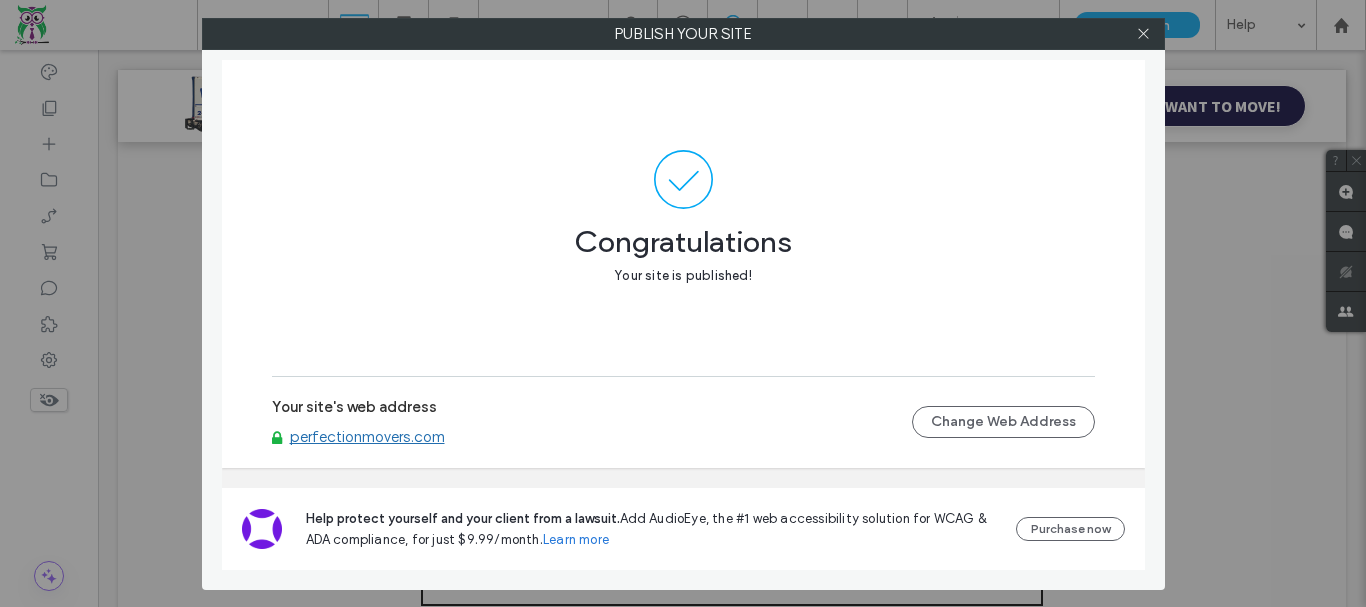 click on "perfectionmovers.com" at bounding box center [367, 437] 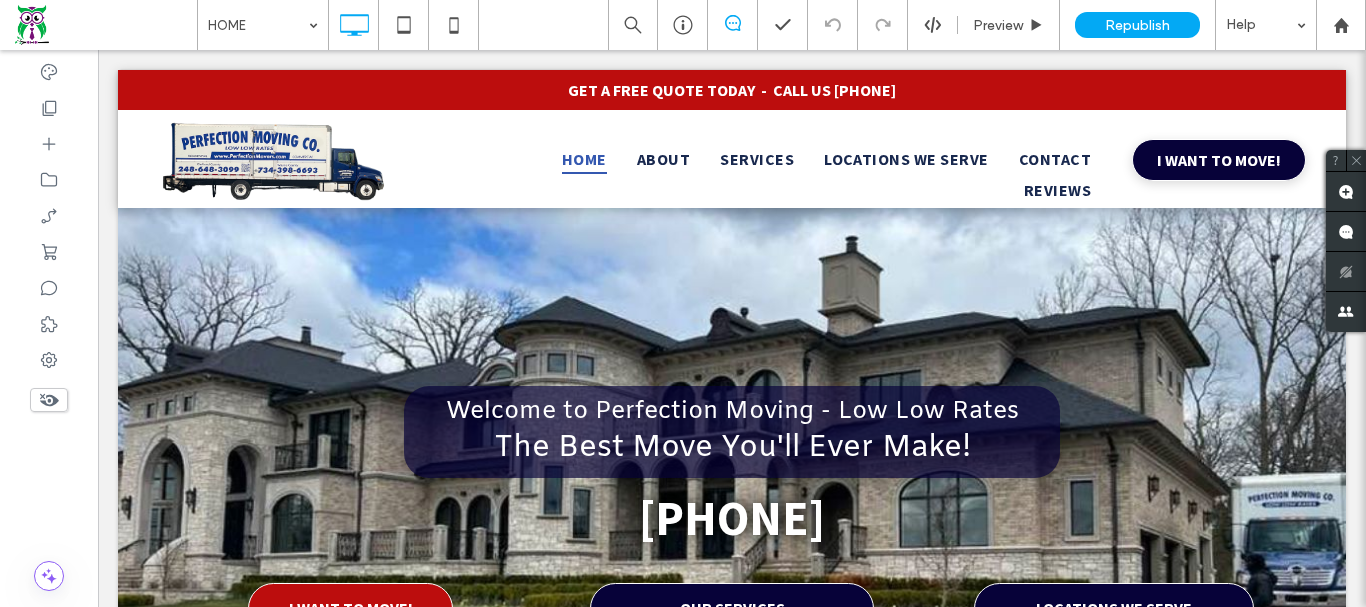 scroll, scrollTop: 0, scrollLeft: 0, axis: both 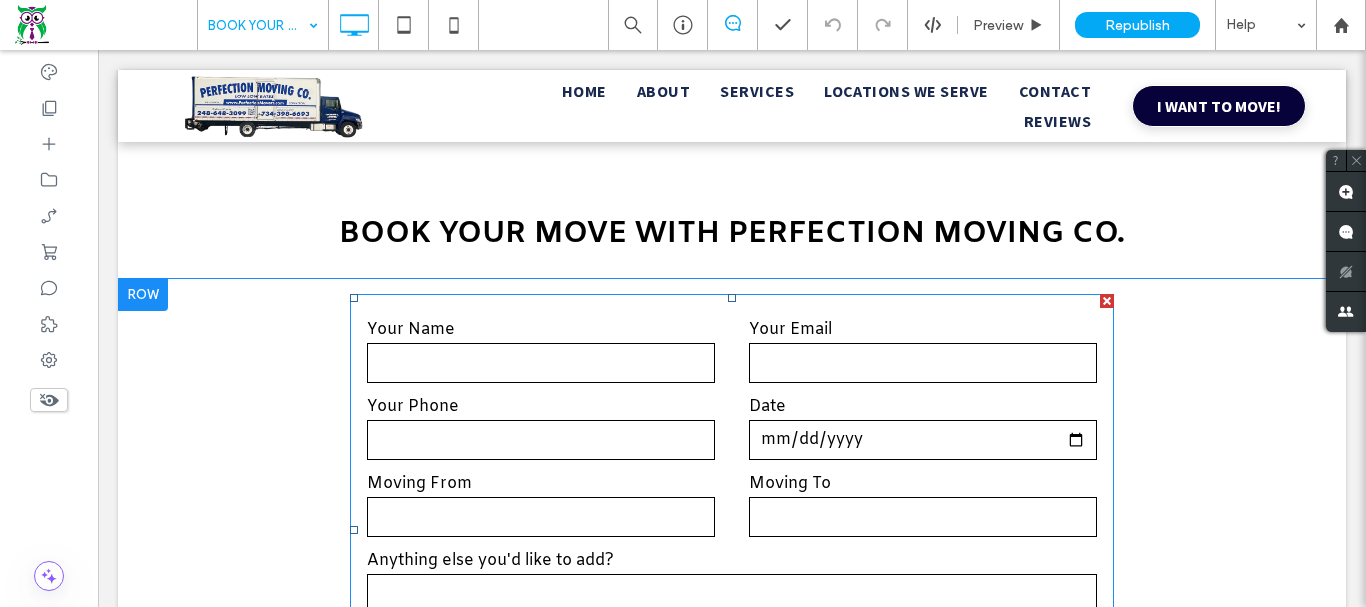 click on "Your Name
Your Email
Your Phone
Date
Moving  From
Moving To
Anything else you'd like to add?
*********" at bounding box center [732, 530] 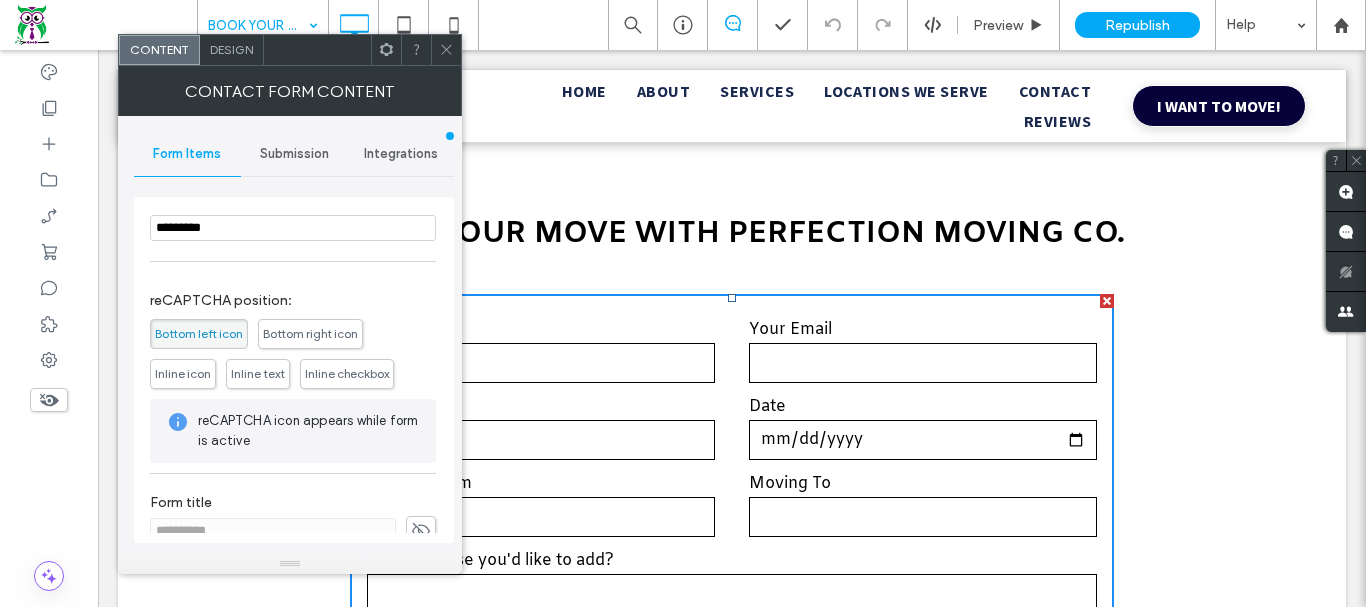 scroll, scrollTop: 553, scrollLeft: 0, axis: vertical 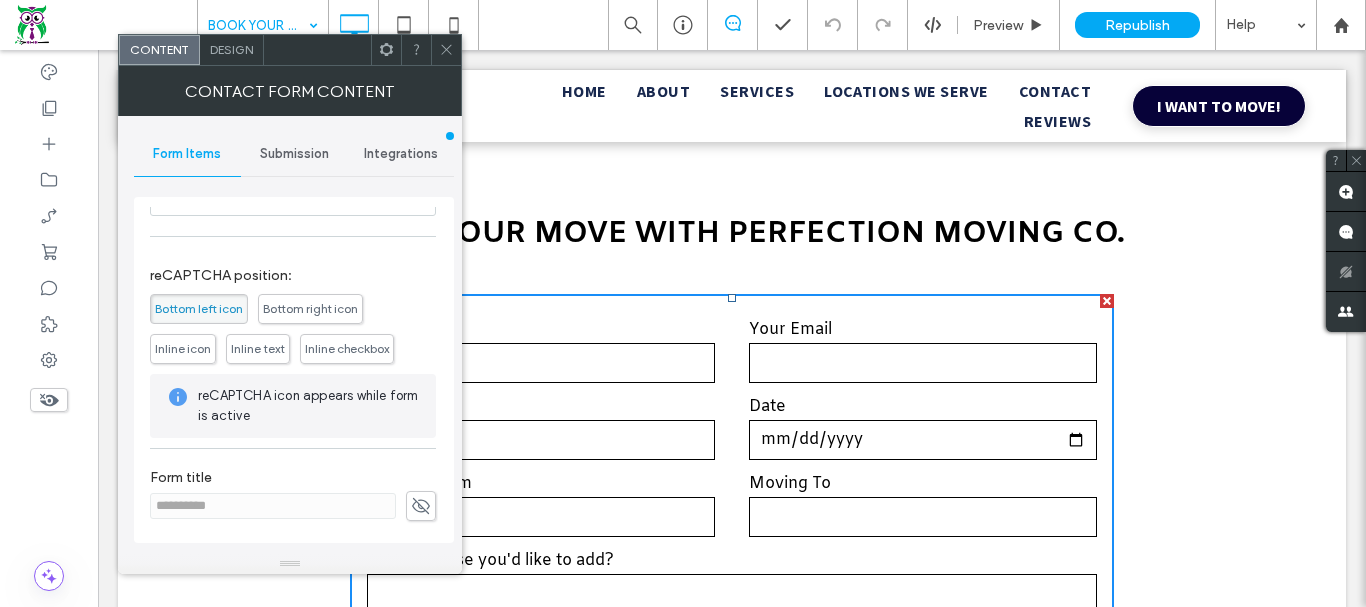 click on "Submission" at bounding box center [294, 154] 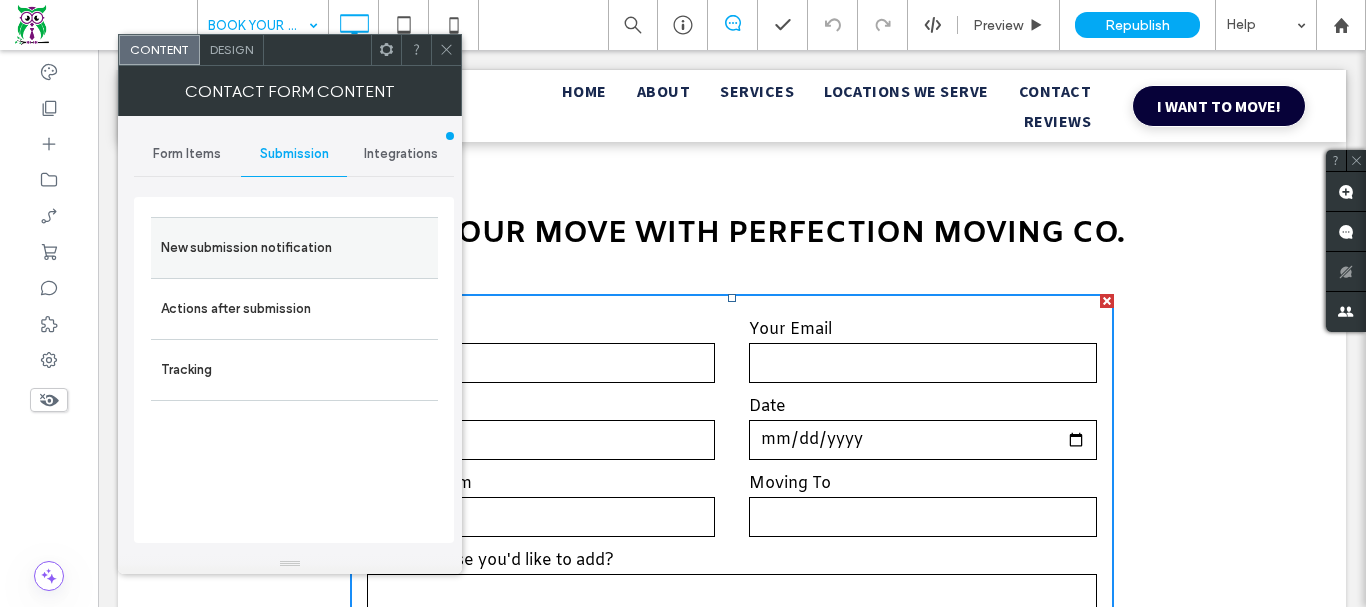 click on "New submission notification" at bounding box center (294, 248) 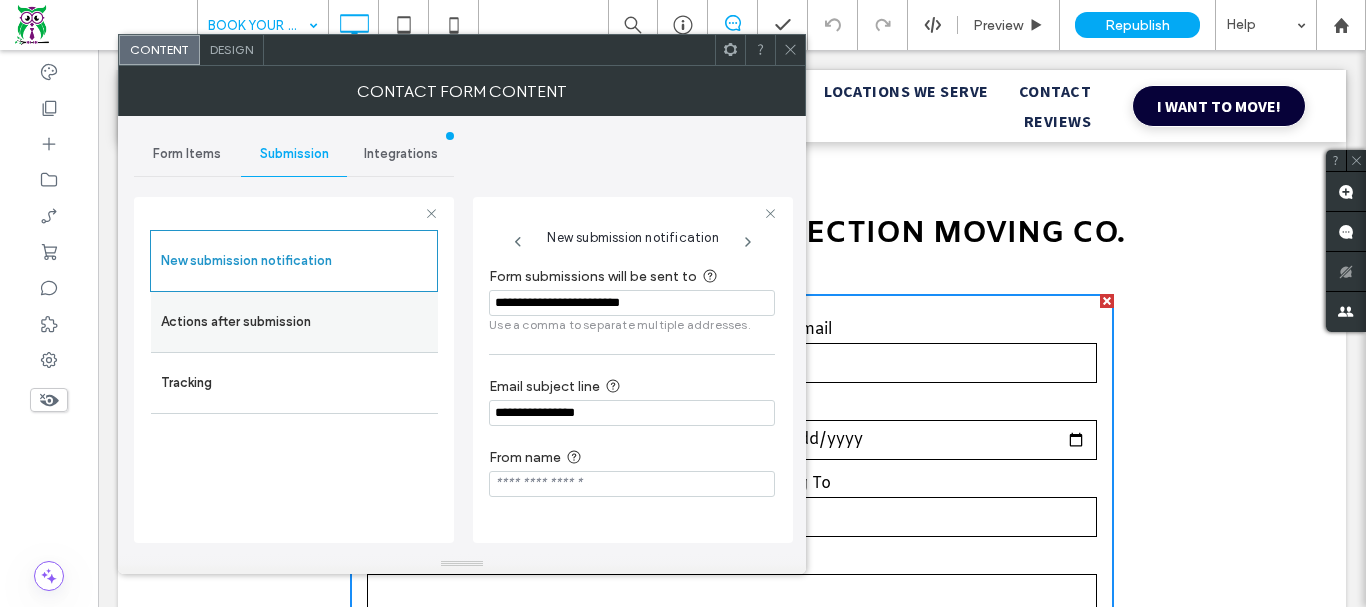 click on "Actions after submission" at bounding box center (294, 322) 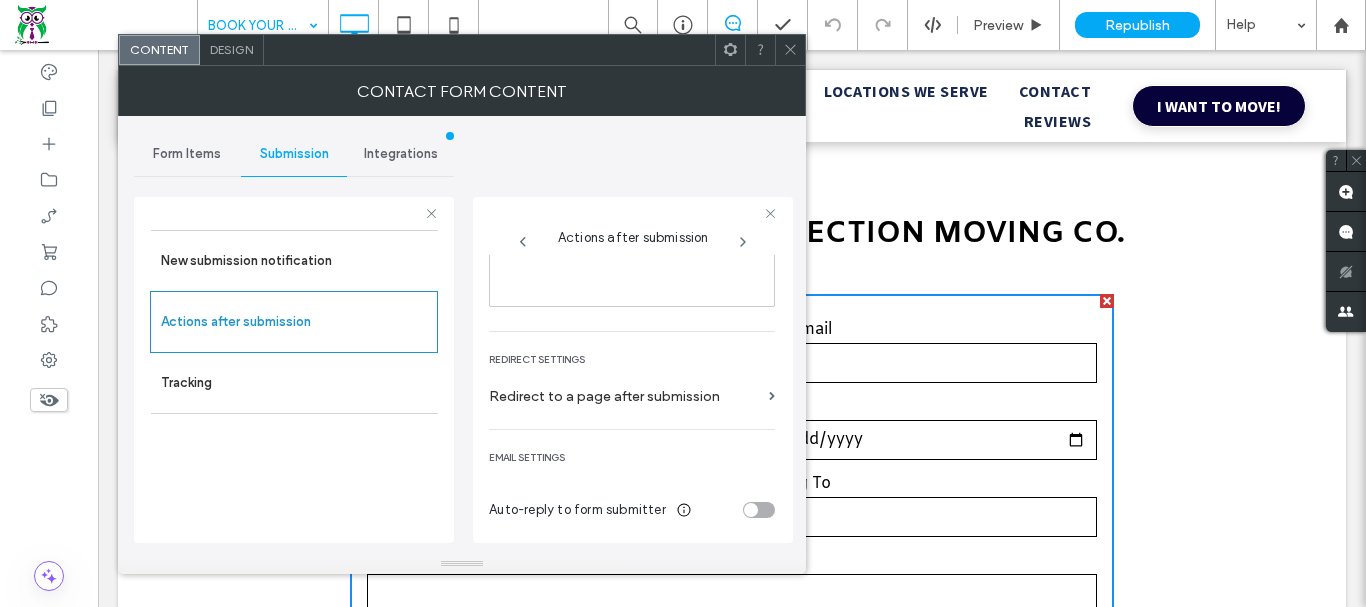 scroll, scrollTop: 345, scrollLeft: 0, axis: vertical 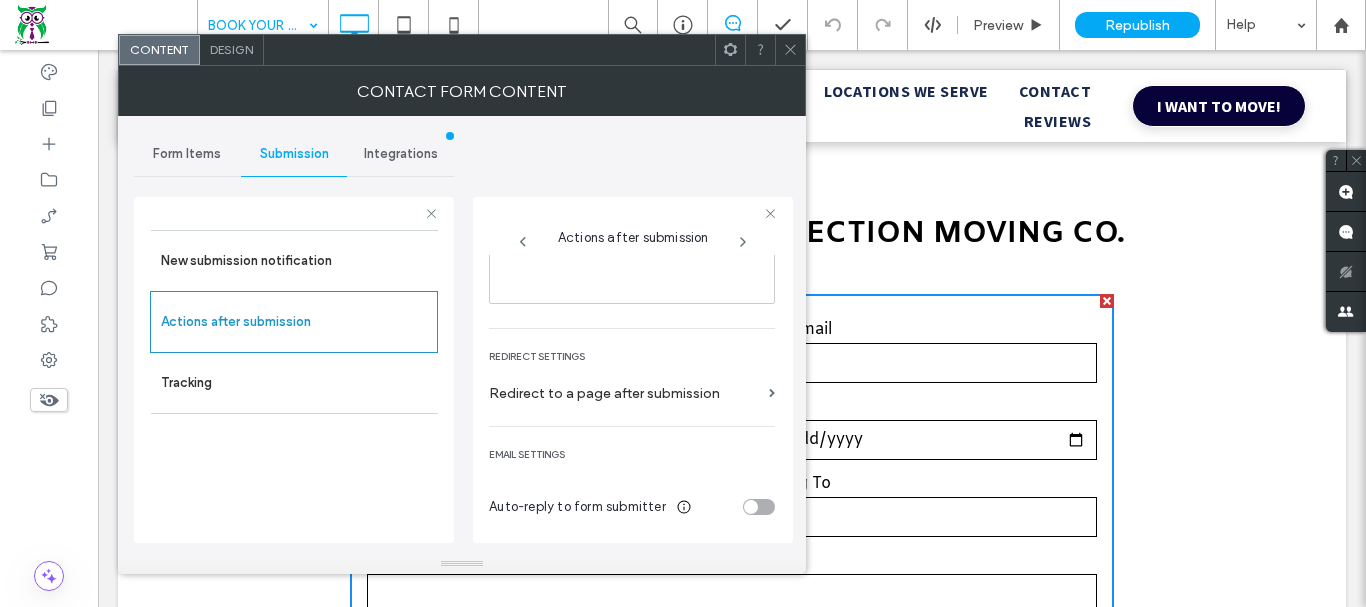 click on "Integrations" at bounding box center [401, 154] 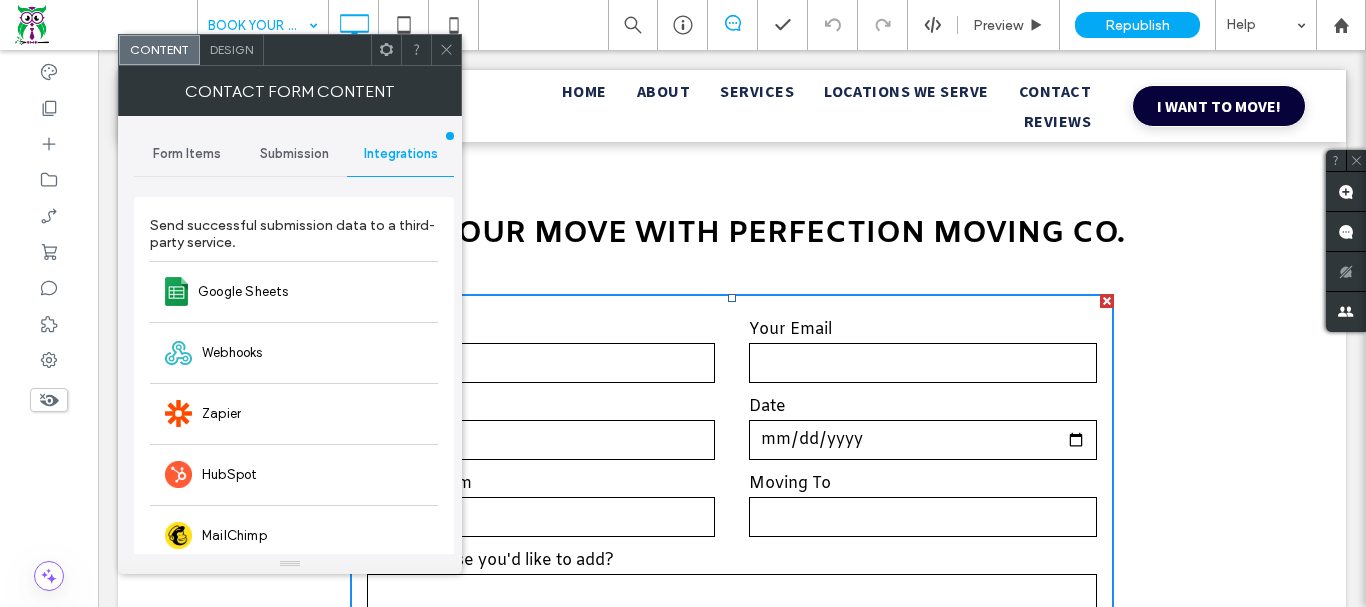 click on "Submission" at bounding box center [294, 154] 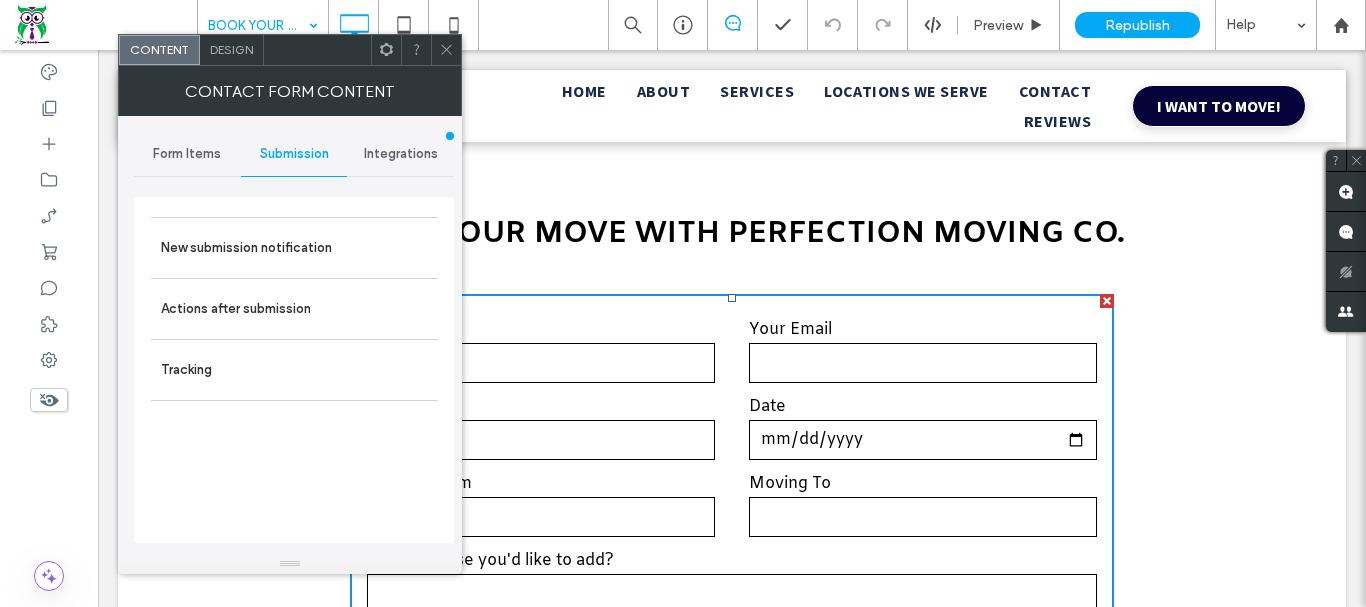 click at bounding box center [446, 50] 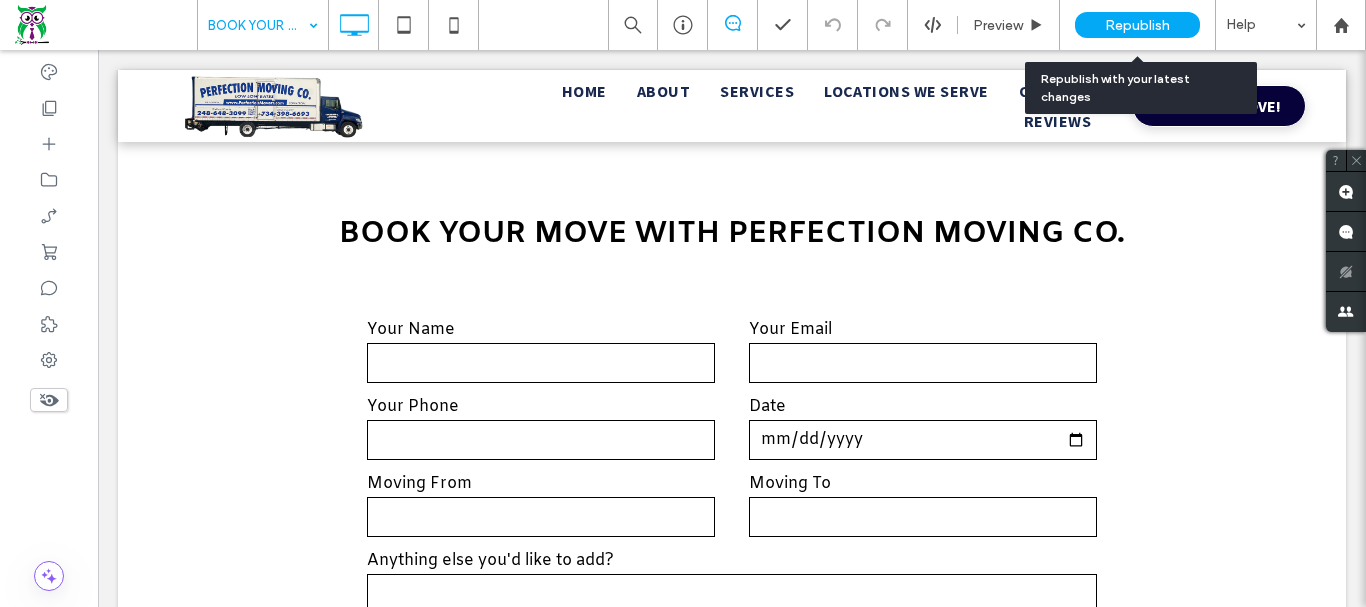 click on "Republish" at bounding box center [1137, 25] 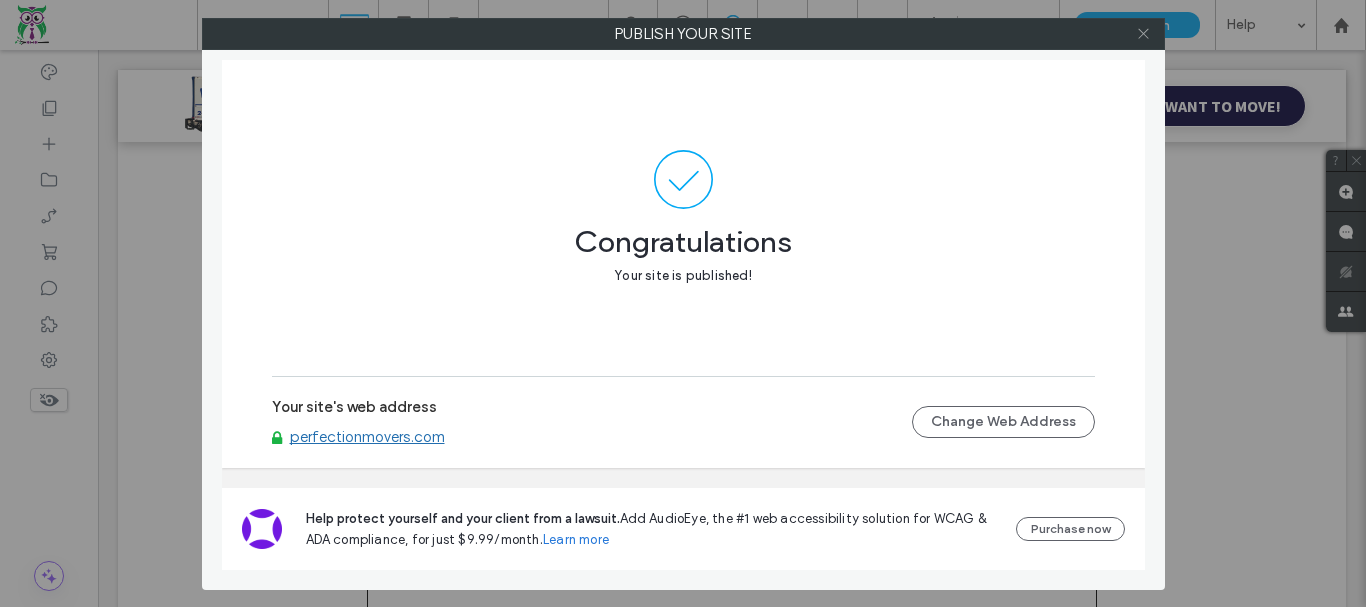 click 